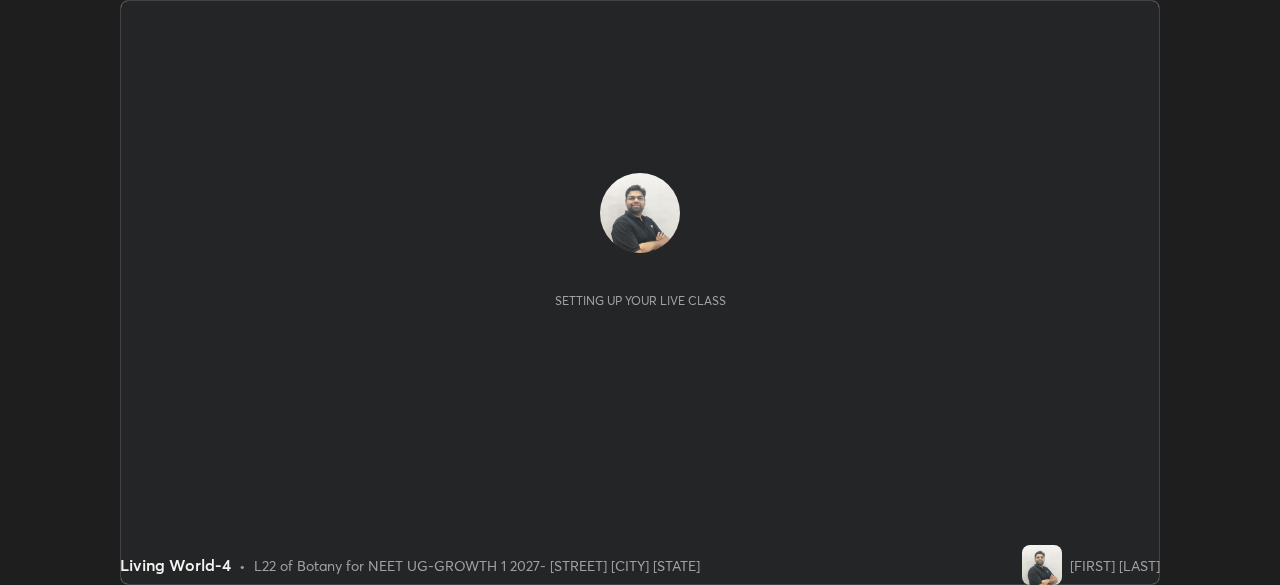 scroll, scrollTop: 0, scrollLeft: 0, axis: both 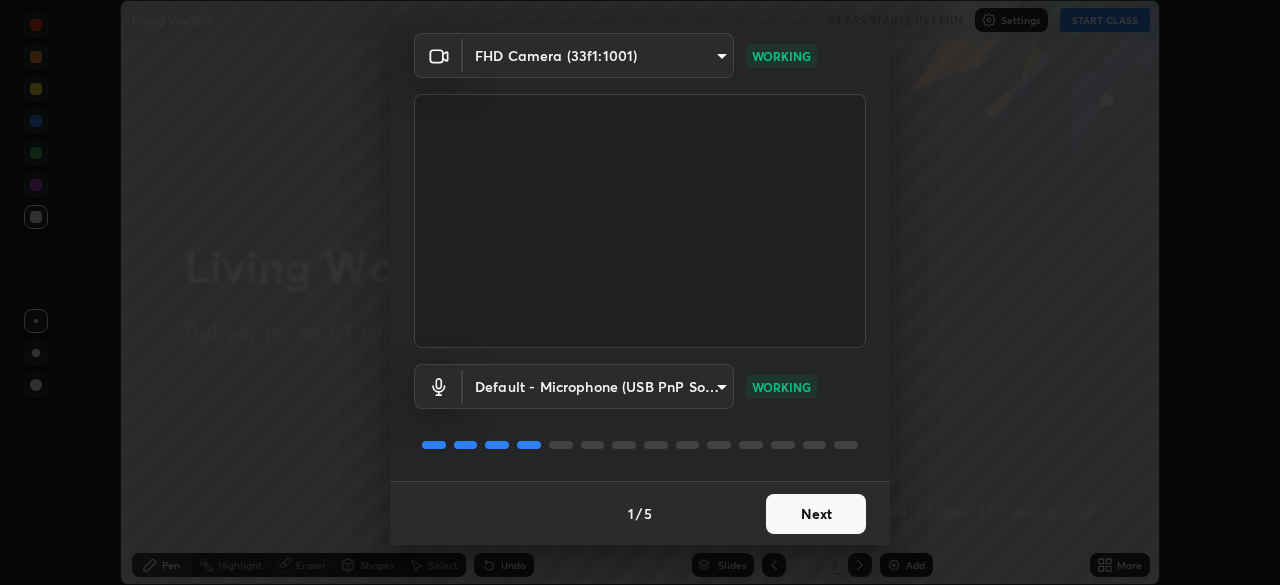 click on "Next" at bounding box center (816, 514) 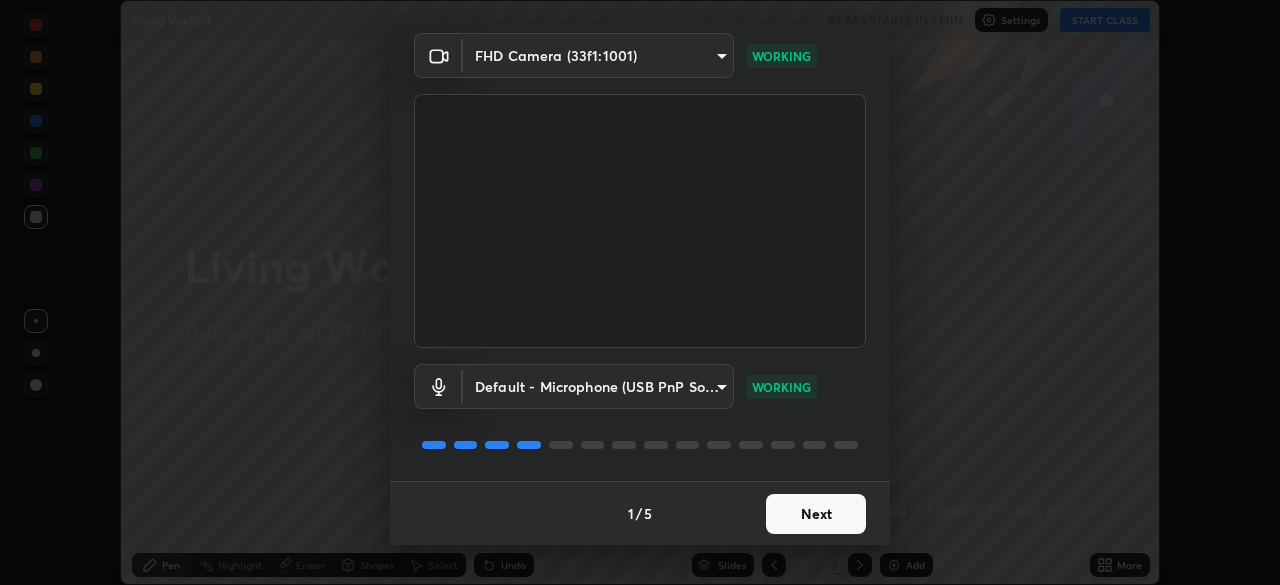 scroll, scrollTop: 0, scrollLeft: 0, axis: both 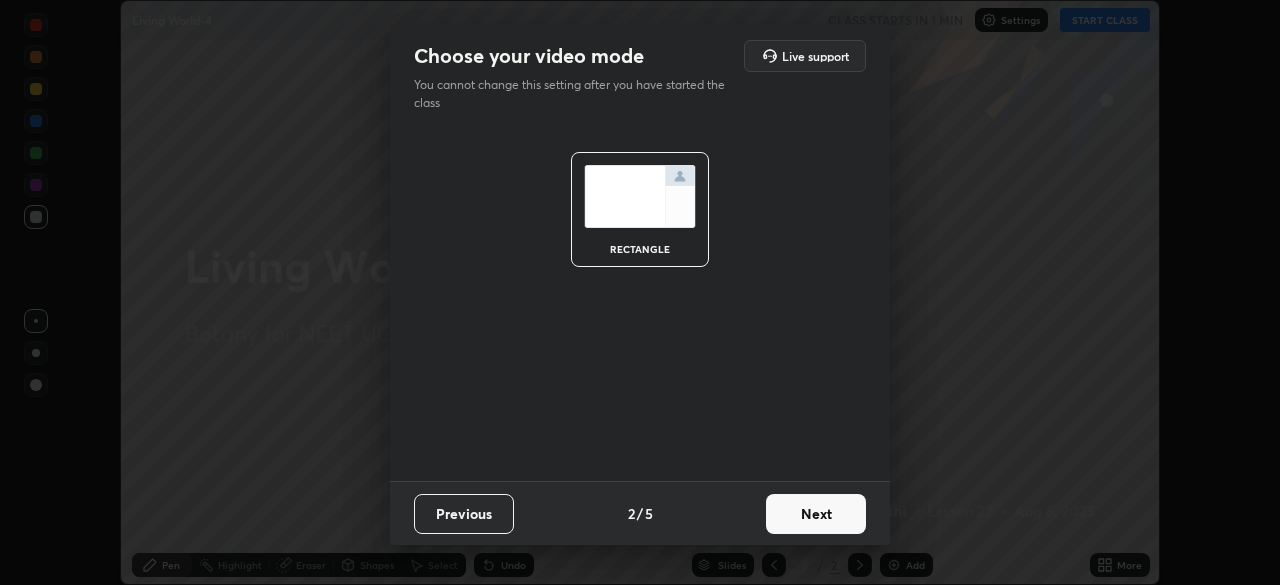 click on "Next" at bounding box center (816, 514) 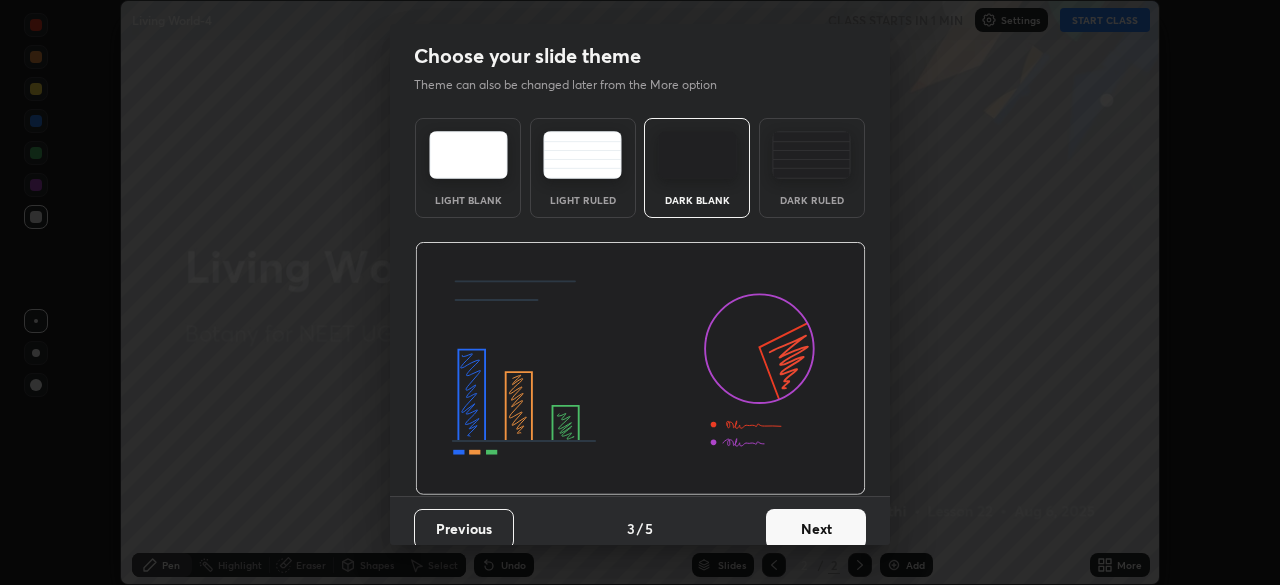 click on "Next" at bounding box center (816, 529) 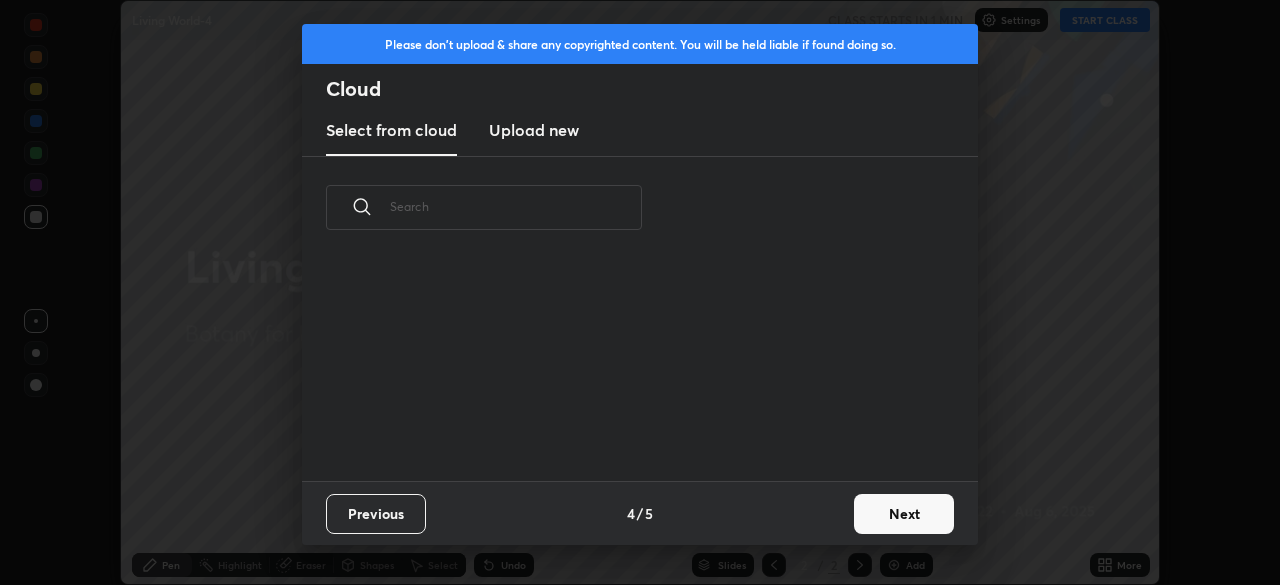 click on "Next" at bounding box center (904, 514) 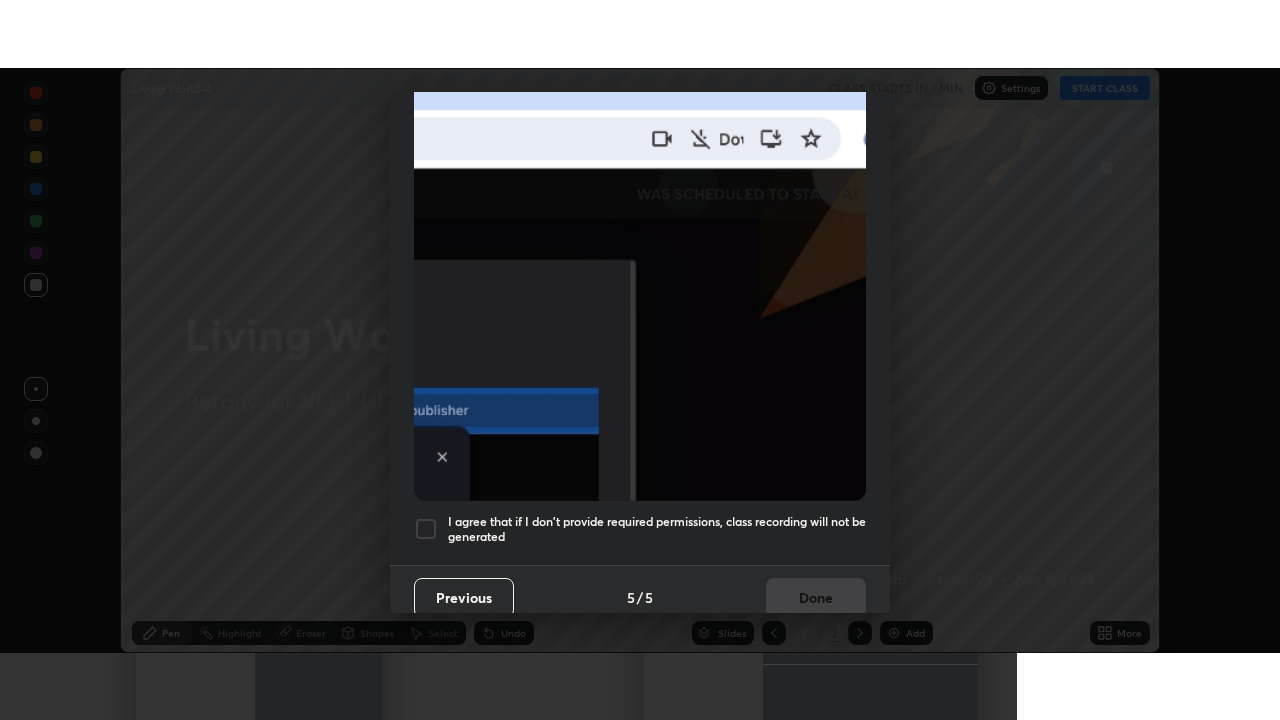 scroll, scrollTop: 479, scrollLeft: 0, axis: vertical 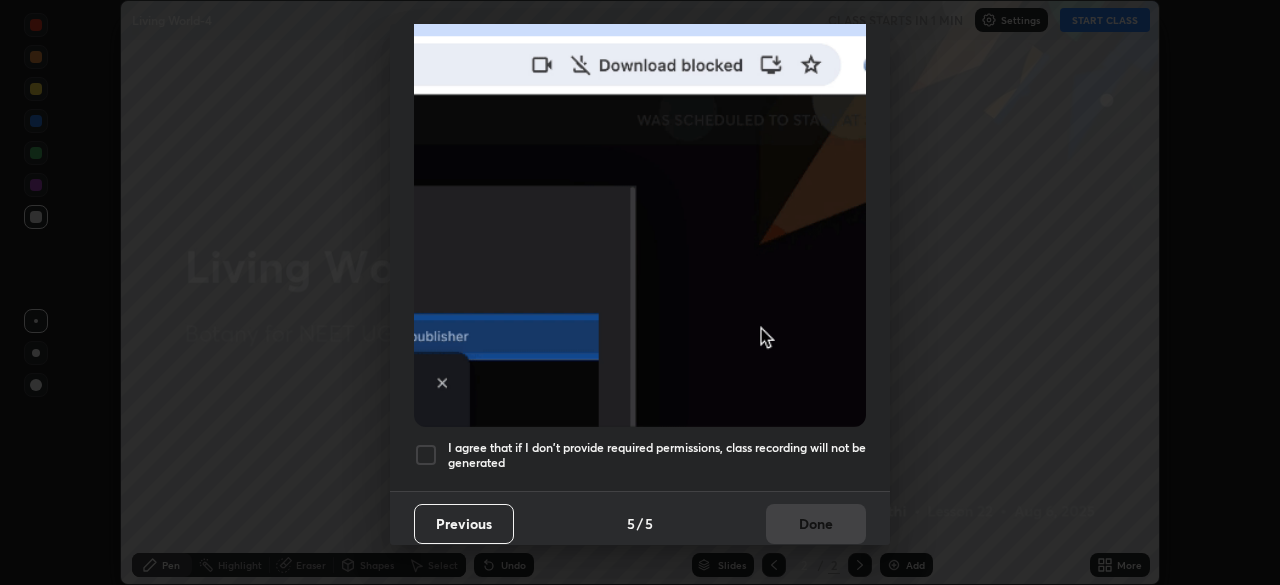 click at bounding box center (426, 455) 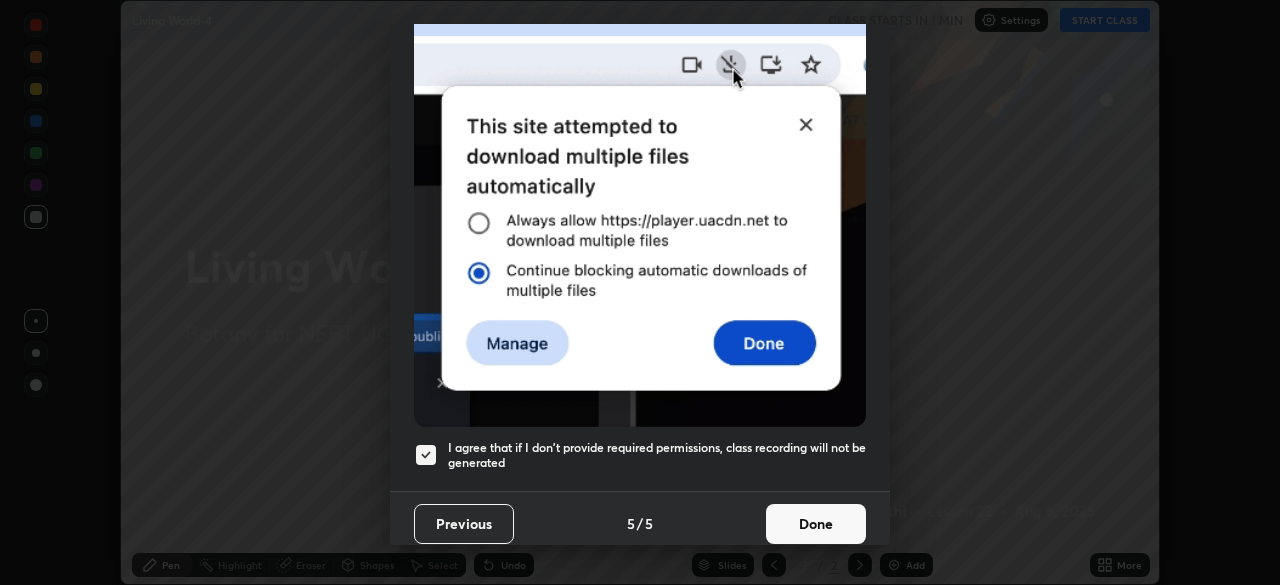 click on "Done" at bounding box center [816, 524] 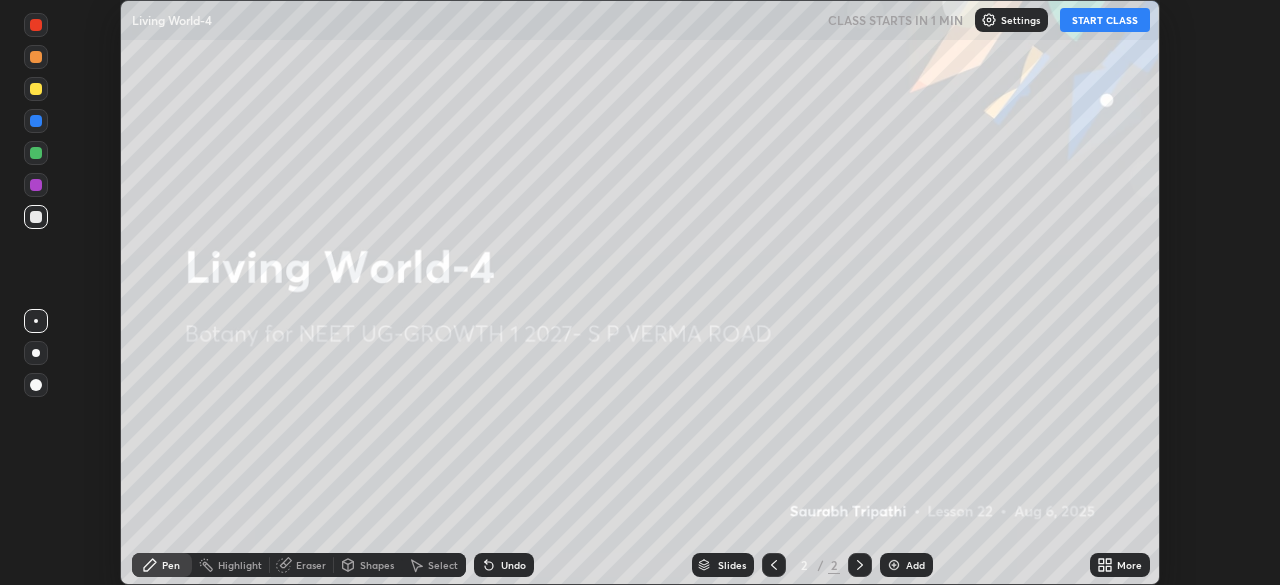 click 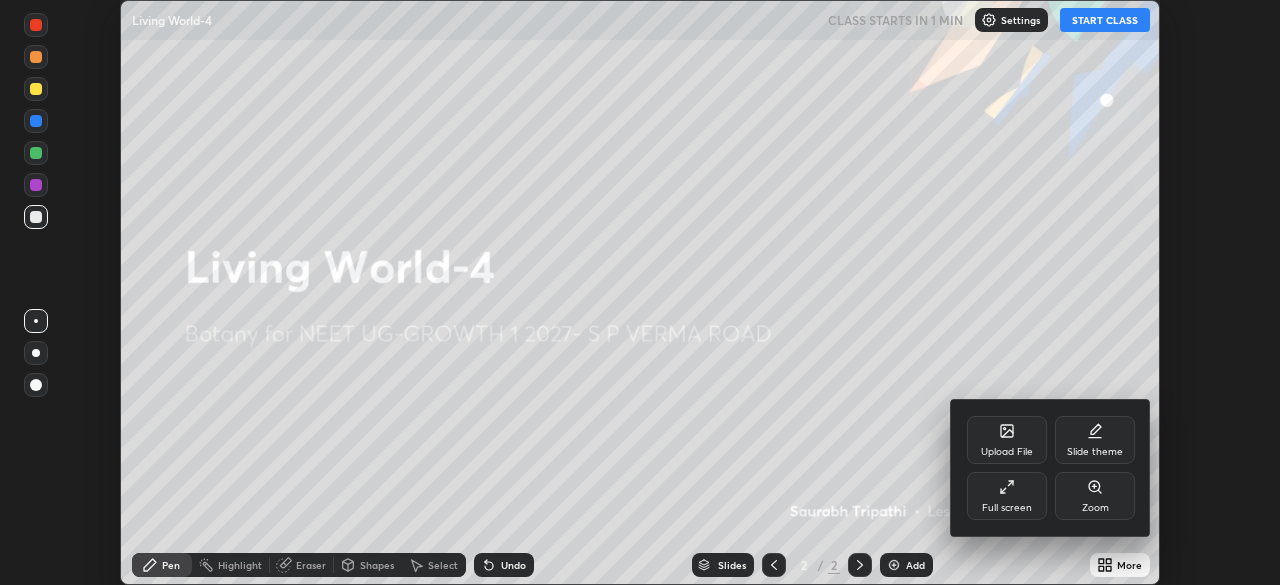 click on "Full screen" at bounding box center [1007, 496] 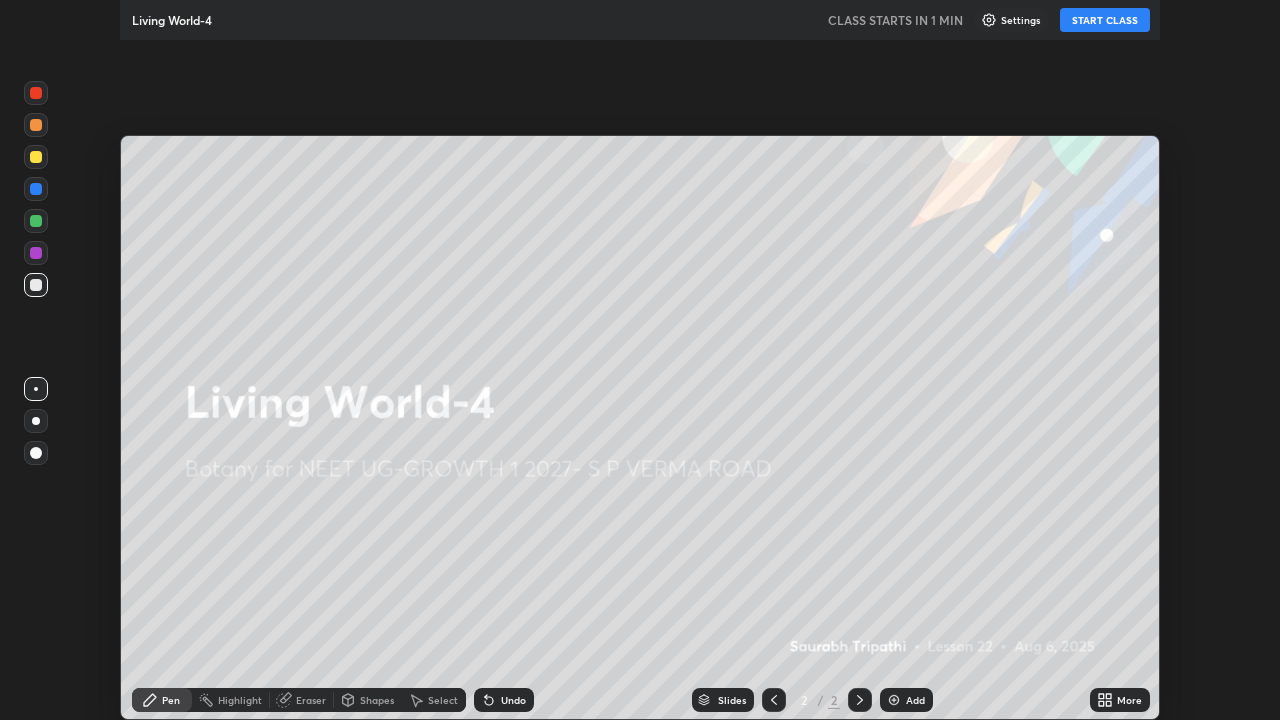 scroll, scrollTop: 99280, scrollLeft: 98720, axis: both 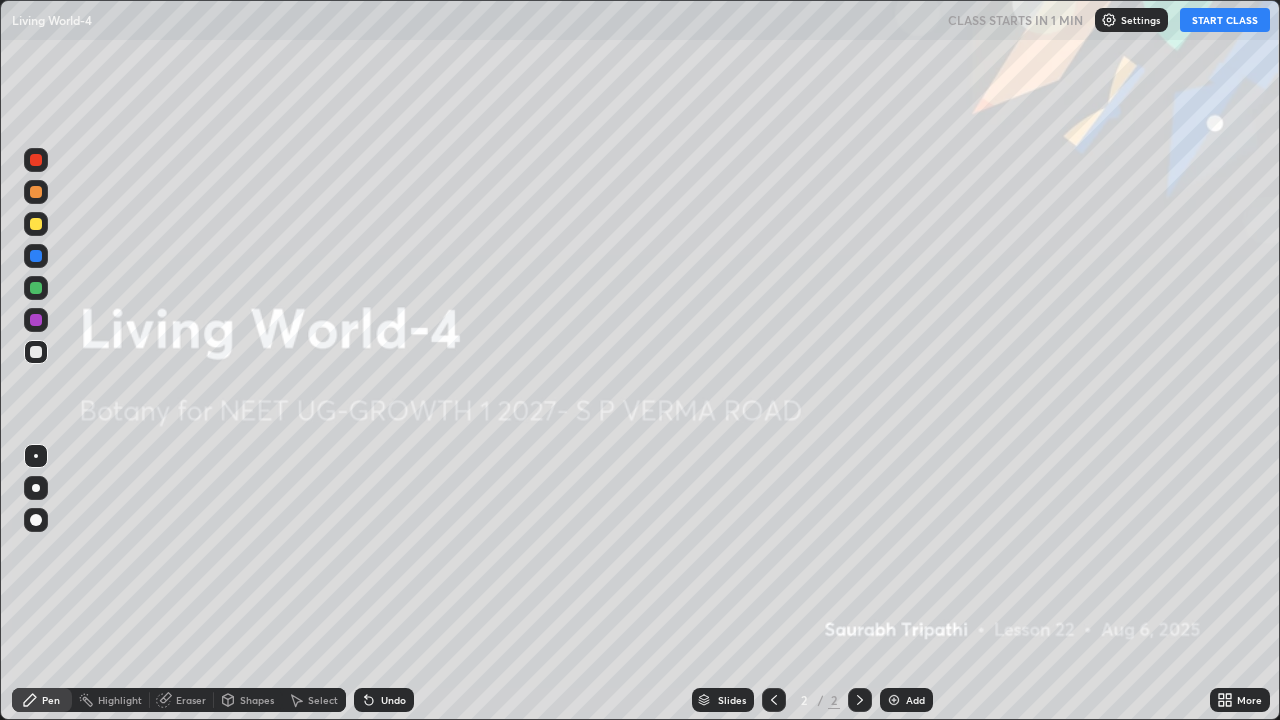 click 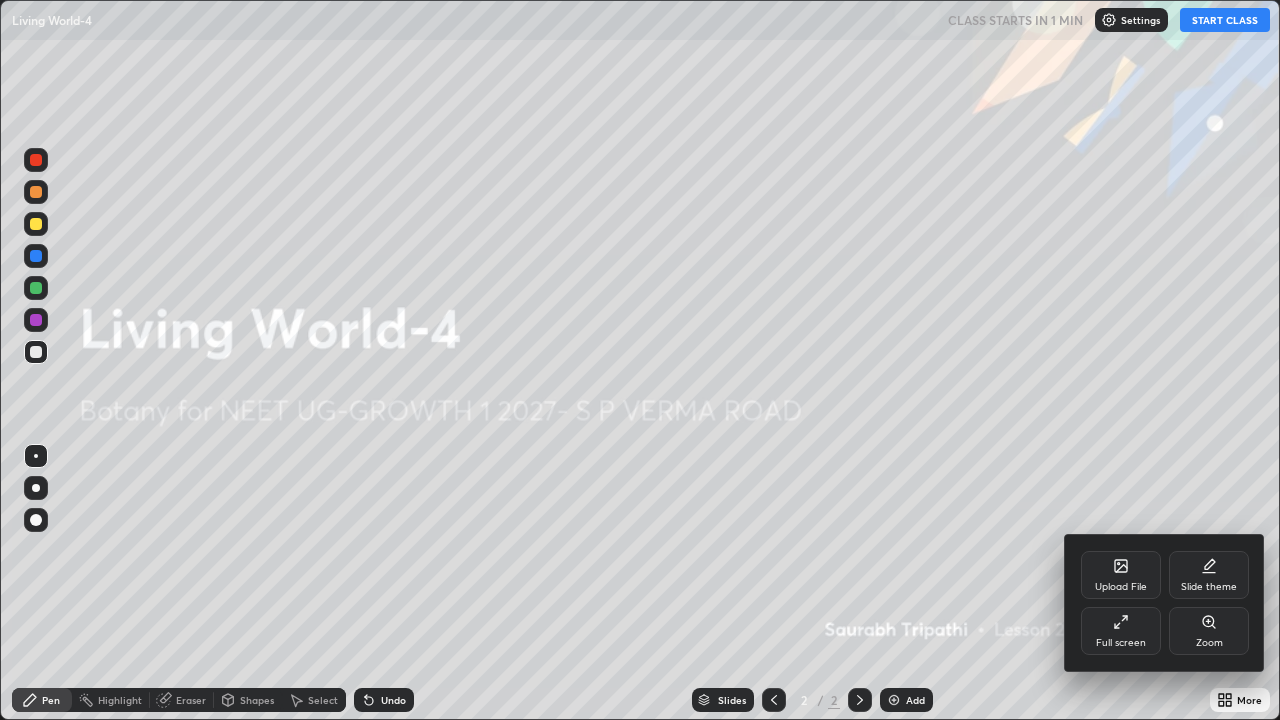 click on "Upload File" at bounding box center [1121, 587] 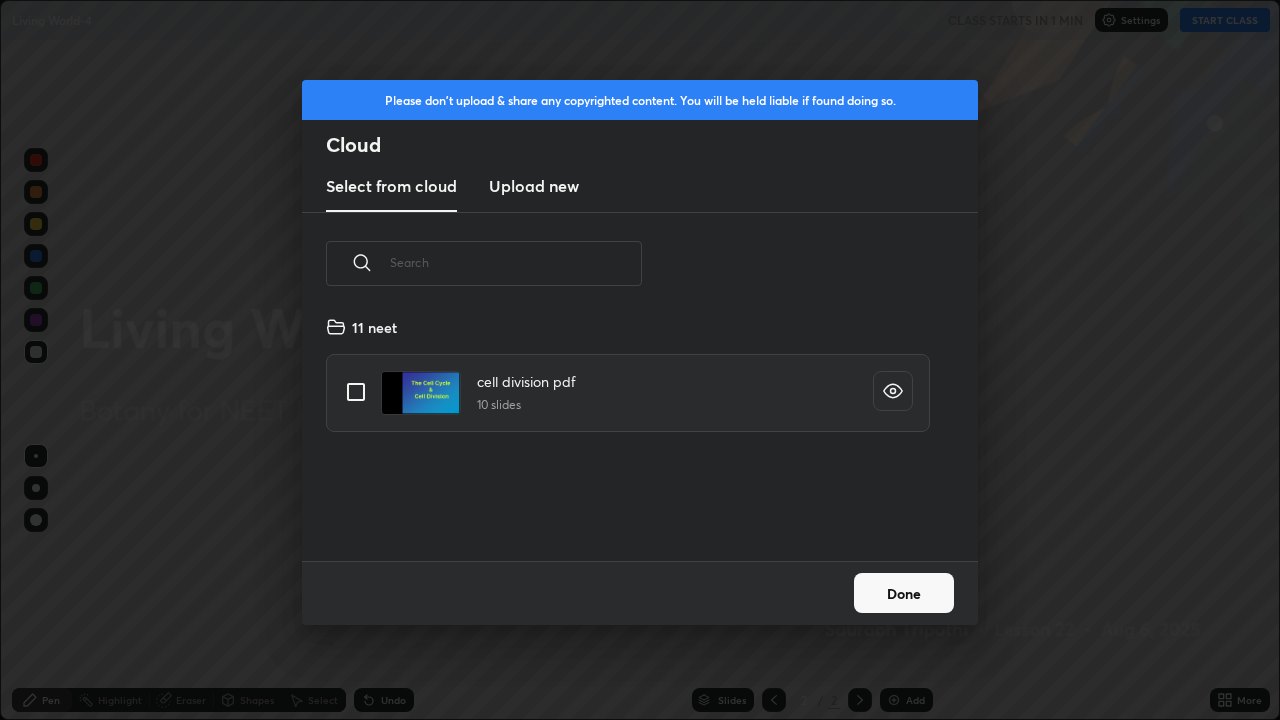scroll, scrollTop: 7, scrollLeft: 11, axis: both 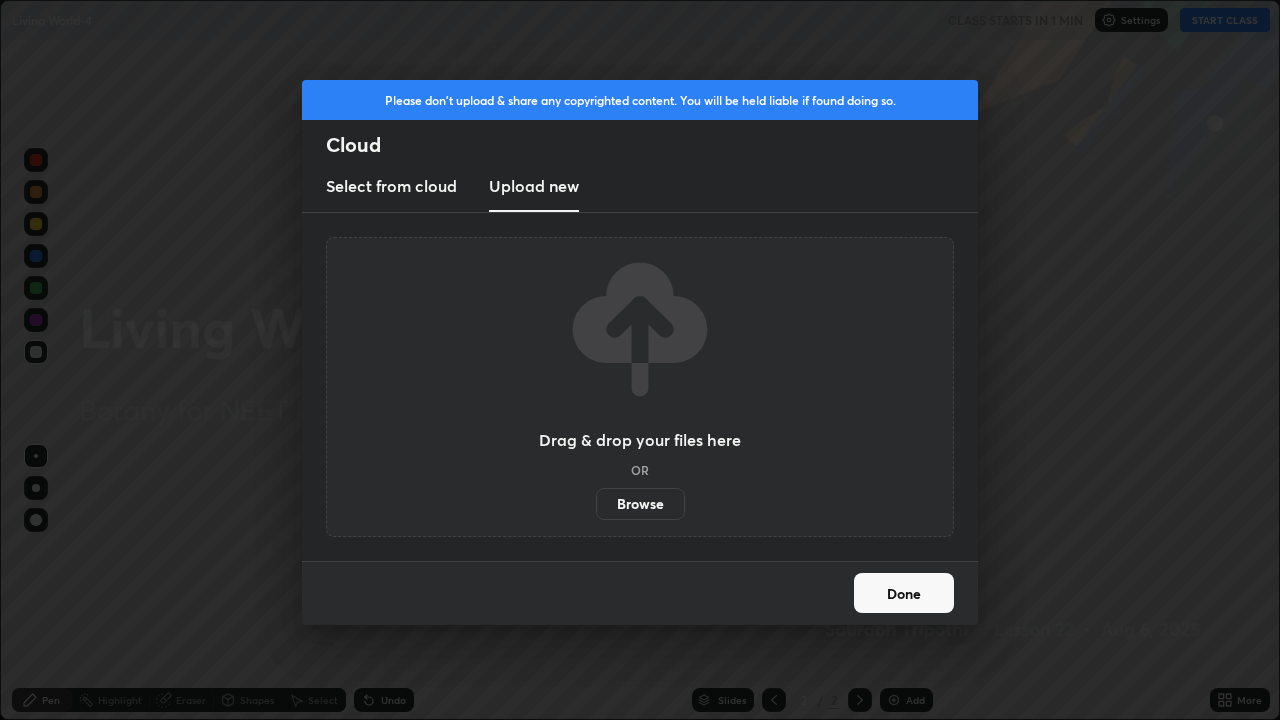 click on "Browse" at bounding box center [640, 504] 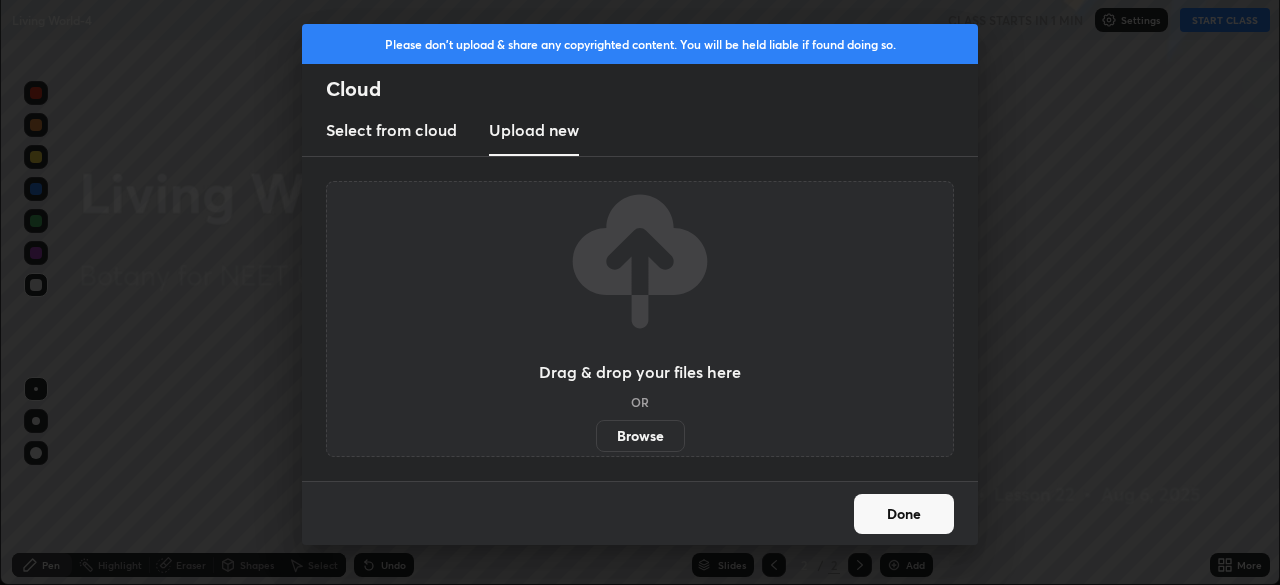 scroll, scrollTop: 585, scrollLeft: 1280, axis: both 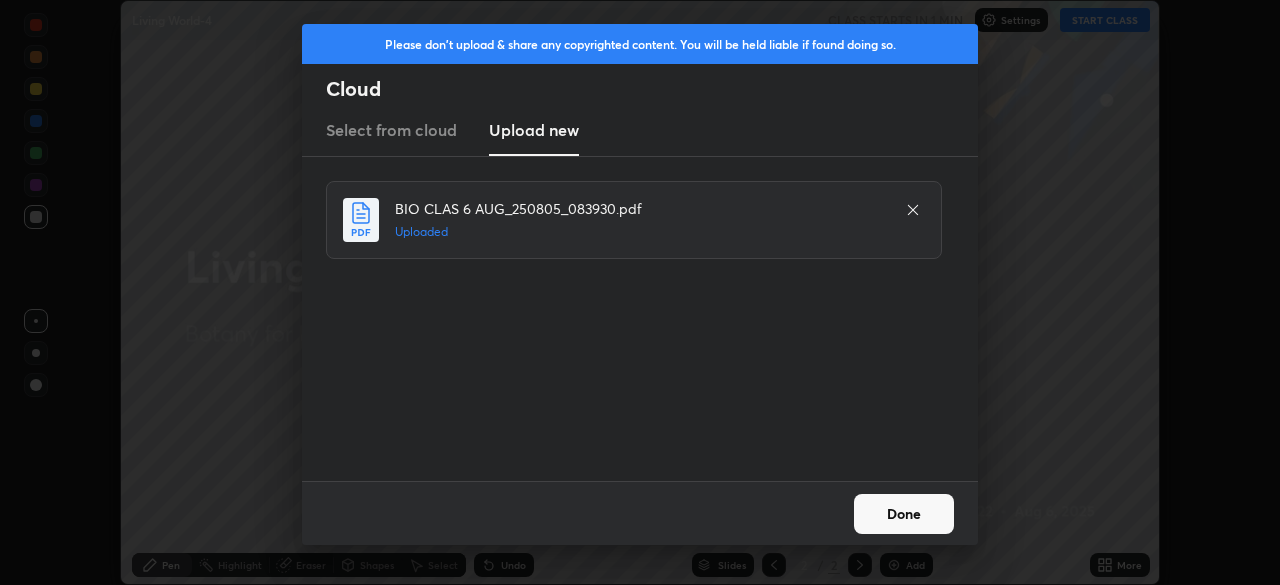 click on "Done" at bounding box center (904, 514) 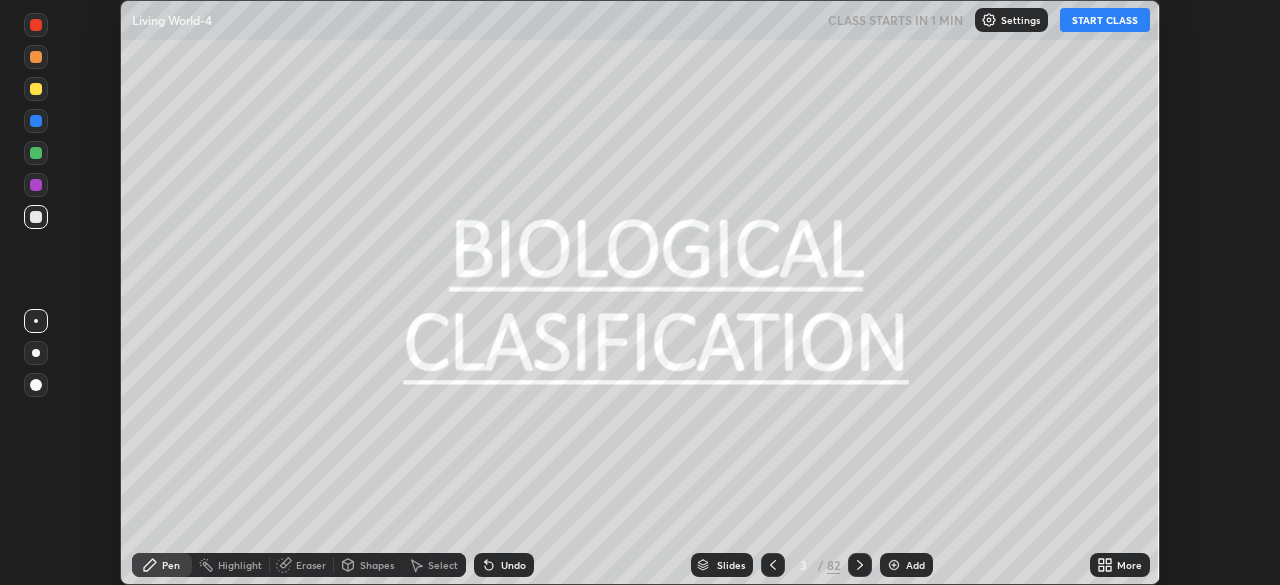 click 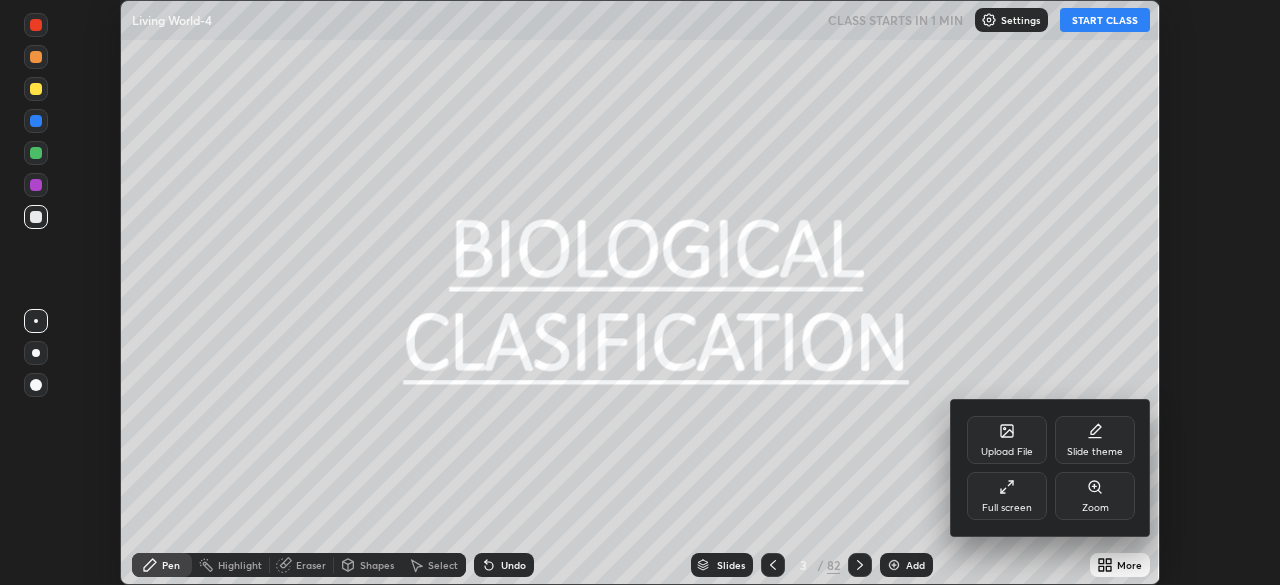 click on "Full screen" at bounding box center [1007, 496] 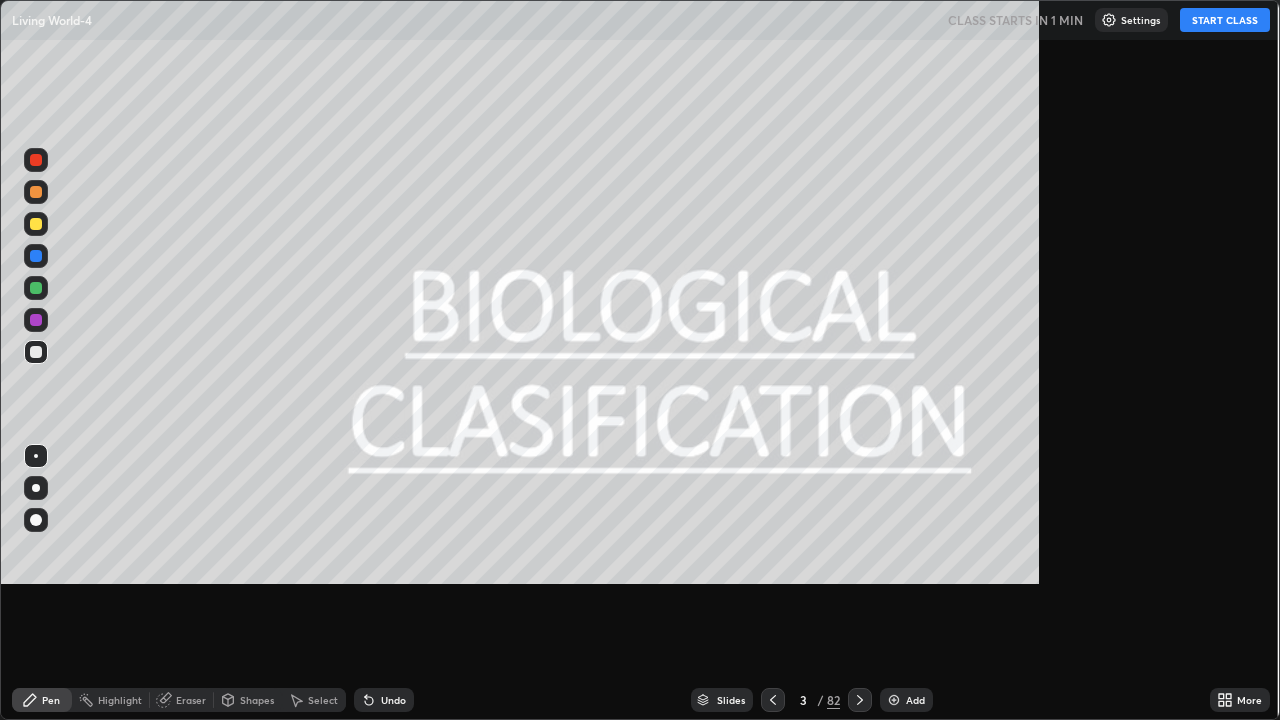 scroll, scrollTop: 99280, scrollLeft: 98720, axis: both 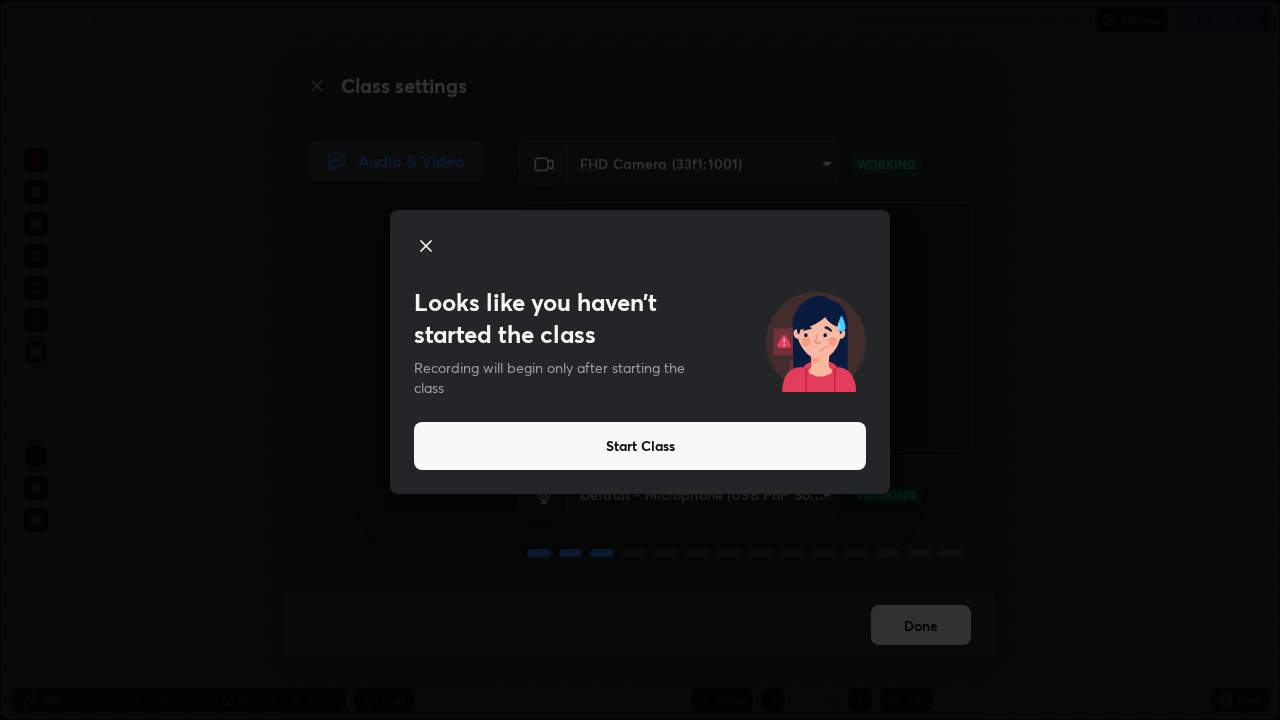 click on "Start Class" at bounding box center [640, 446] 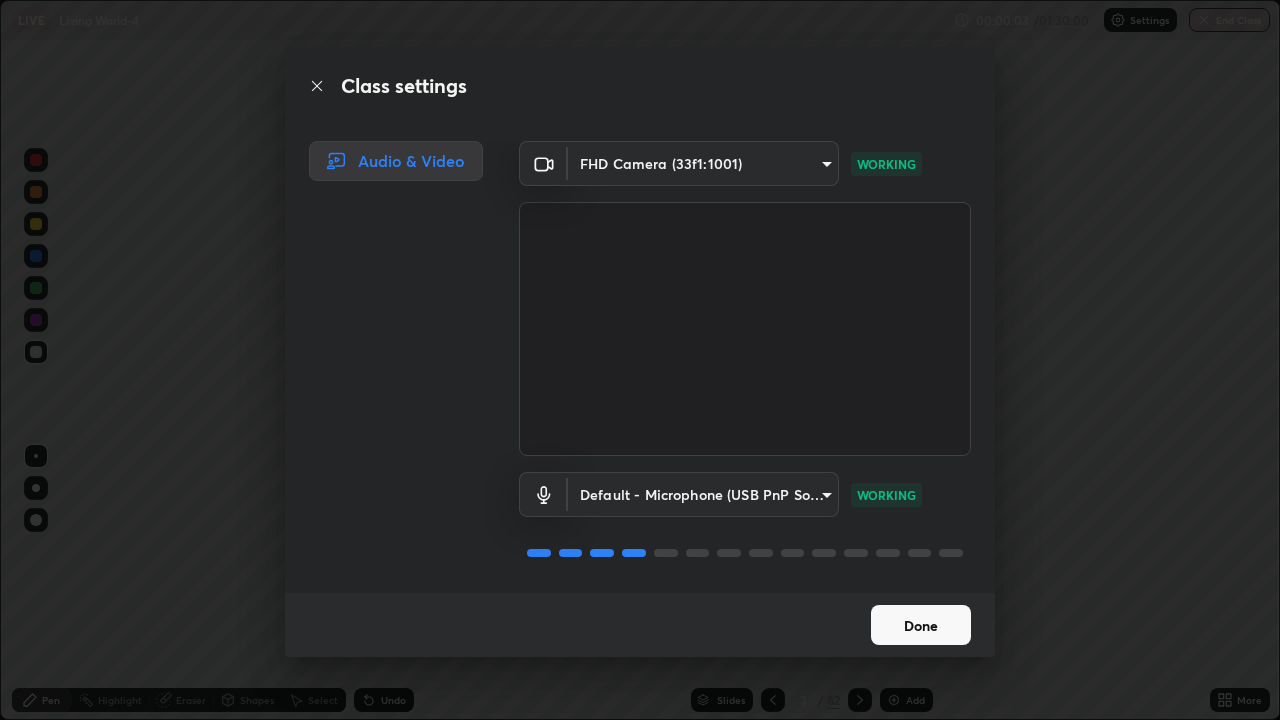 click on "Done" at bounding box center [921, 625] 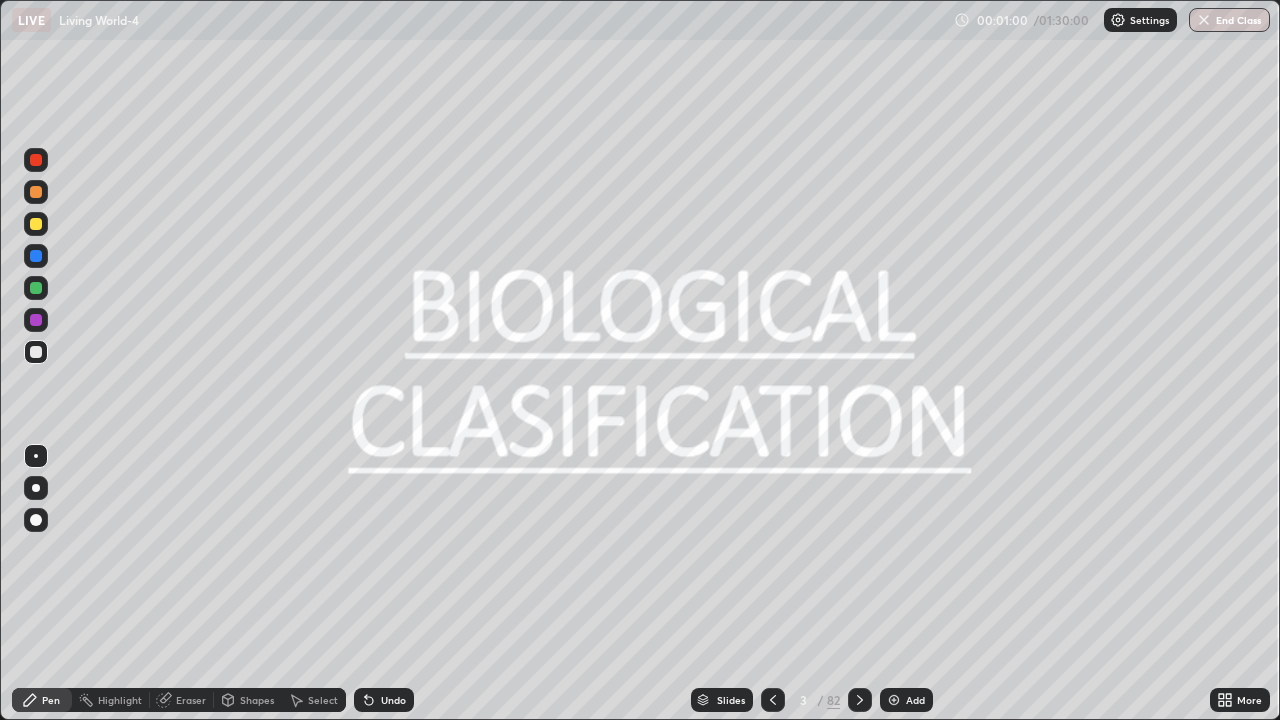 click on "Slides" at bounding box center [731, 700] 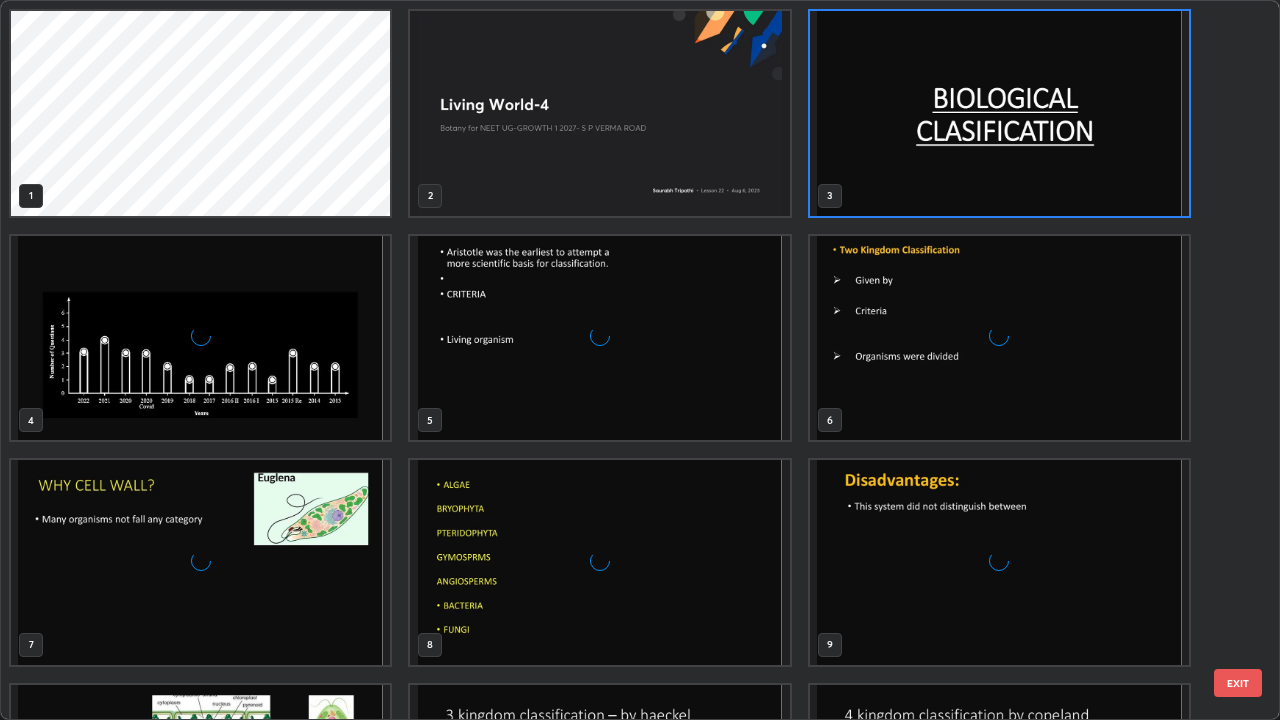 scroll, scrollTop: 7, scrollLeft: 11, axis: both 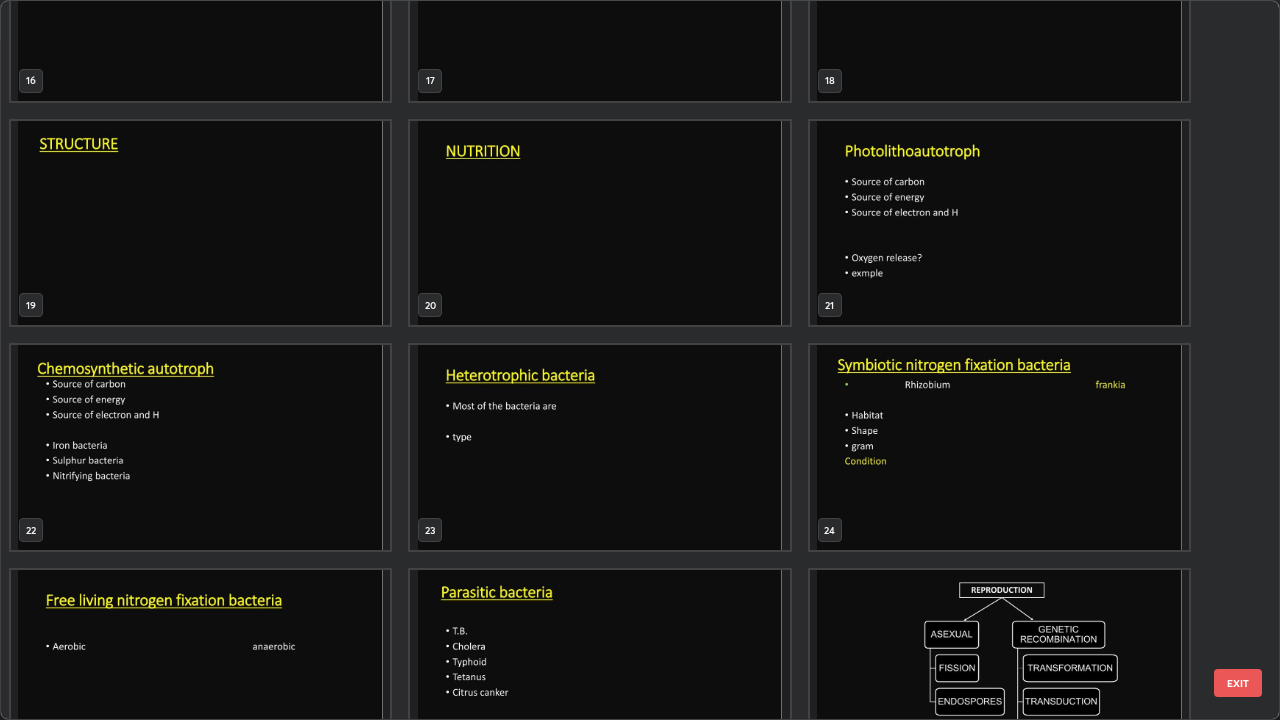 click at bounding box center (599, 223) 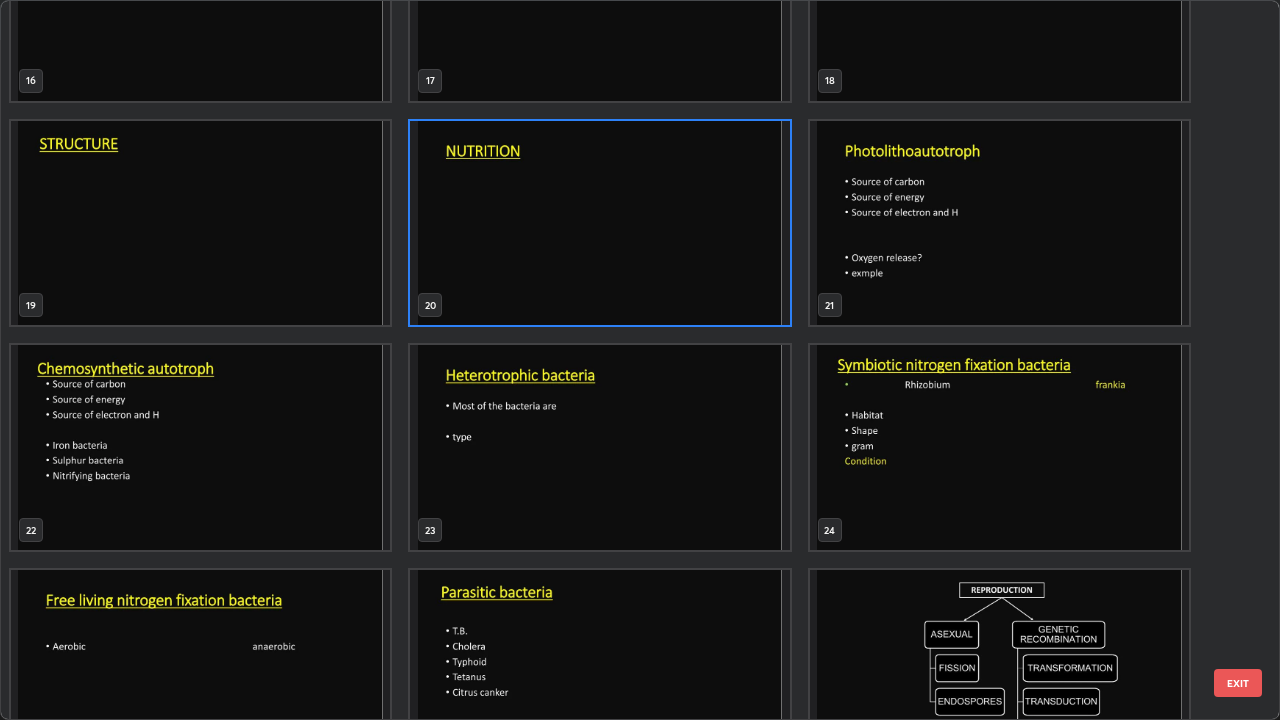 click at bounding box center (599, 223) 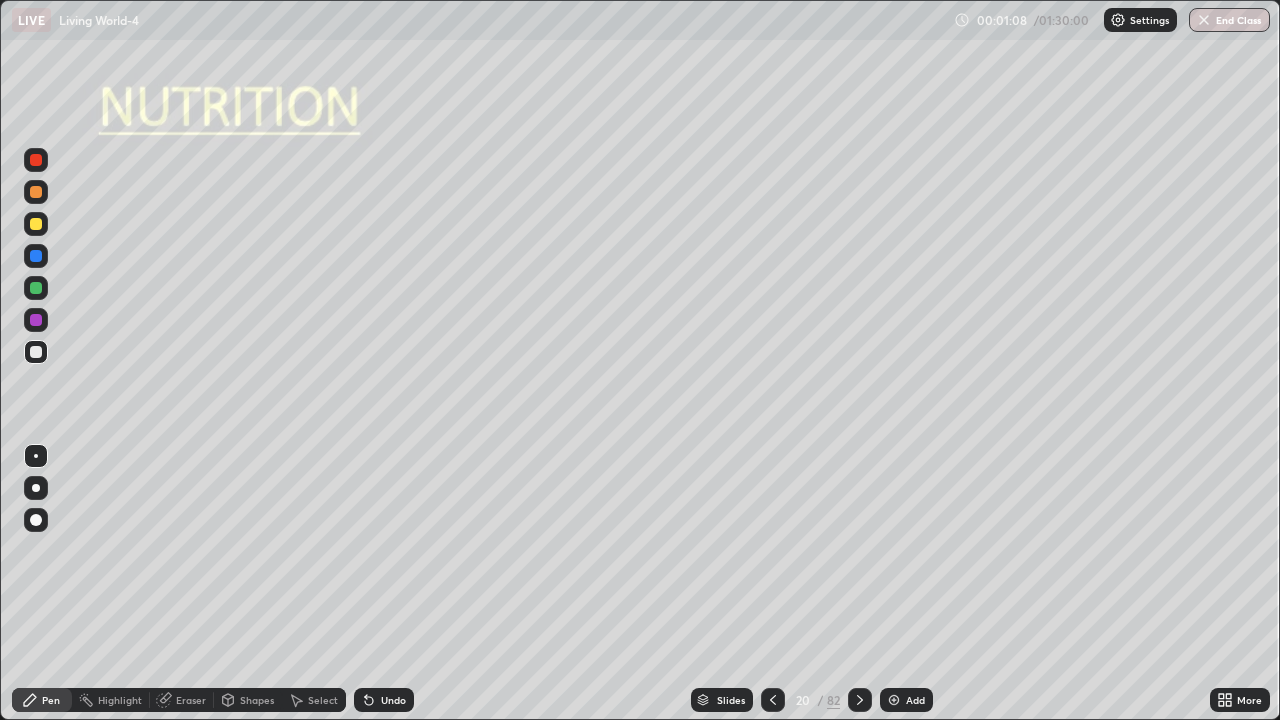 click at bounding box center (36, 352) 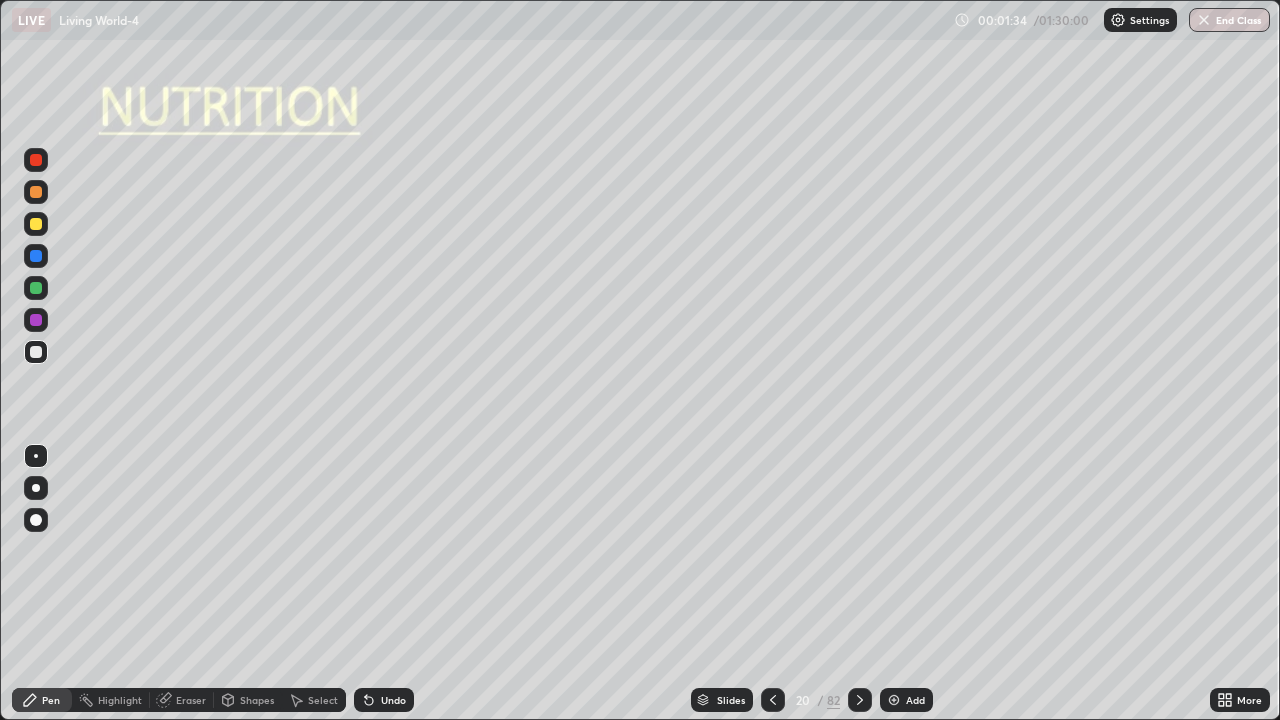 click at bounding box center (36, 224) 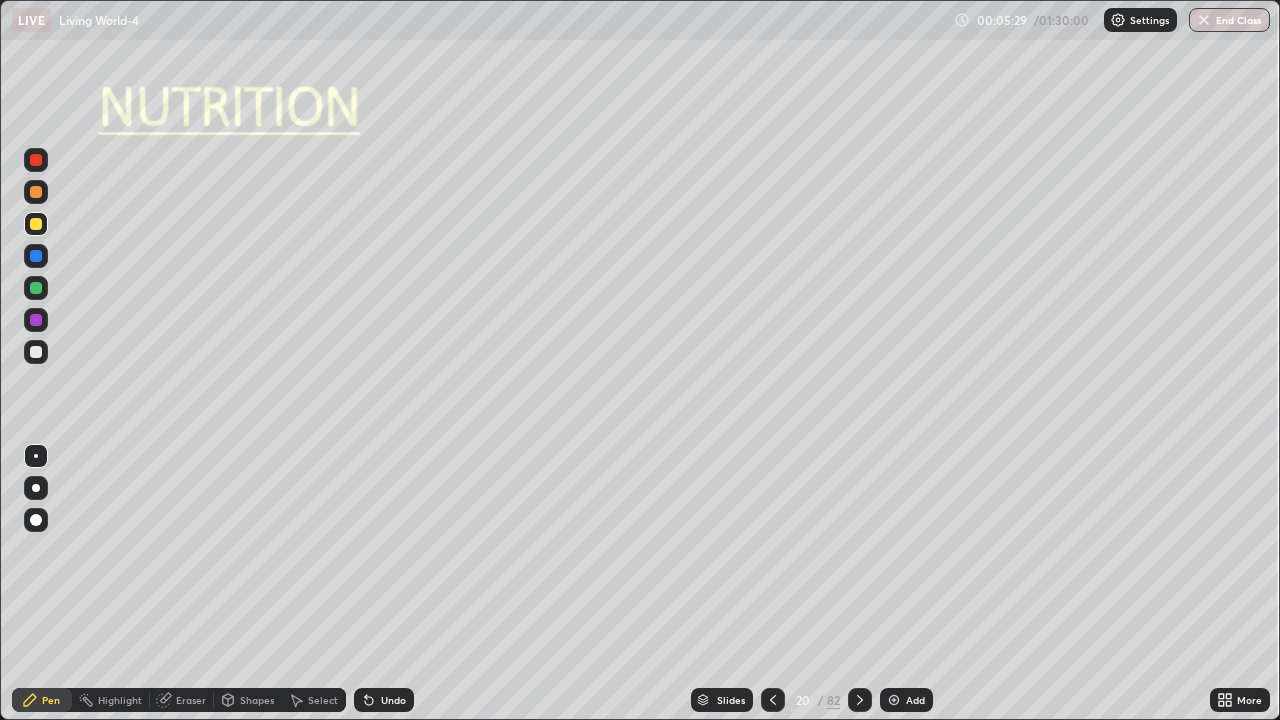 click at bounding box center [36, 352] 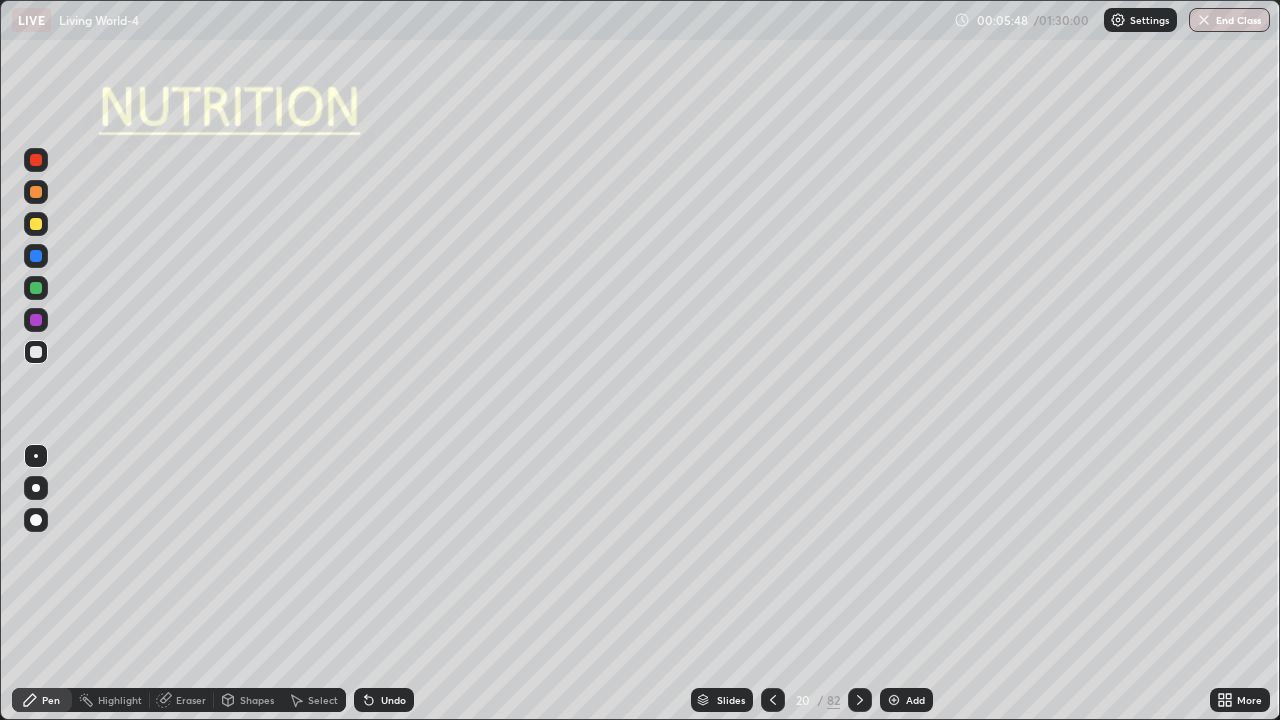 click 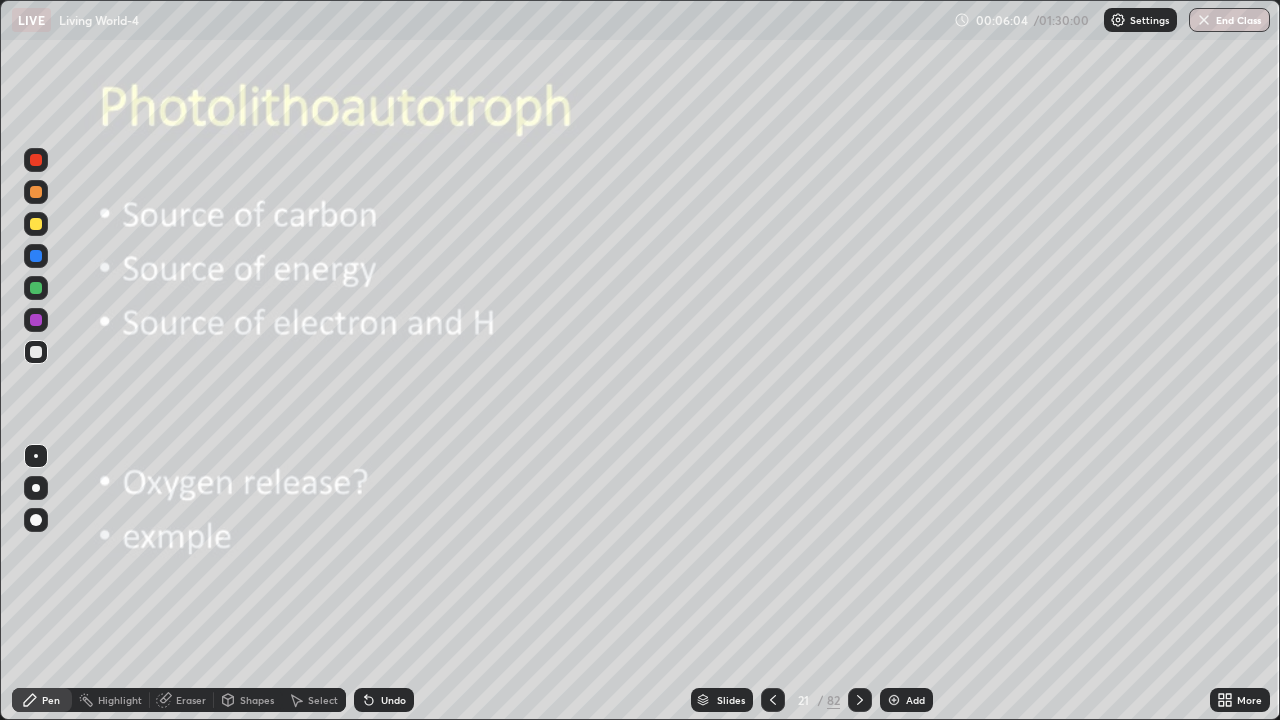 click at bounding box center [36, 224] 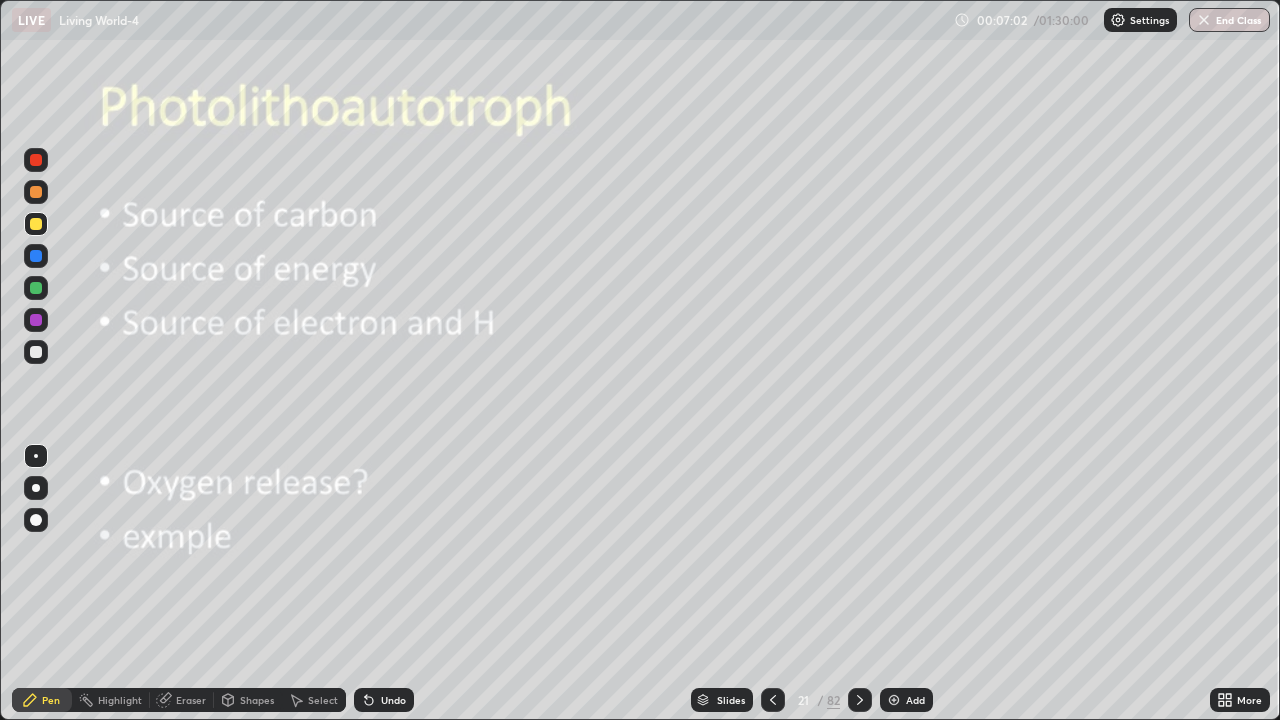 click at bounding box center (36, 488) 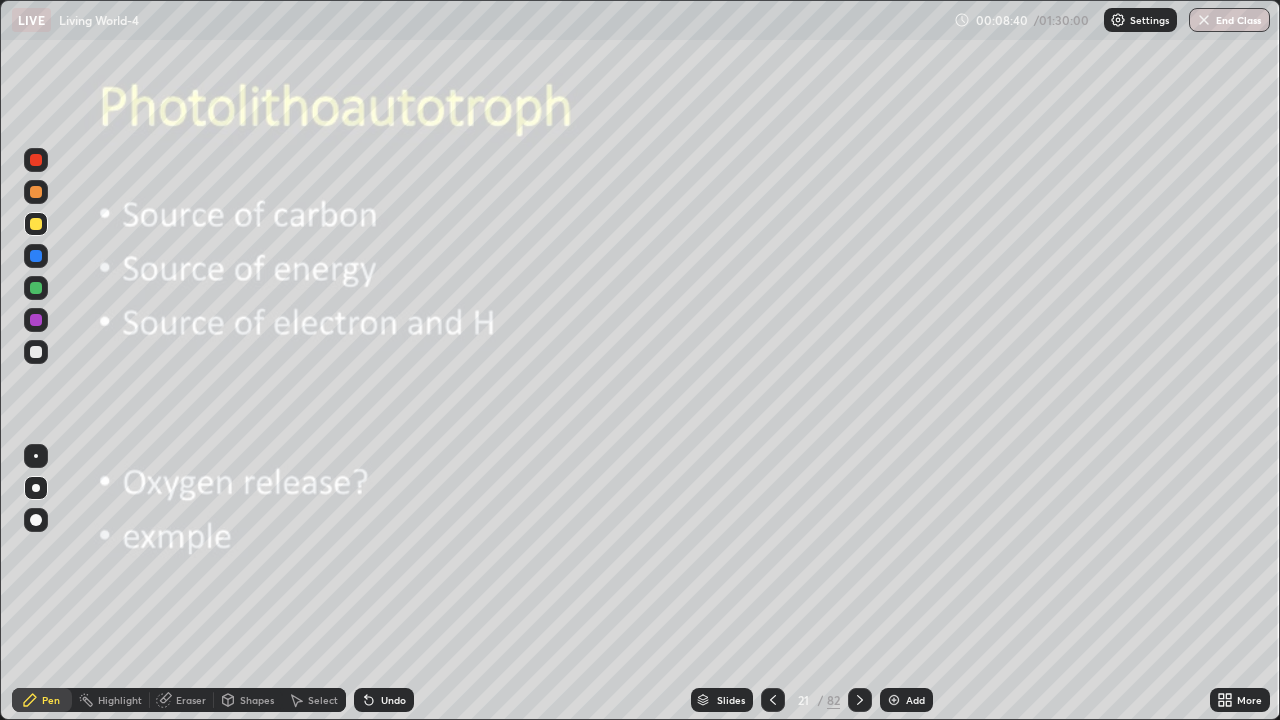 click at bounding box center [36, 352] 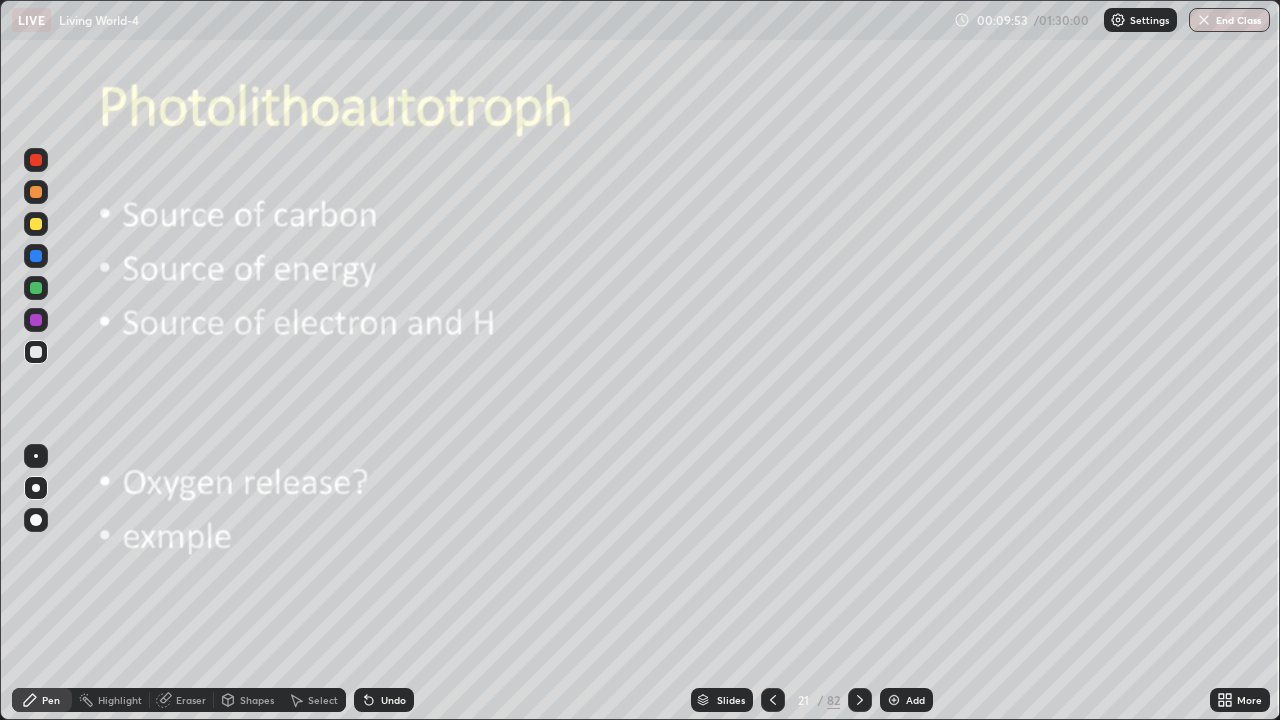 click at bounding box center [36, 224] 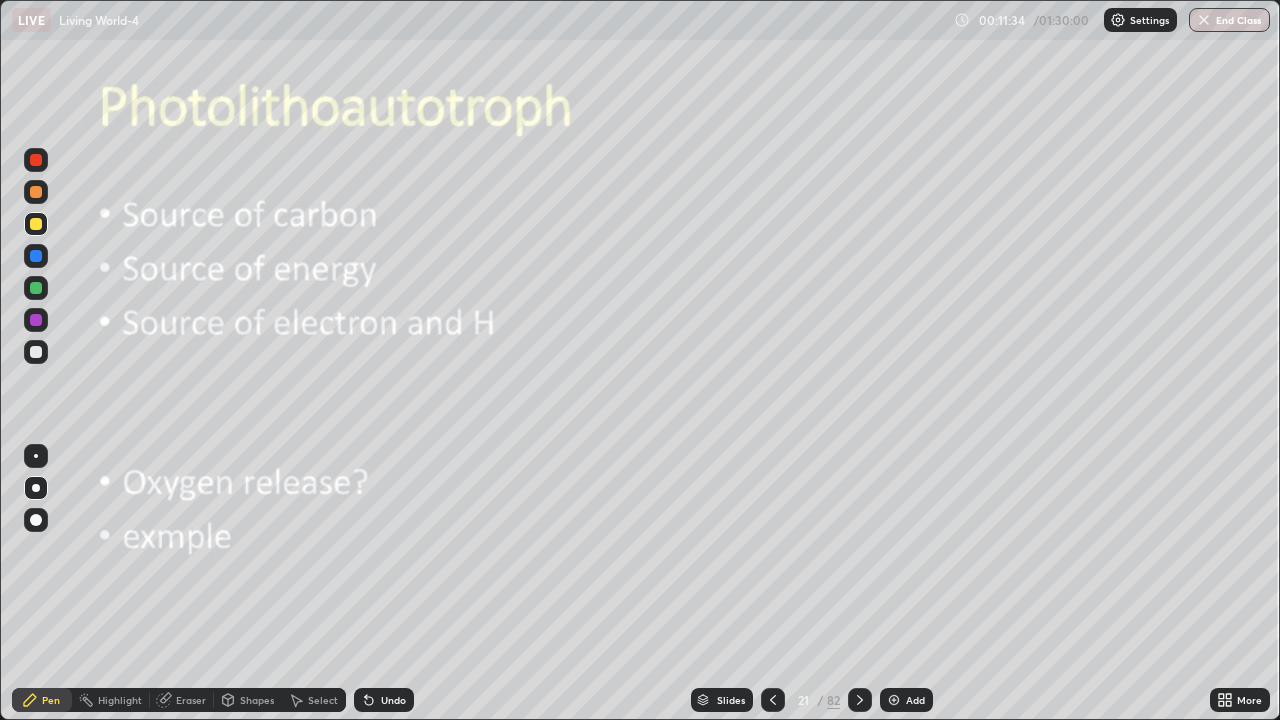 click 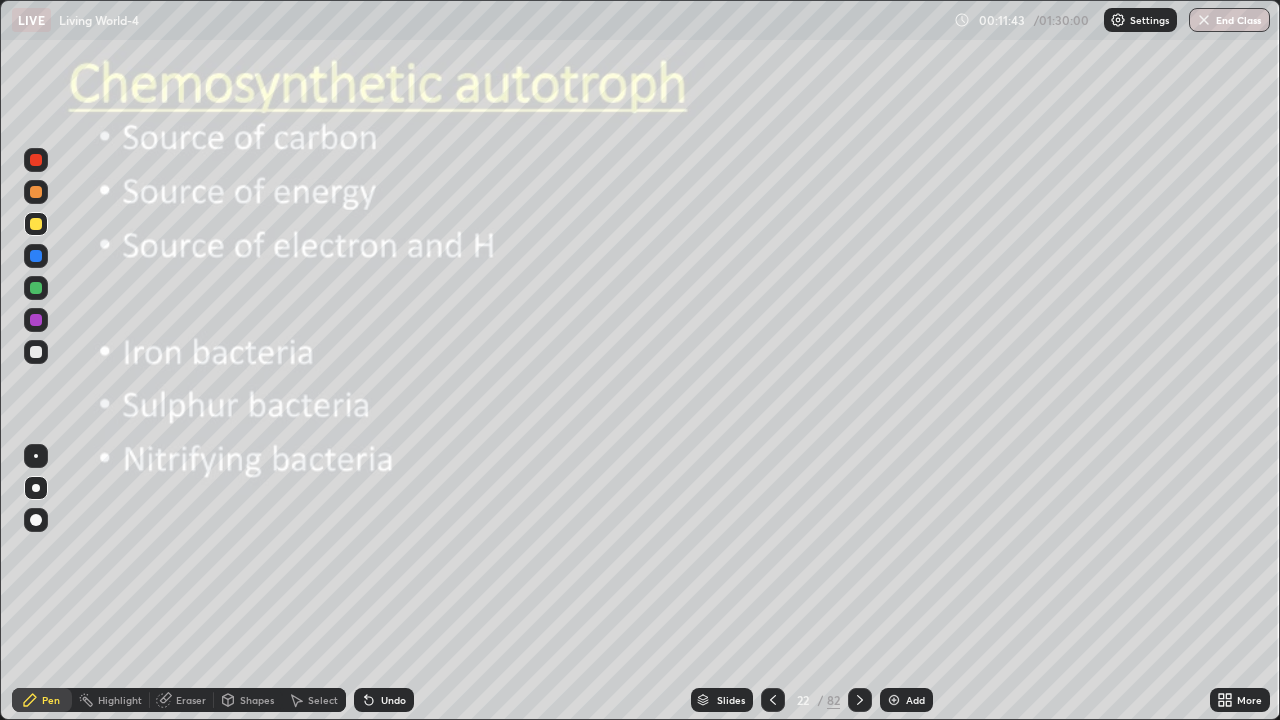 click at bounding box center (36, 224) 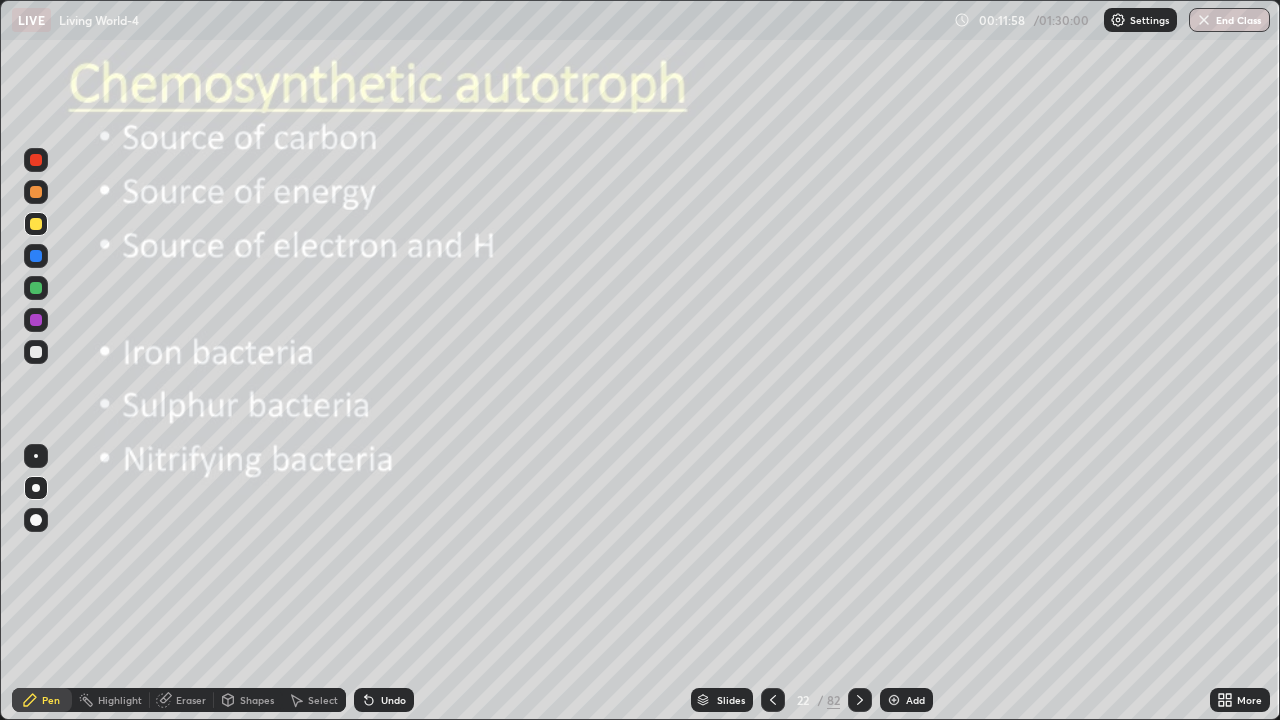 click at bounding box center (36, 288) 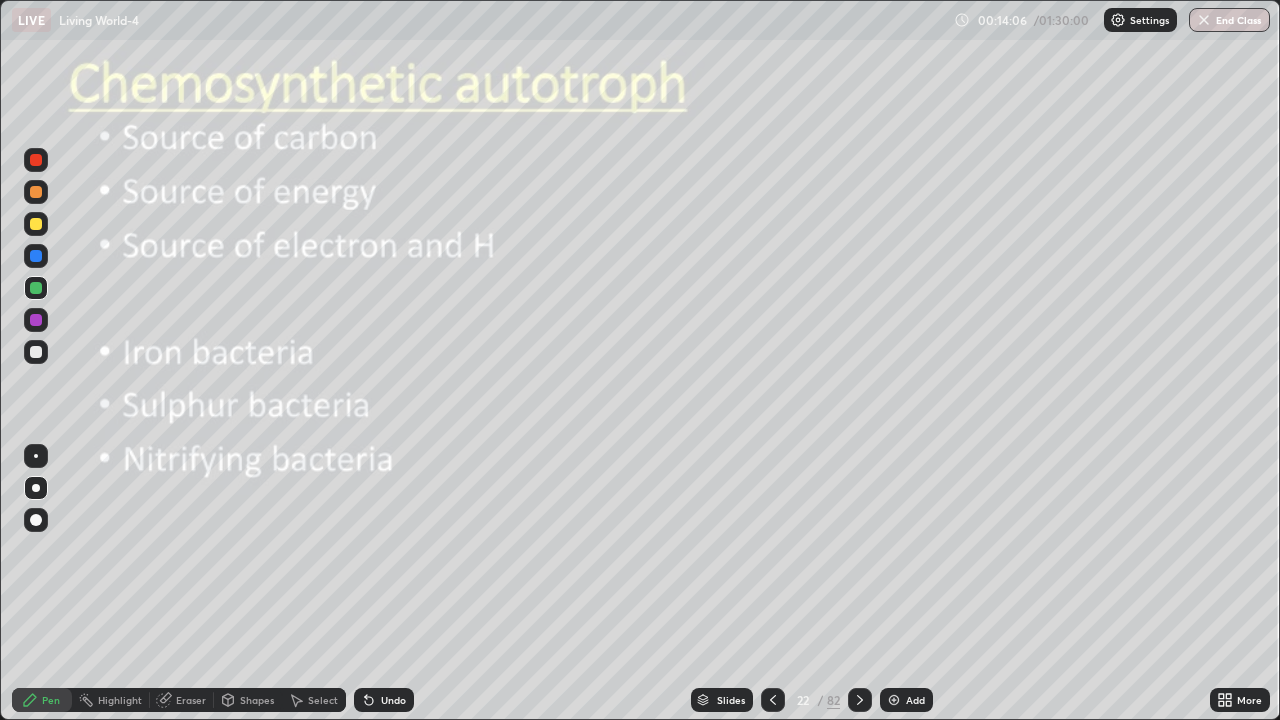 click on "Select" at bounding box center [323, 700] 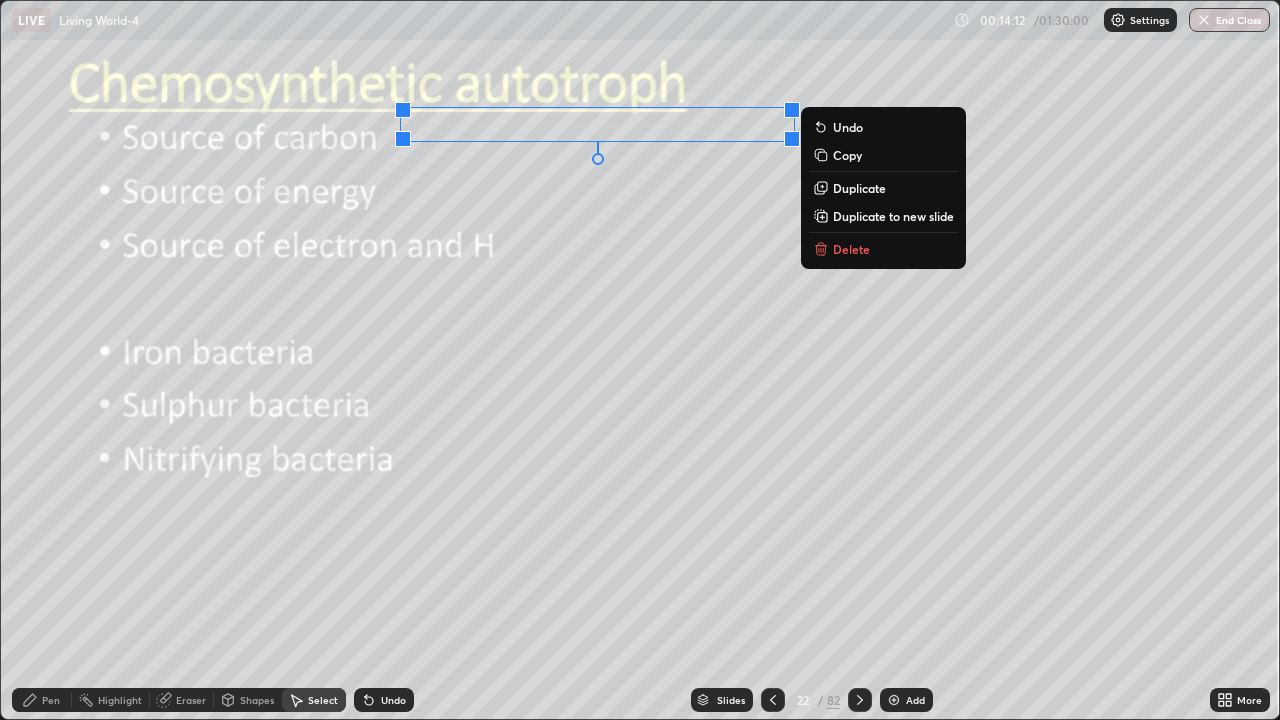 click on "Undo" at bounding box center [393, 700] 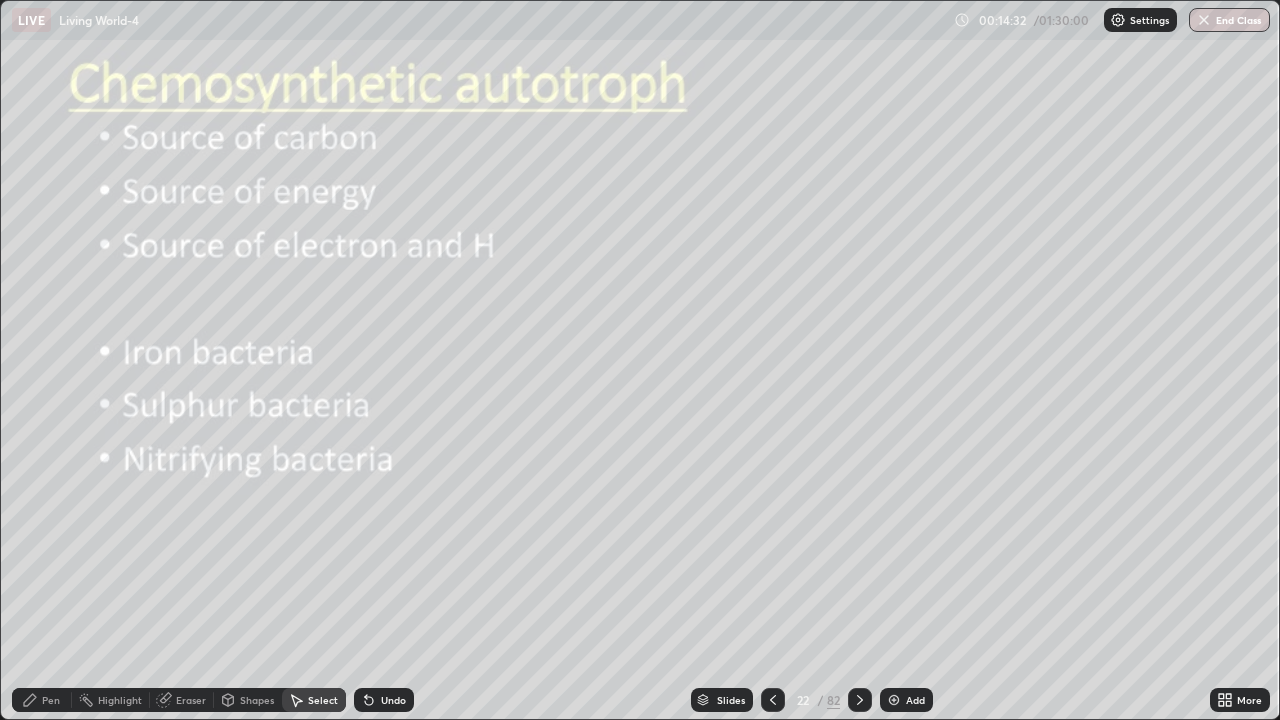 click on "Pen" at bounding box center [51, 700] 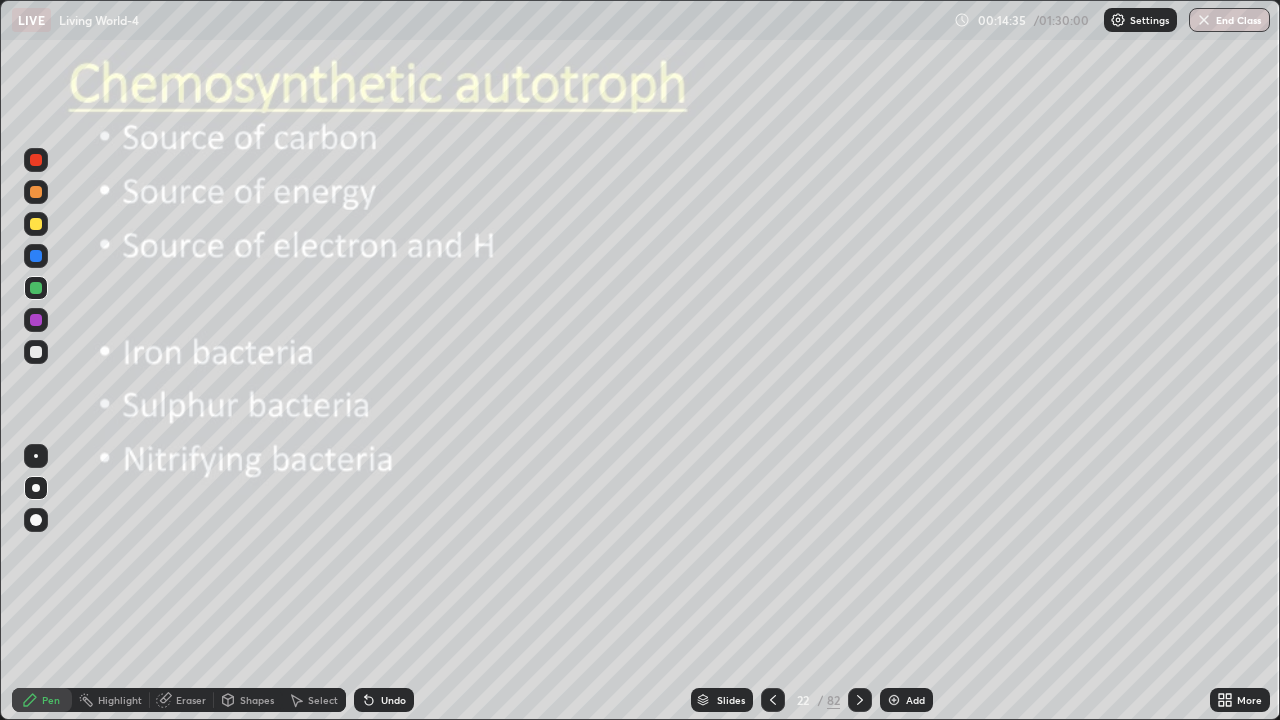 click at bounding box center (36, 288) 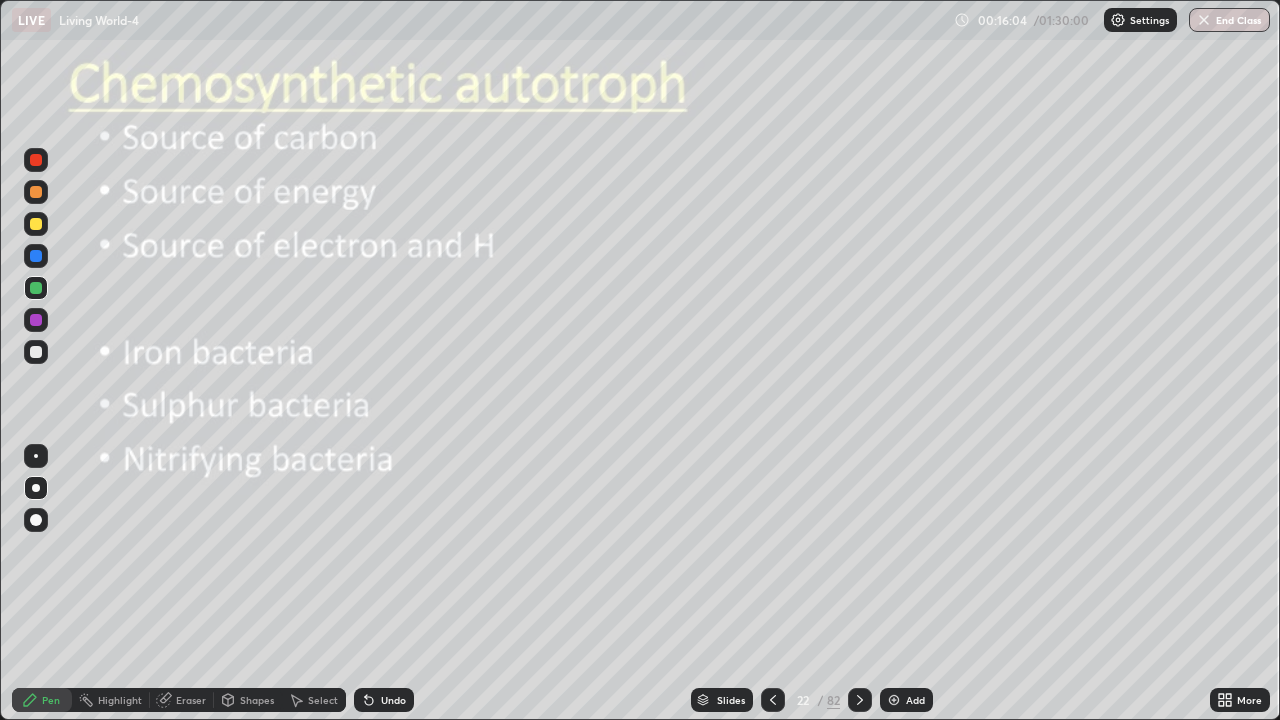 click at bounding box center [36, 456] 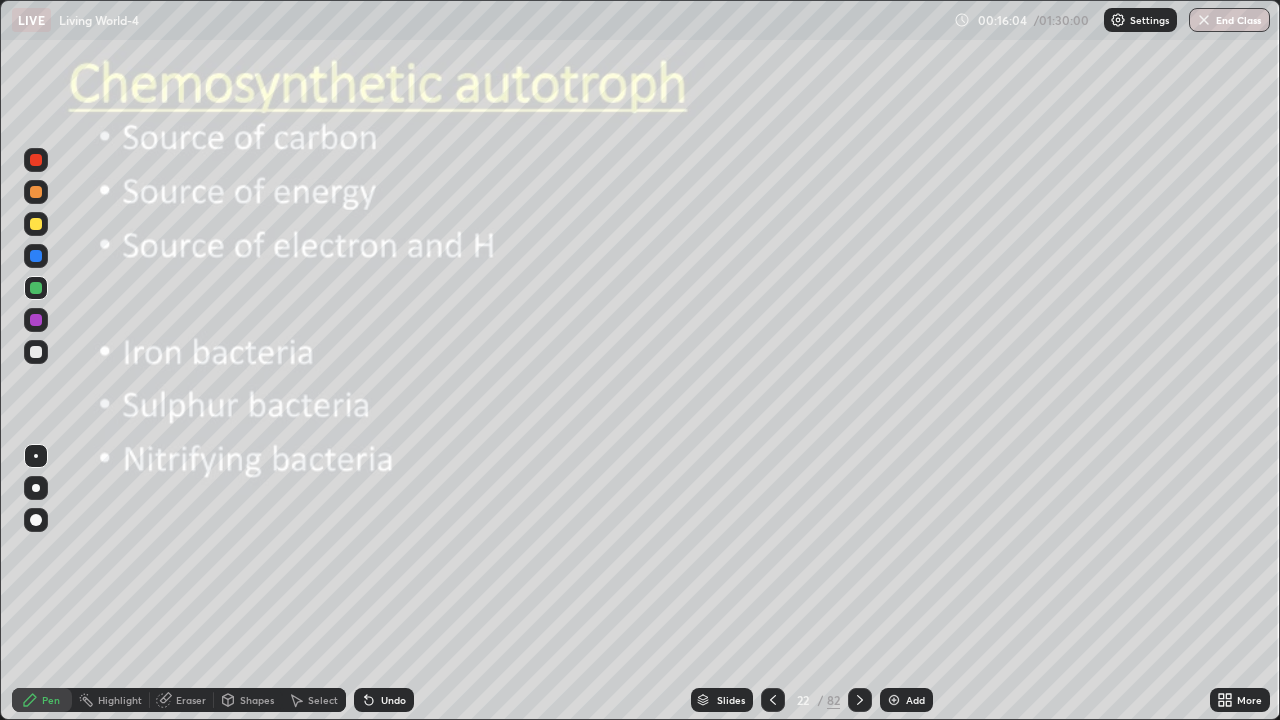 click at bounding box center [36, 352] 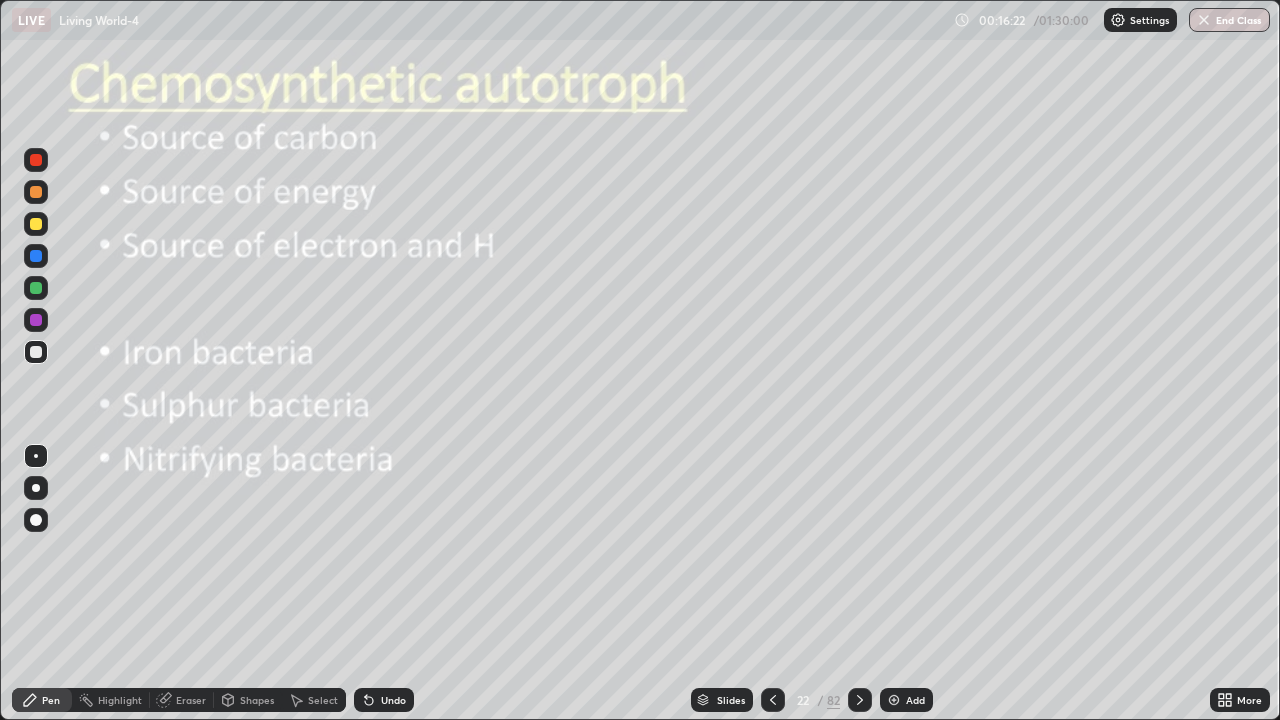 click at bounding box center (36, 352) 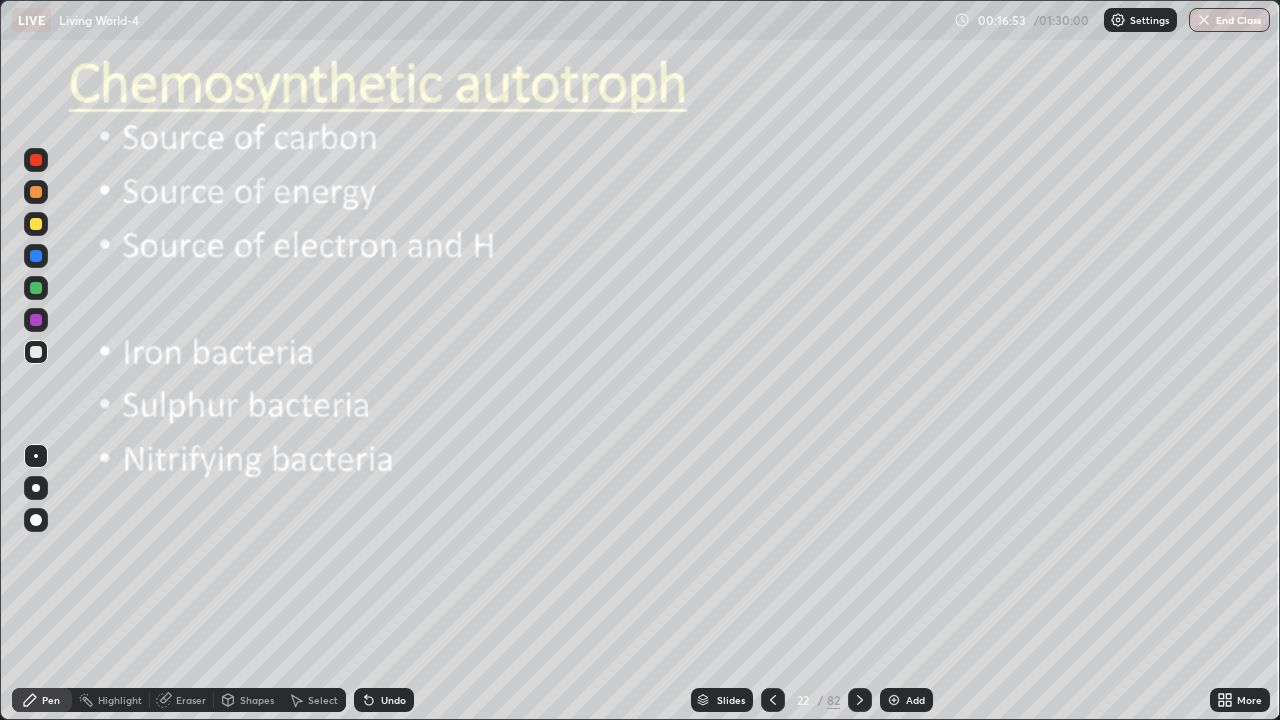 click at bounding box center [36, 488] 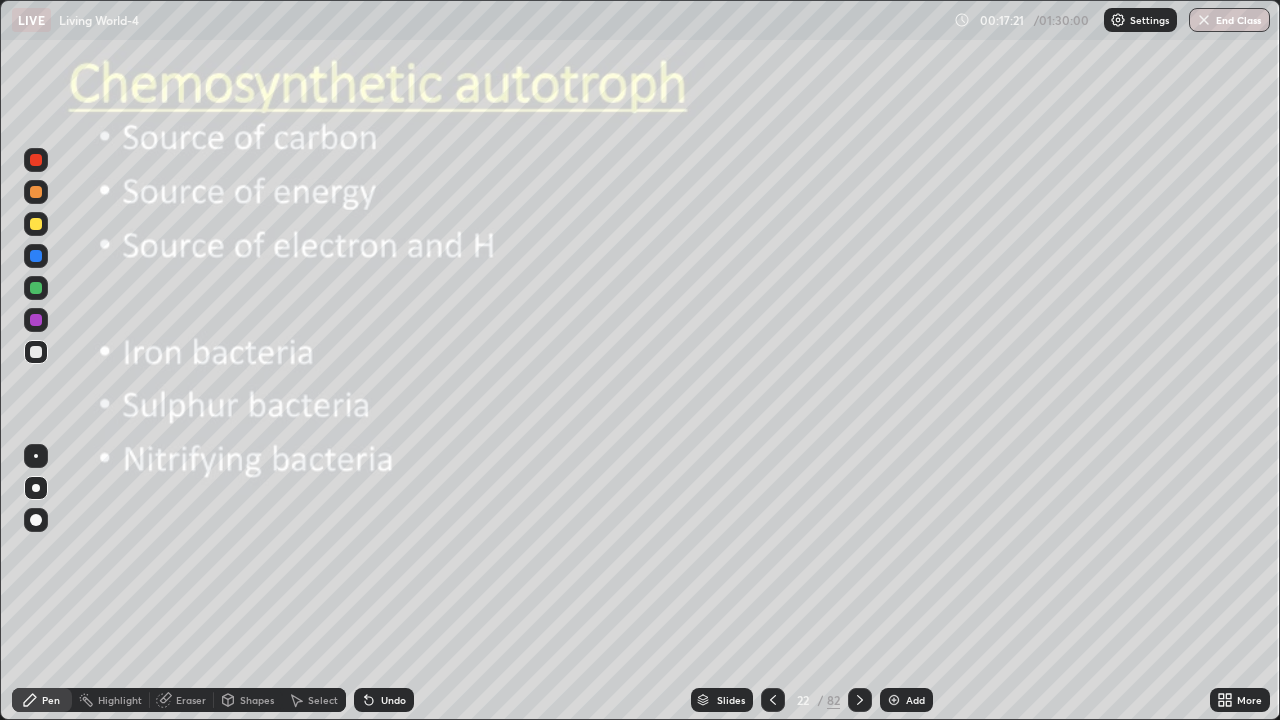 click on "Eraser" at bounding box center (191, 700) 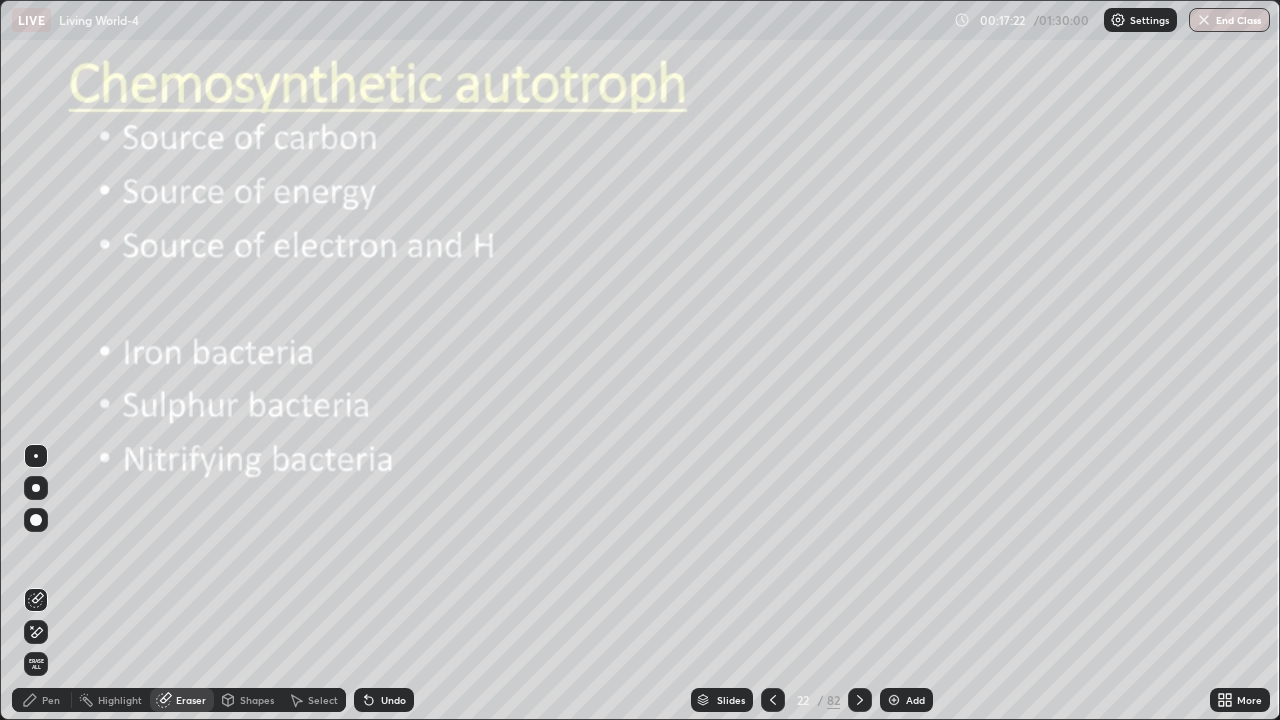 click 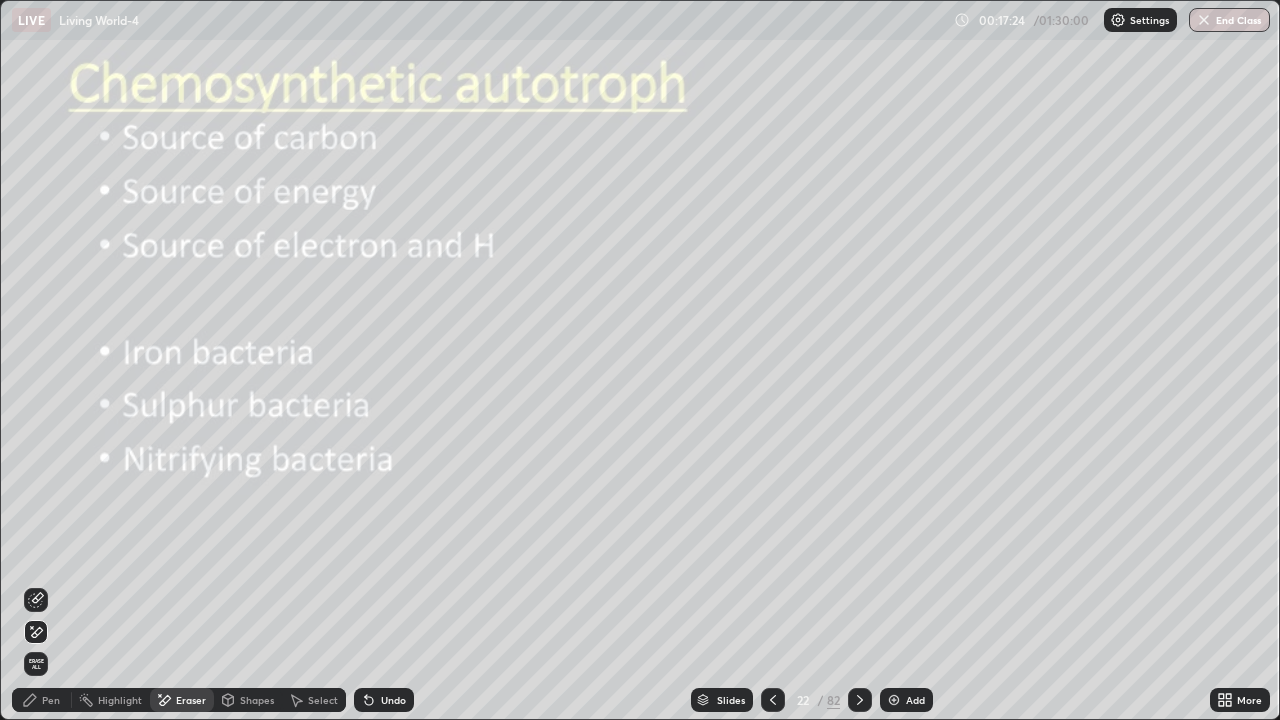 click on "Pen" at bounding box center (42, 700) 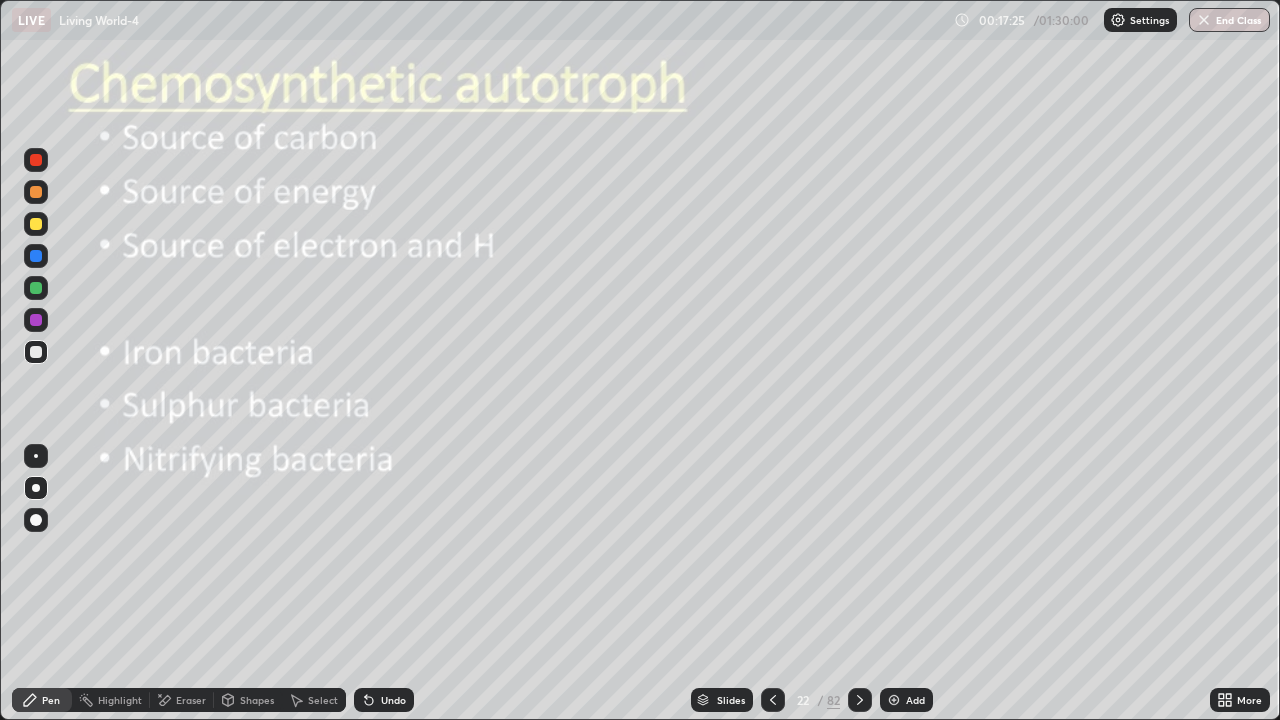 click at bounding box center [36, 352] 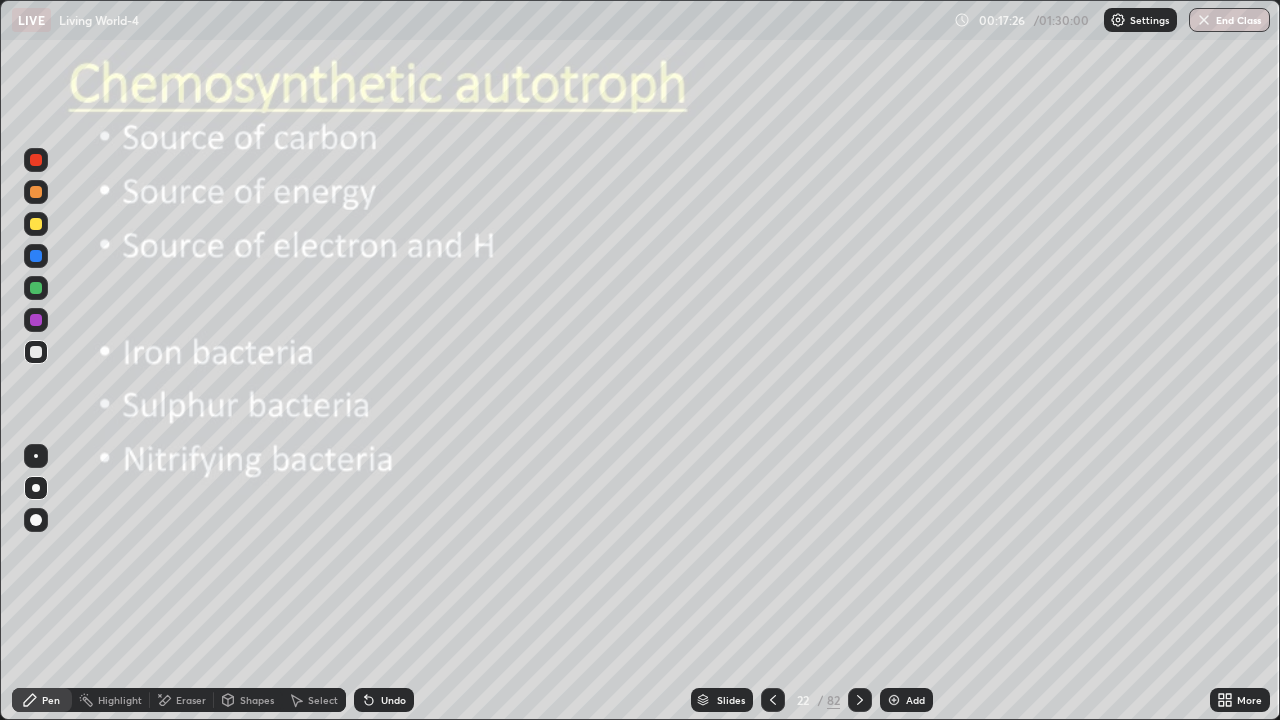 click on "Shapes" at bounding box center [257, 700] 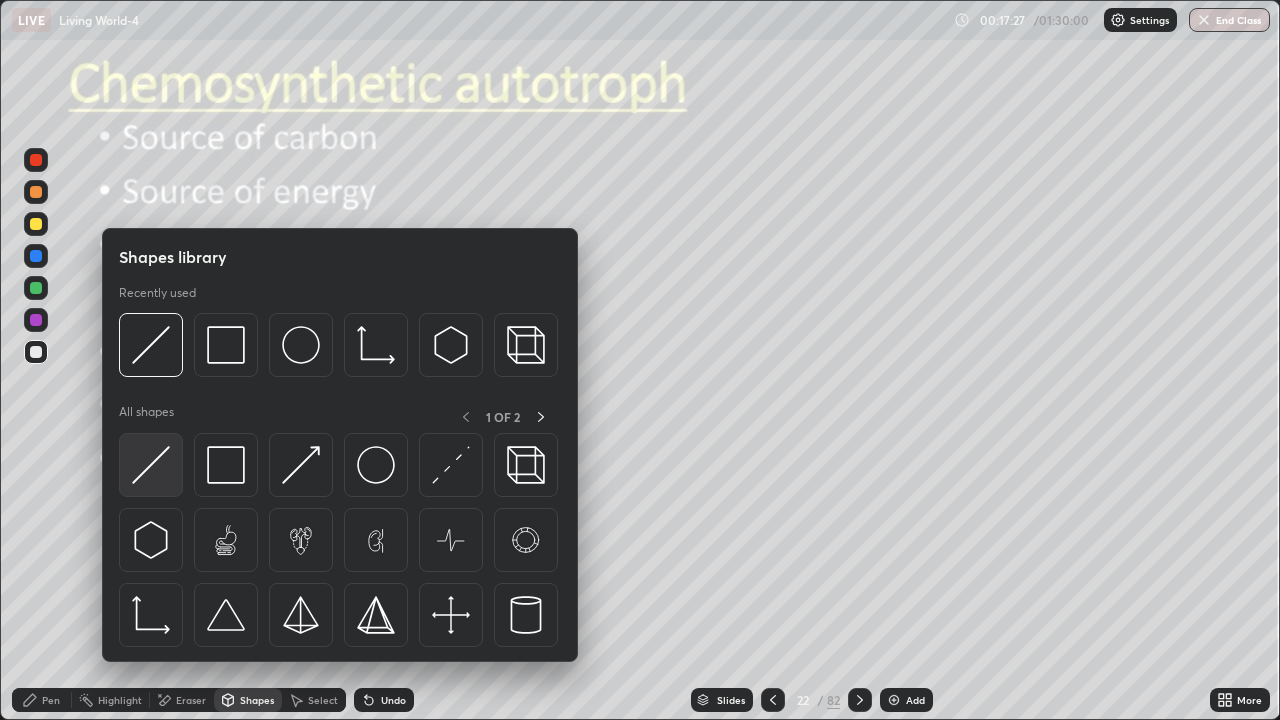 click at bounding box center [151, 465] 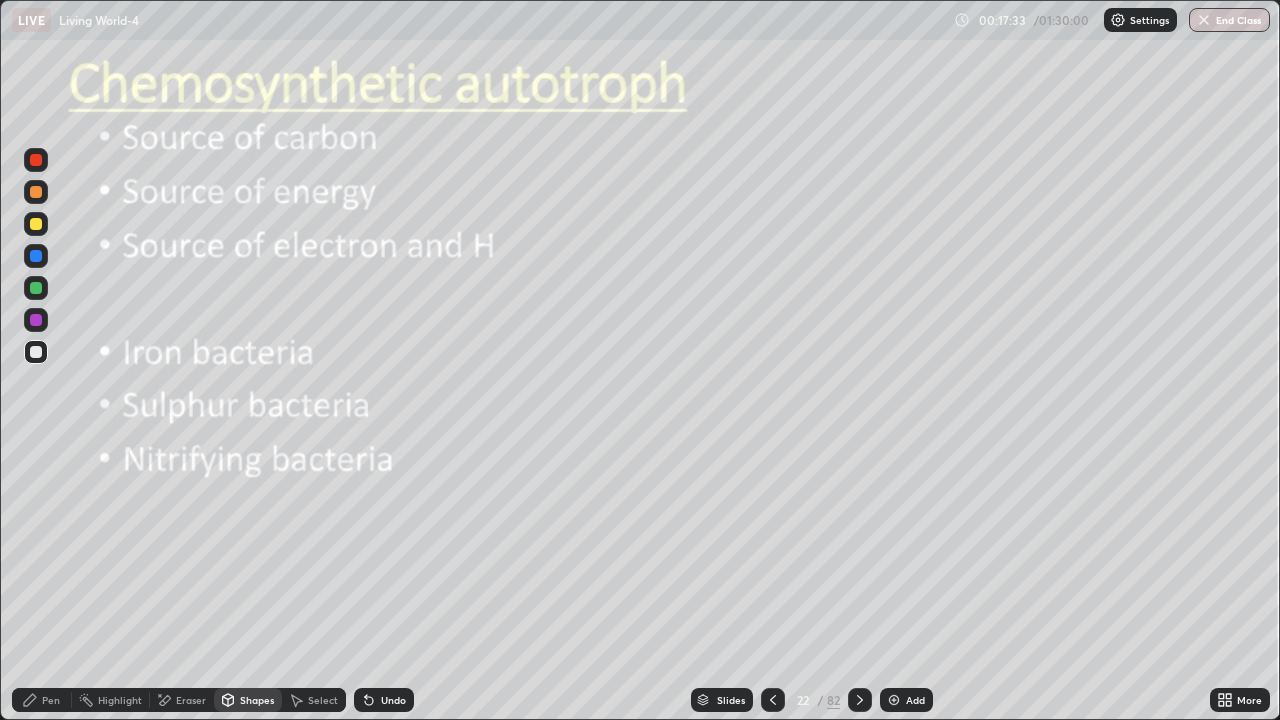 click on "Pen" at bounding box center [42, 700] 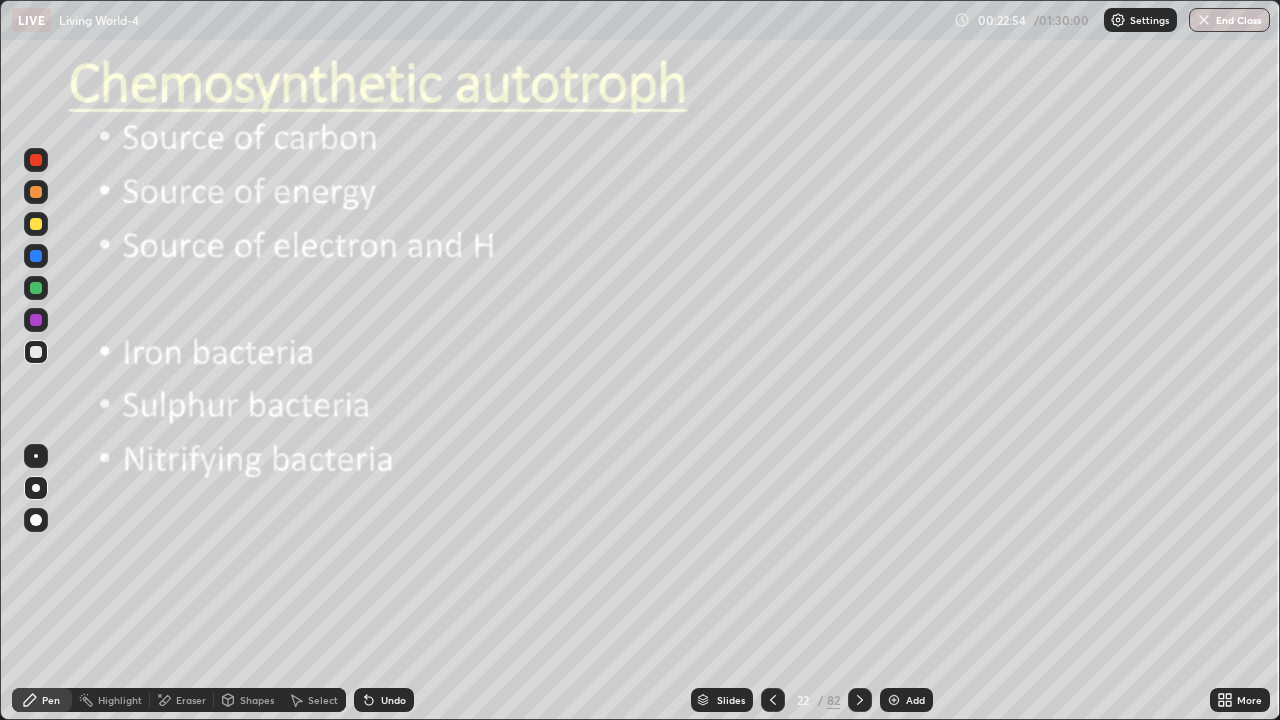 click 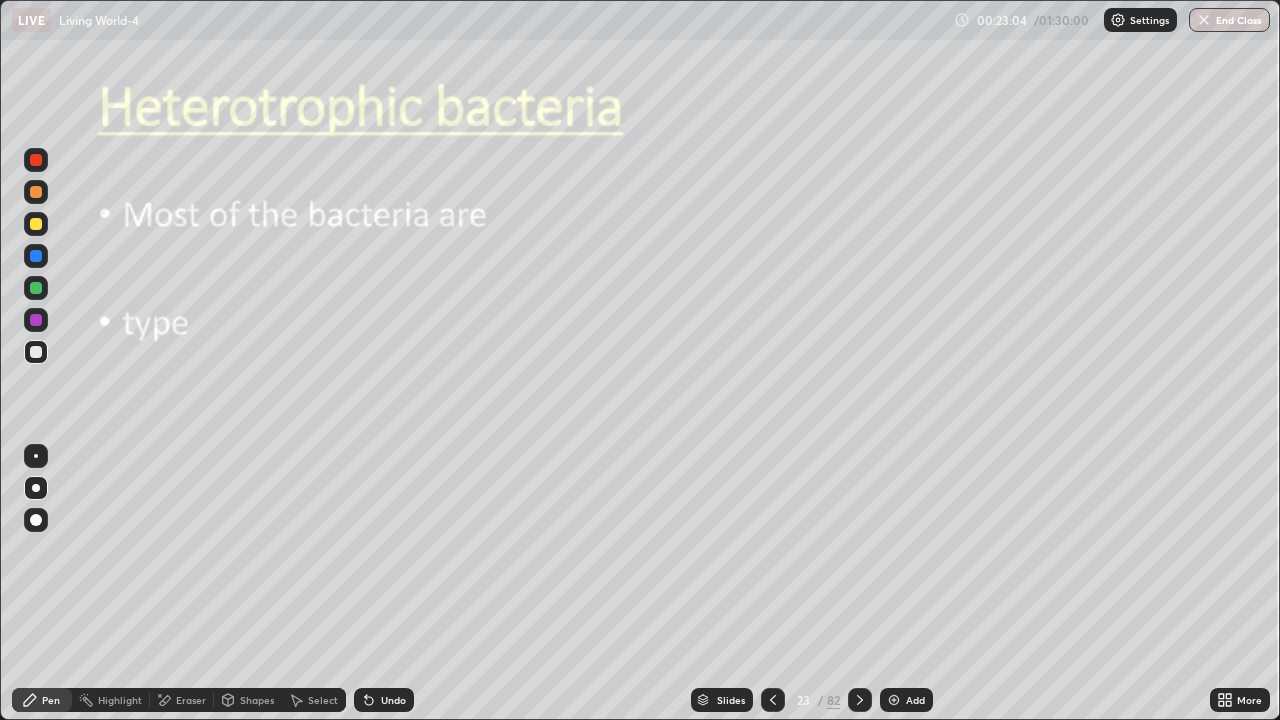 click at bounding box center [36, 488] 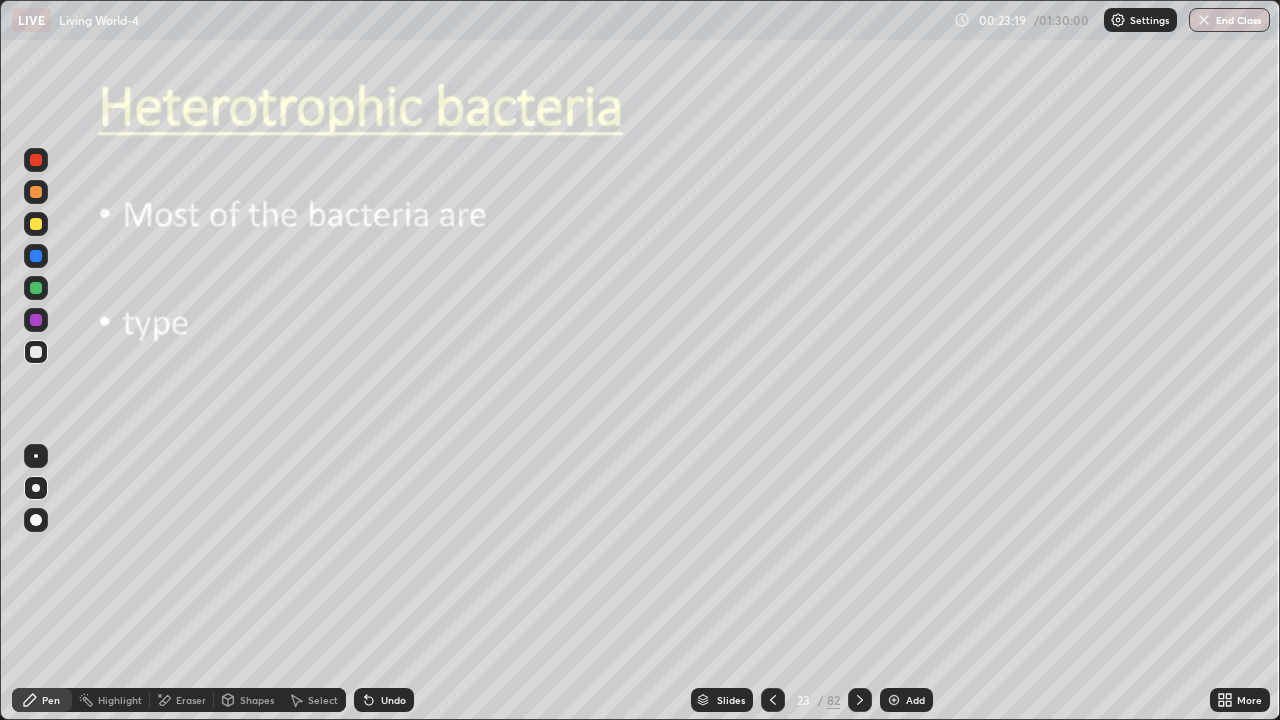 click 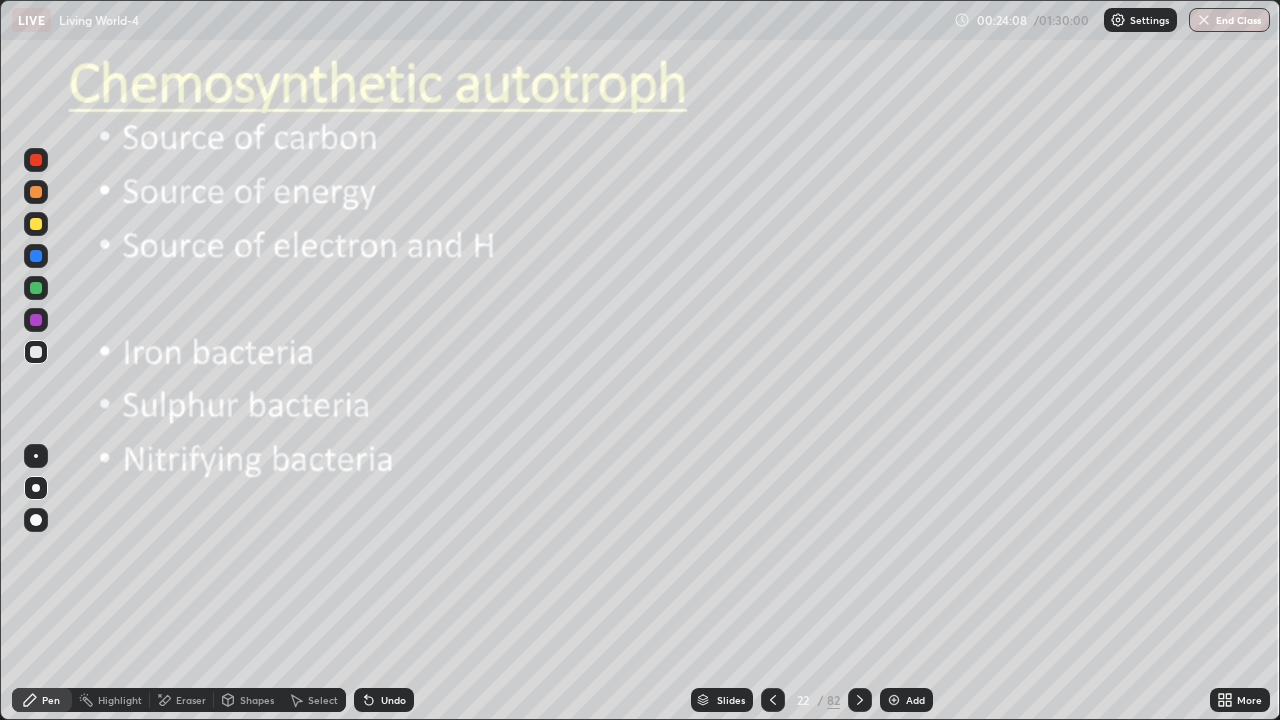 click 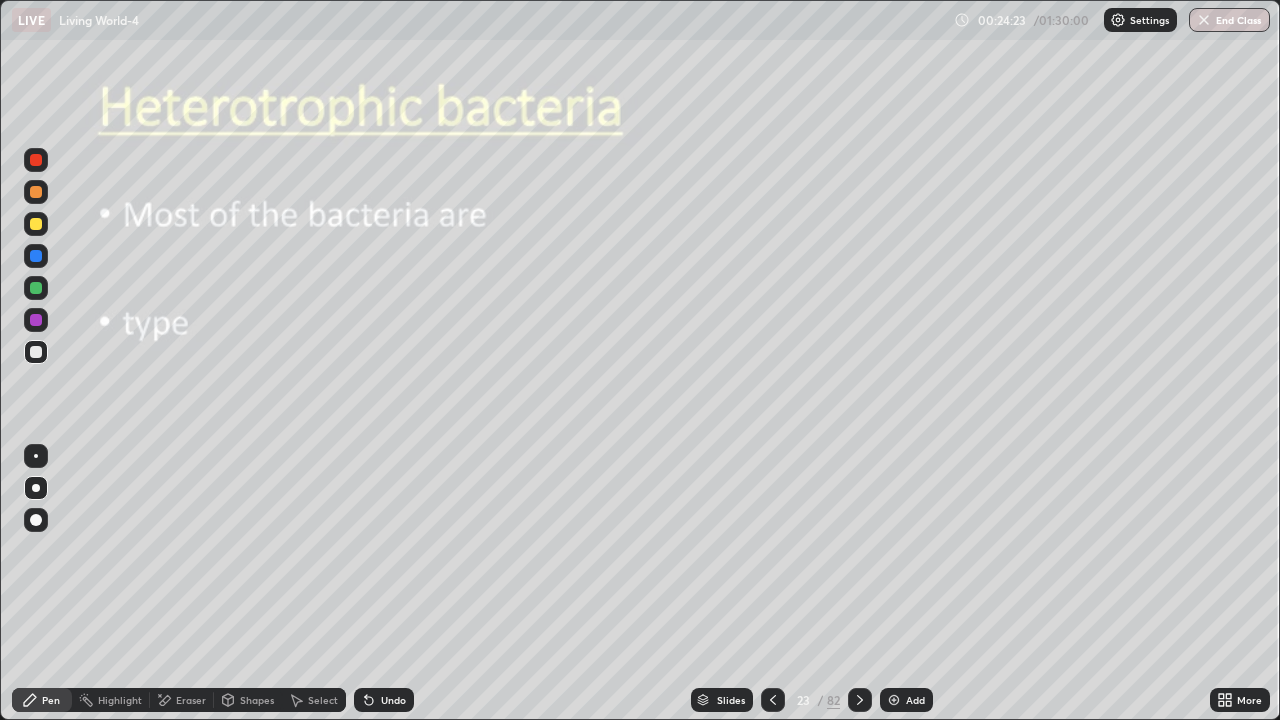 click at bounding box center [36, 488] 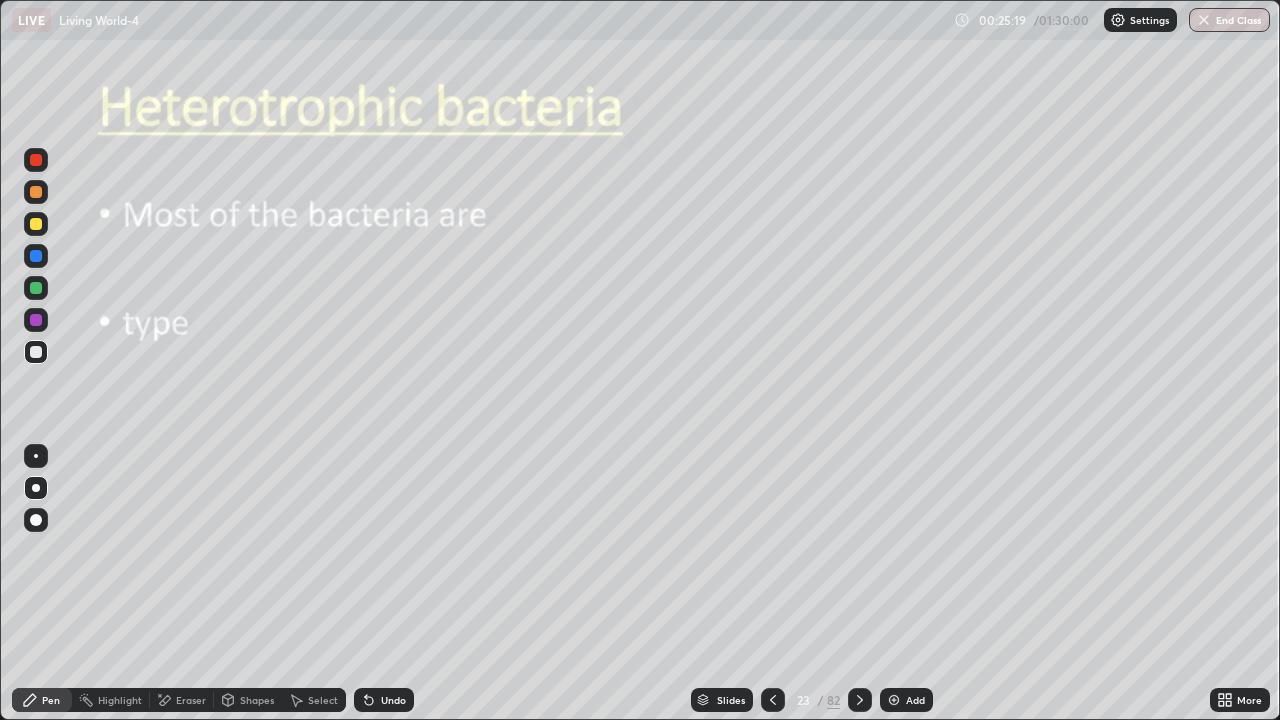 click 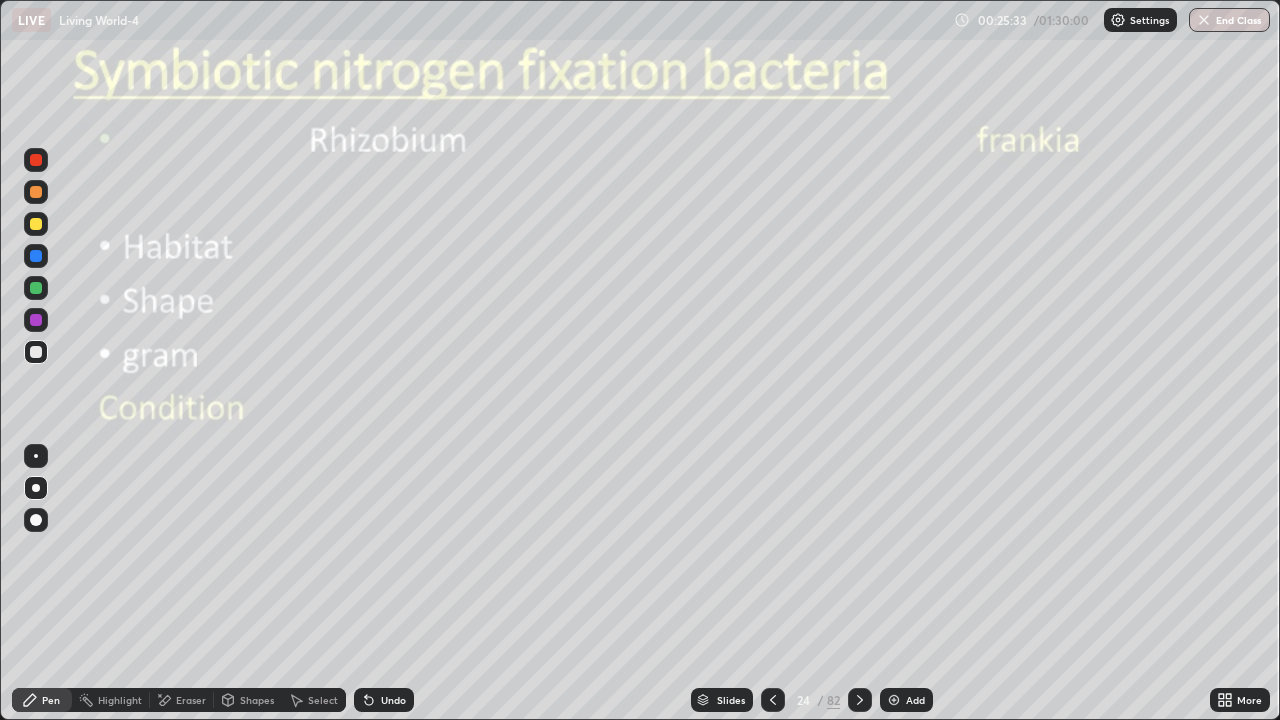 click 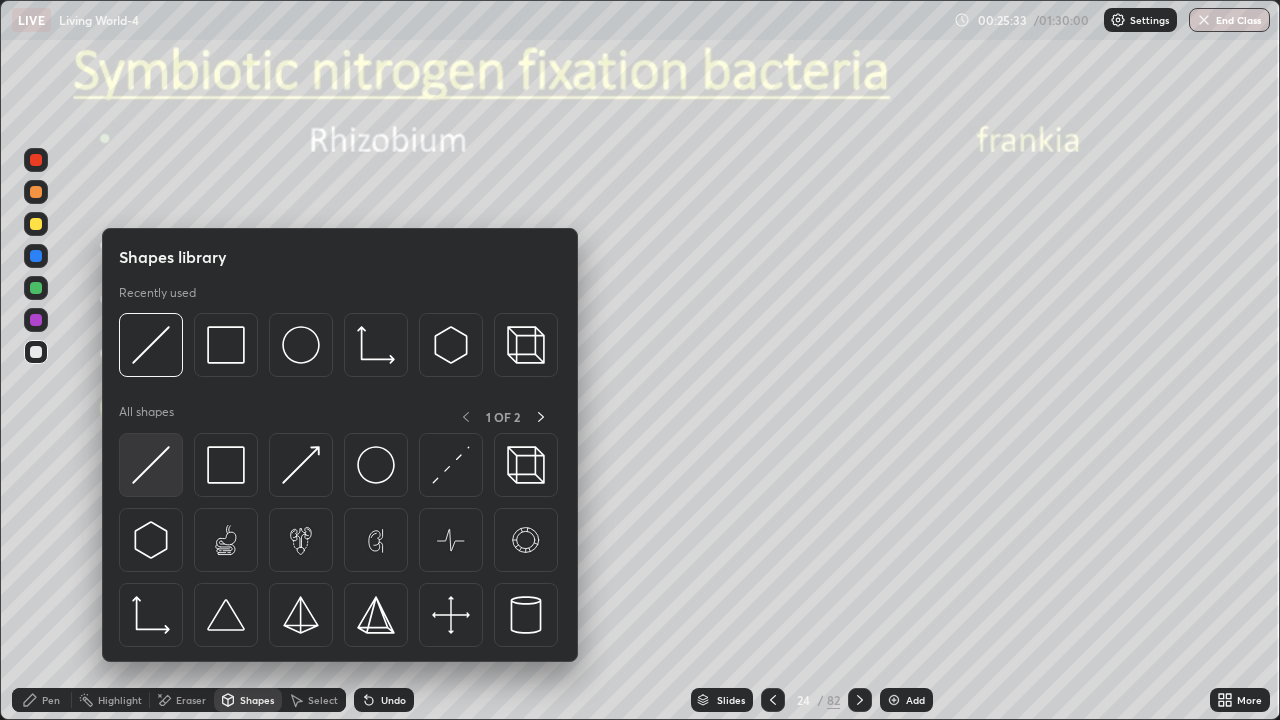 click at bounding box center (151, 465) 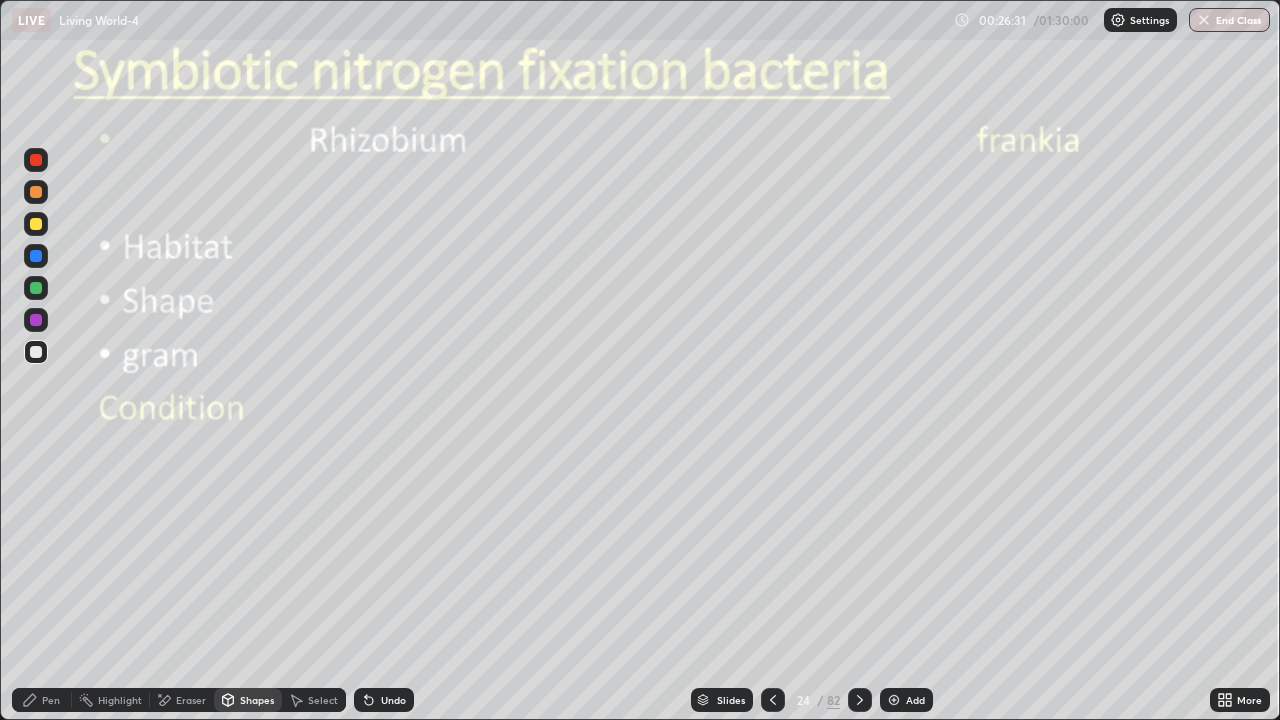 click at bounding box center [36, 224] 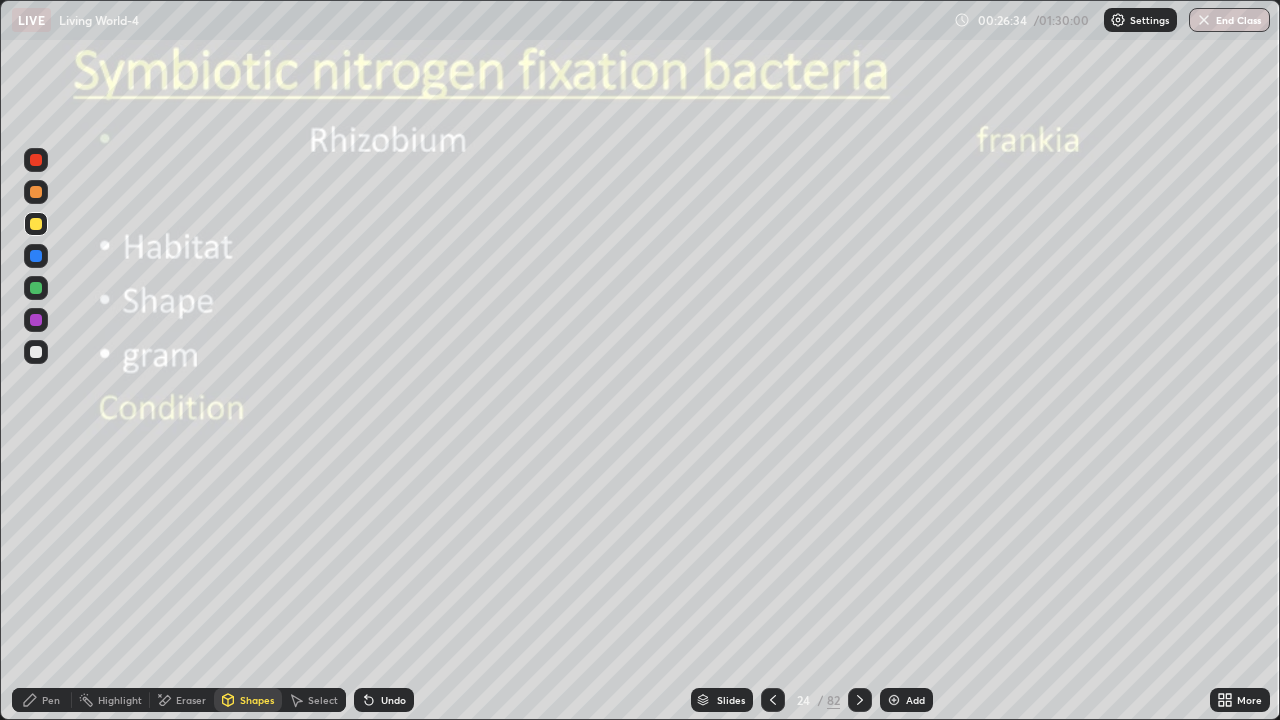 click on "Pen" at bounding box center (51, 700) 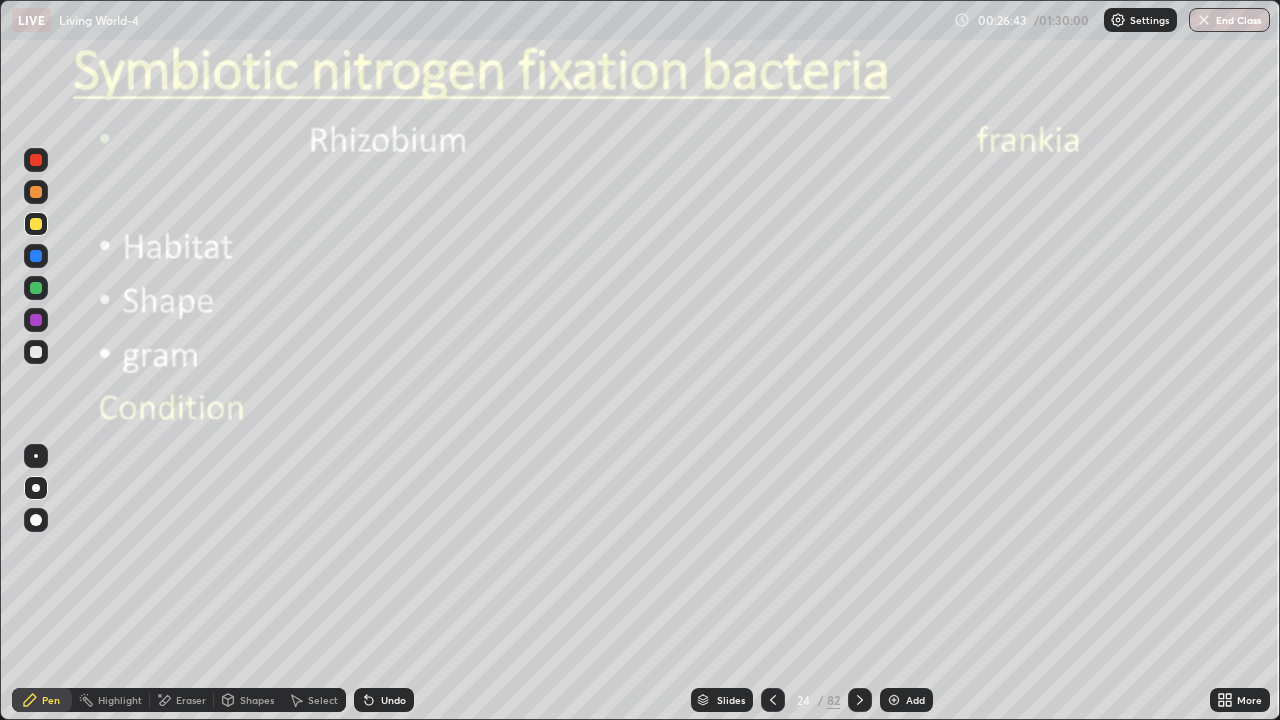 click on "Undo" at bounding box center (393, 700) 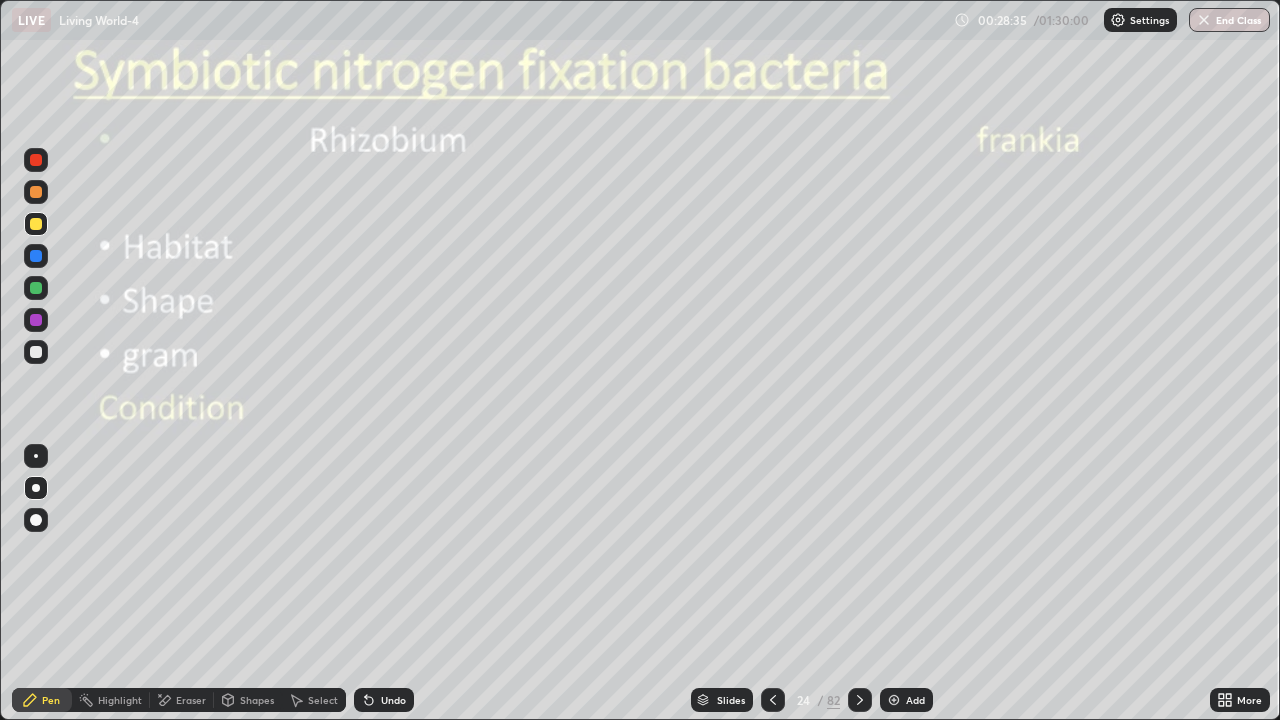 click on "Undo" at bounding box center [384, 700] 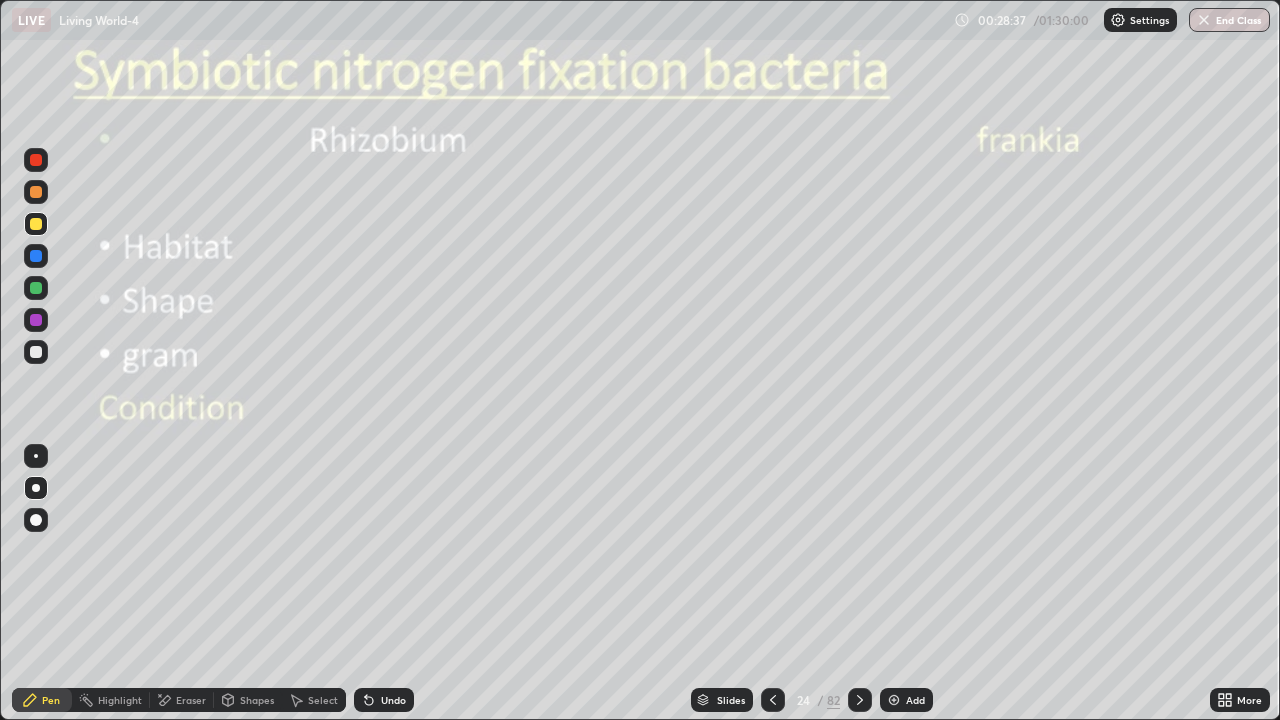 click at bounding box center [36, 352] 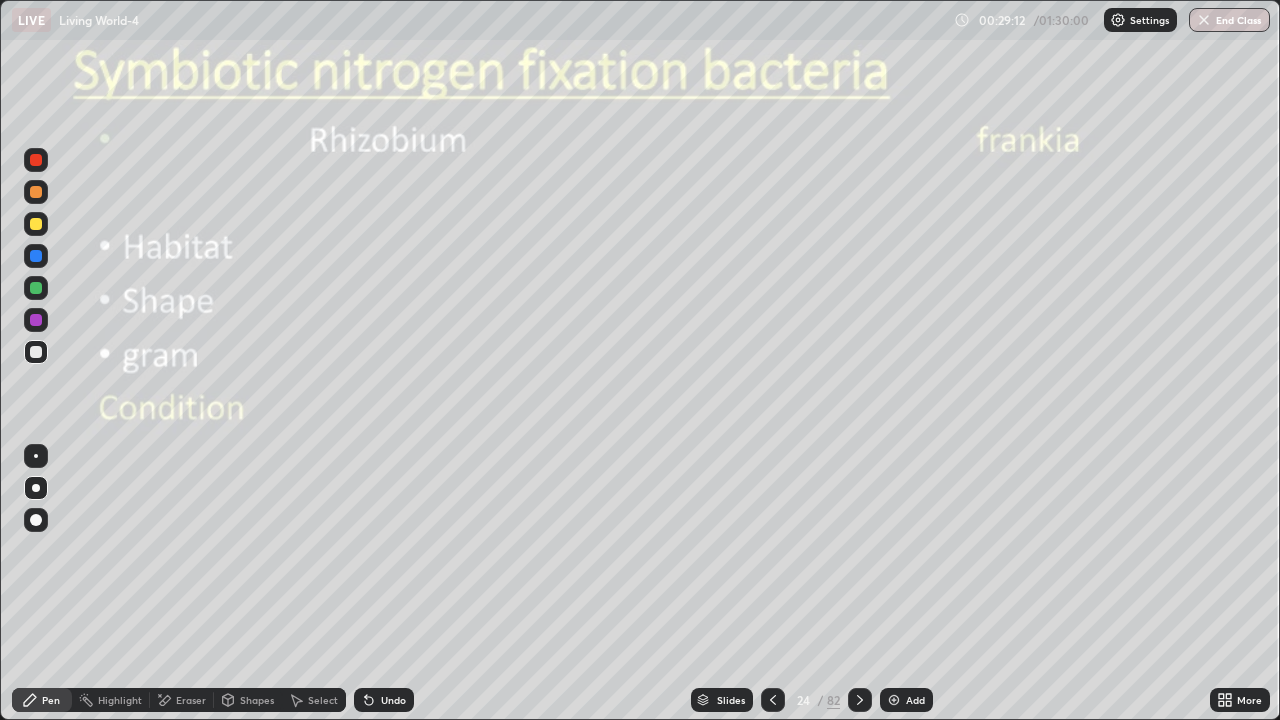 click at bounding box center [36, 456] 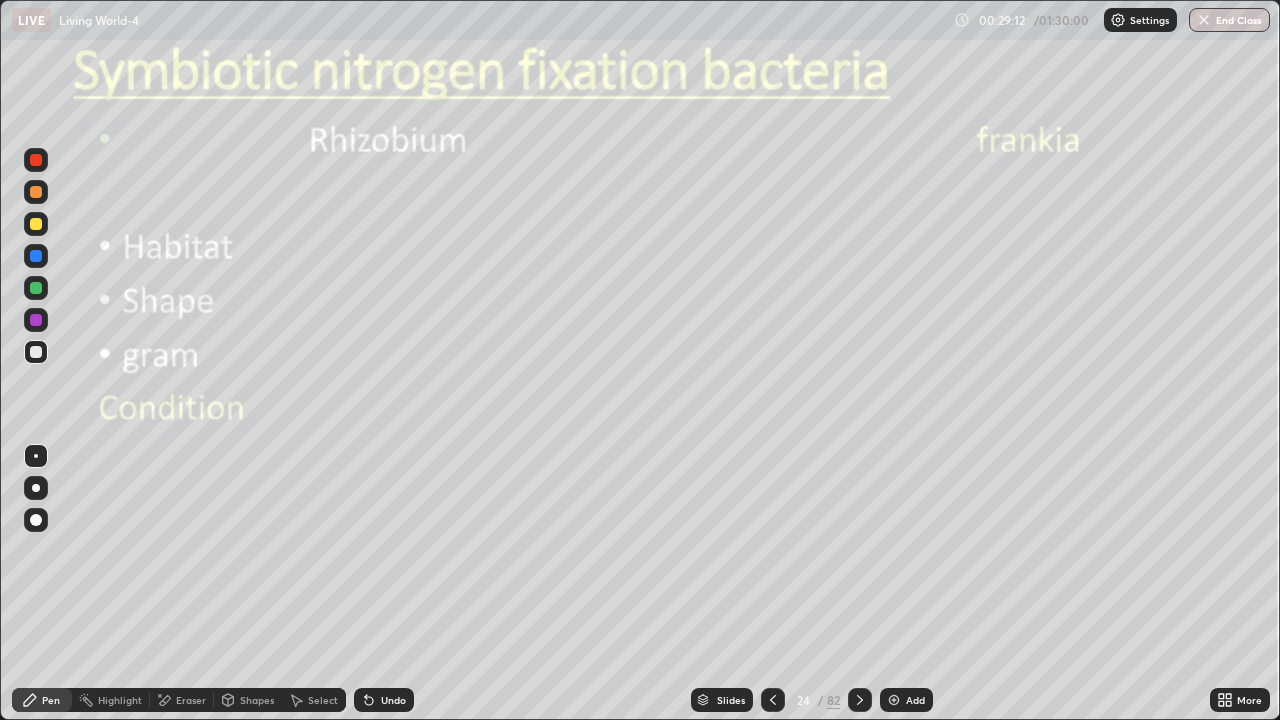 click at bounding box center (36, 352) 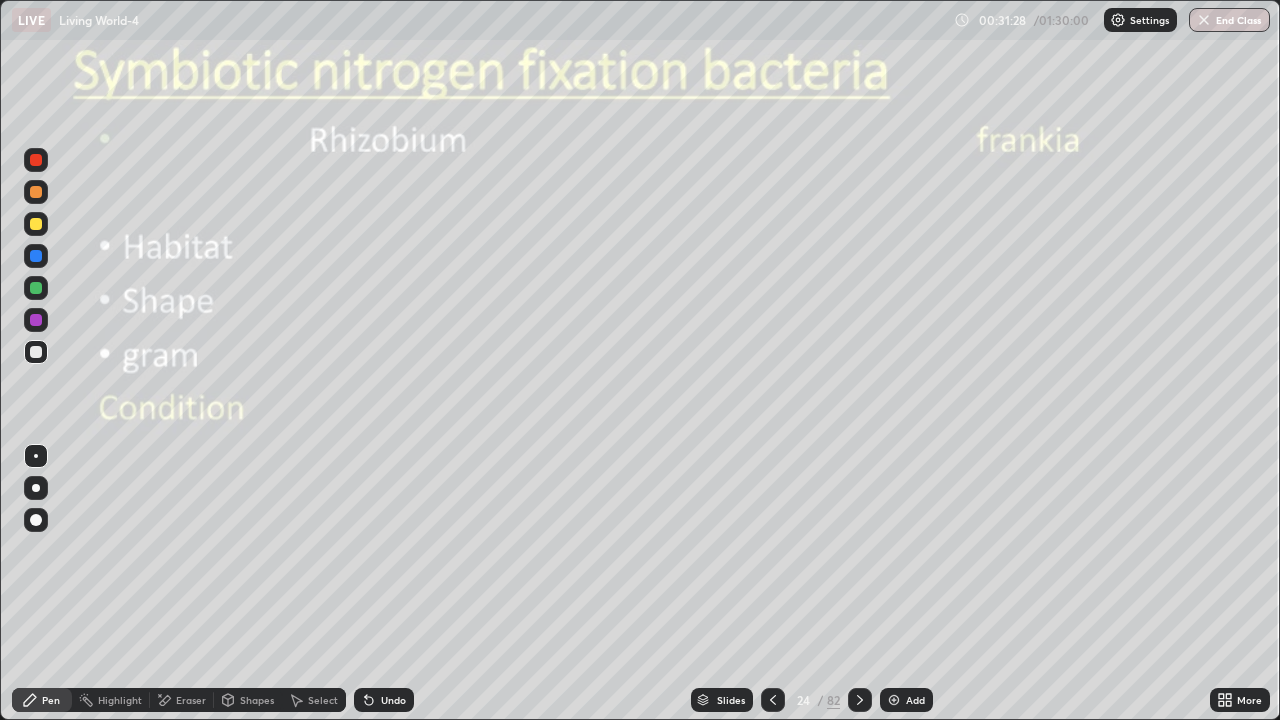 click 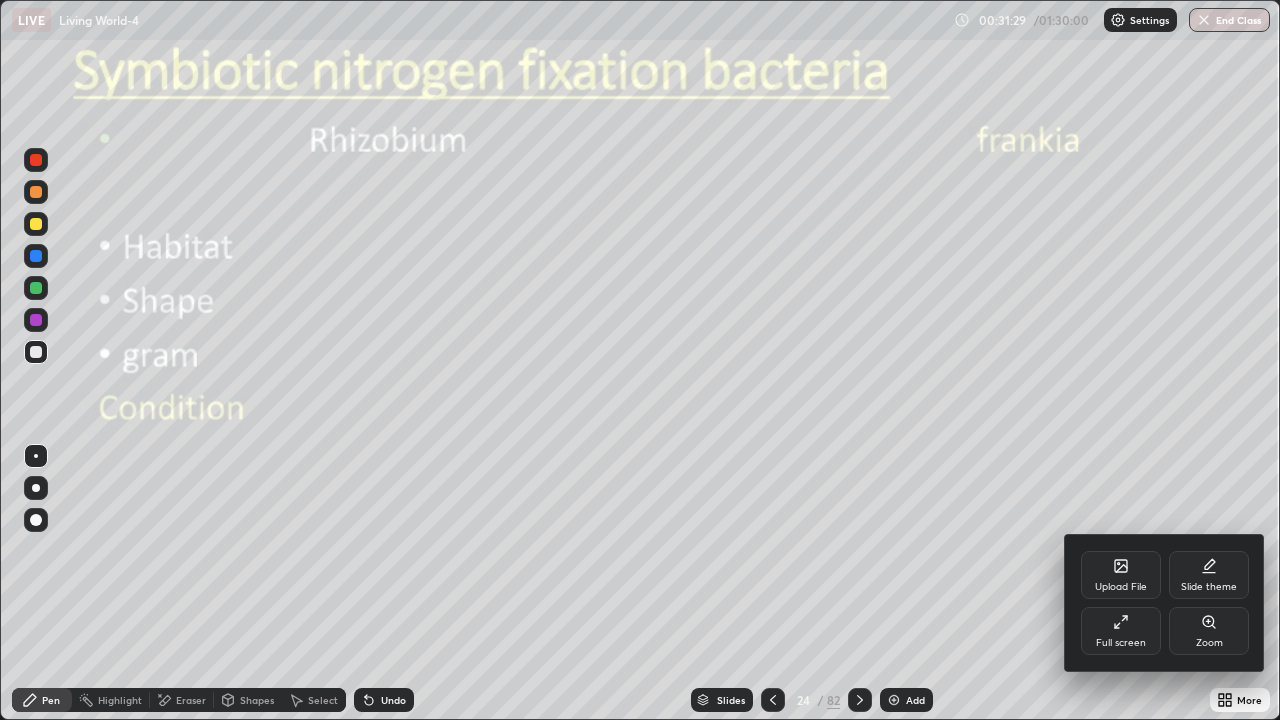 click on "Full screen" at bounding box center (1121, 631) 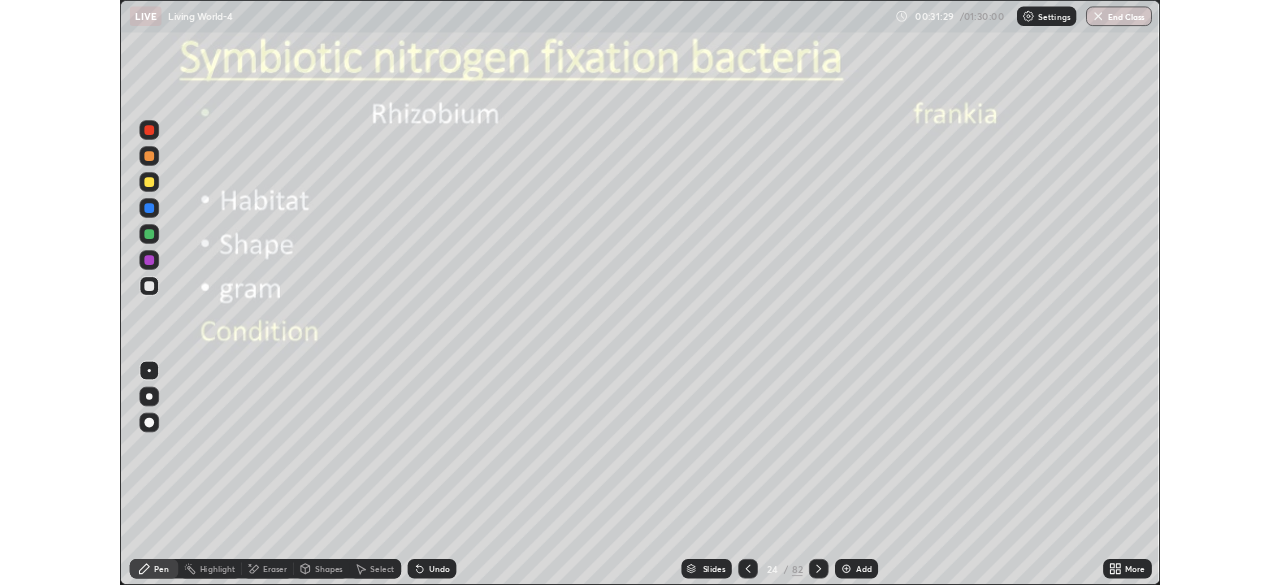 scroll, scrollTop: 585, scrollLeft: 1280, axis: both 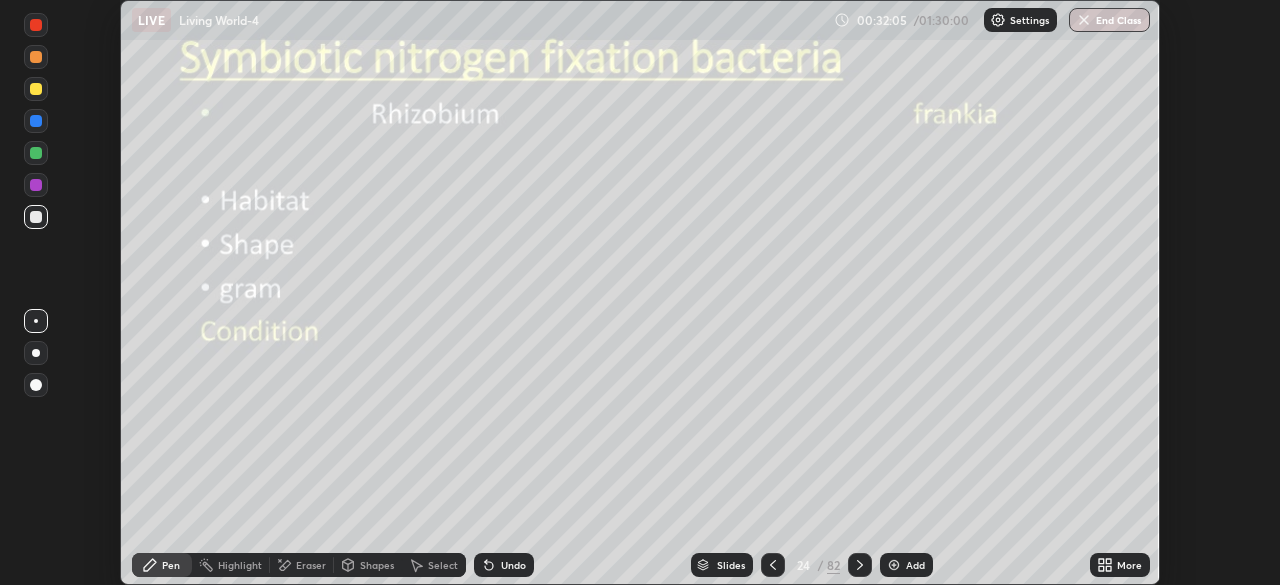 click on "Eraser" at bounding box center (302, 565) 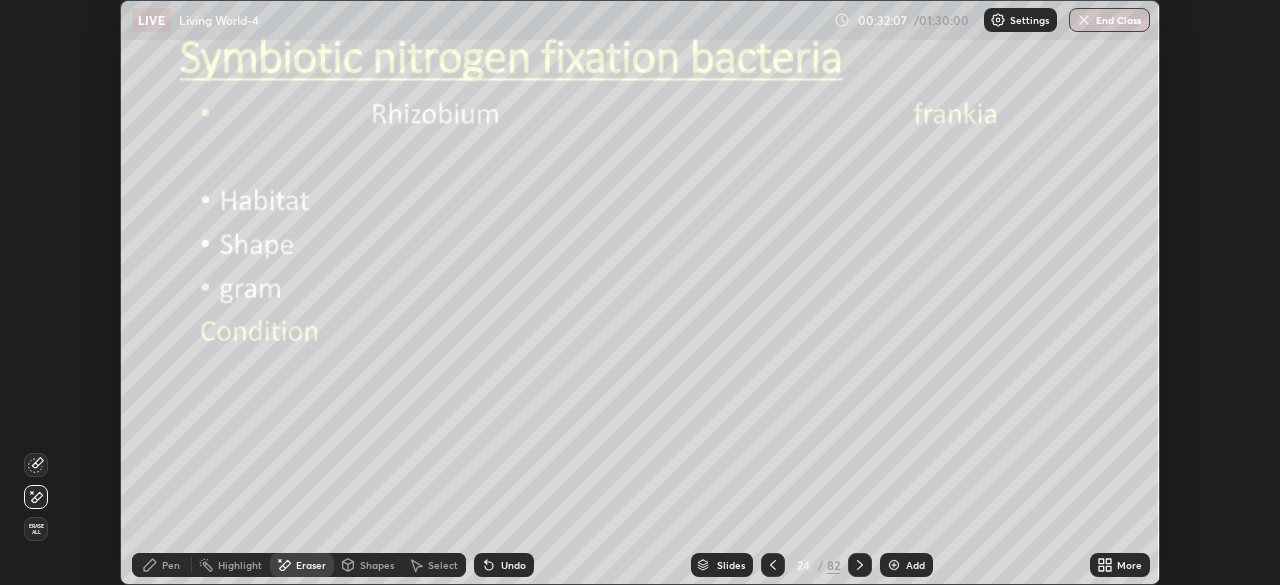 click 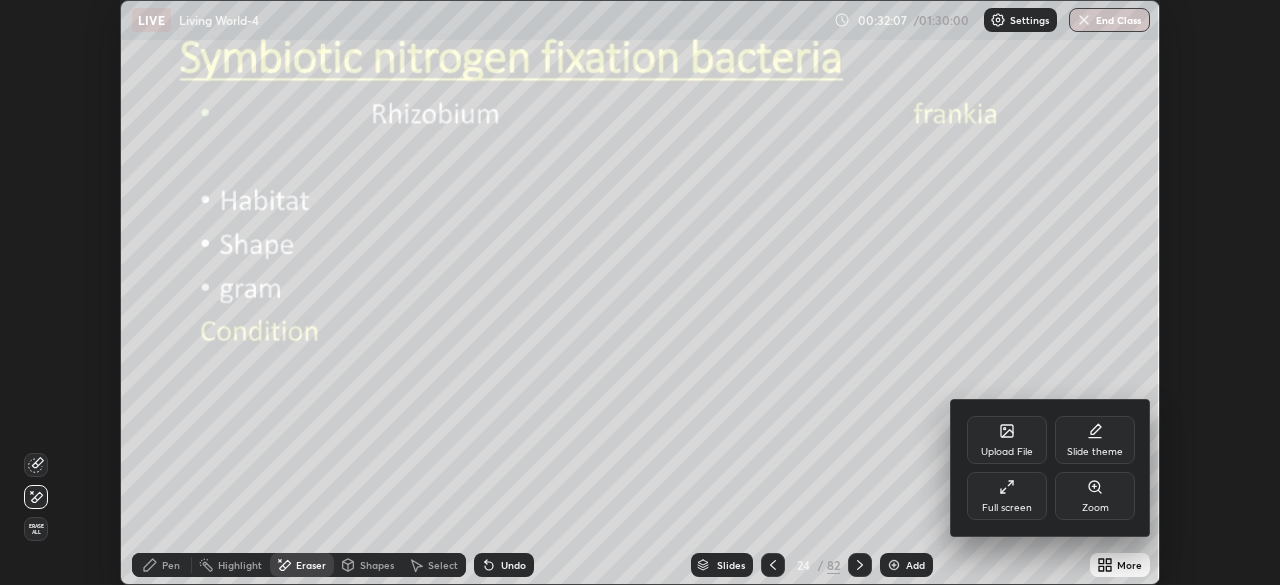 click on "Full screen" at bounding box center (1007, 508) 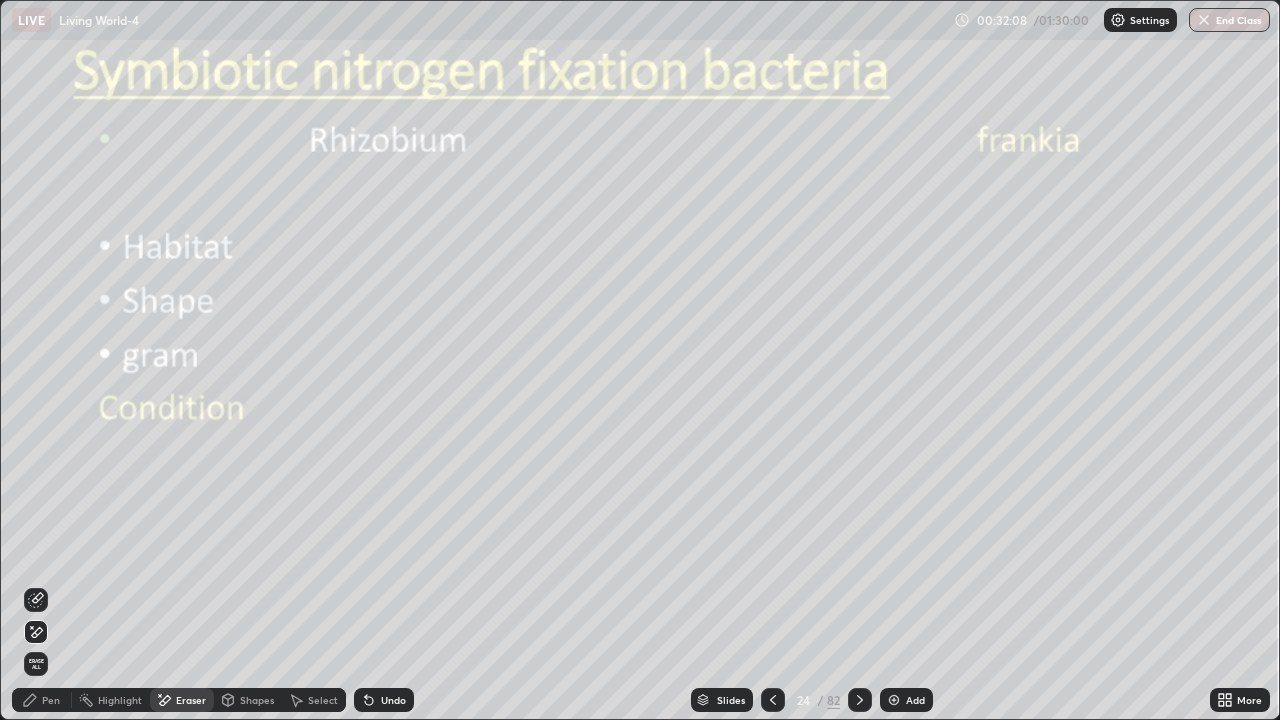 scroll, scrollTop: 99280, scrollLeft: 98720, axis: both 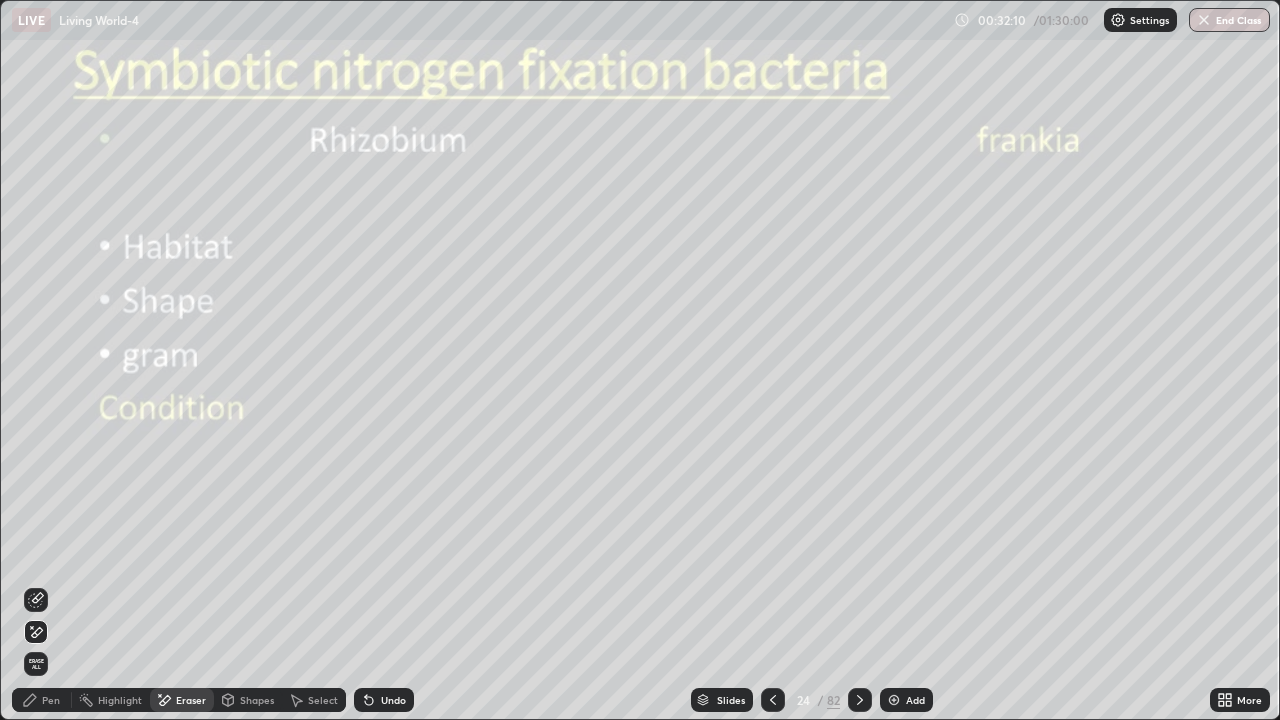 click on "Pen" at bounding box center (51, 700) 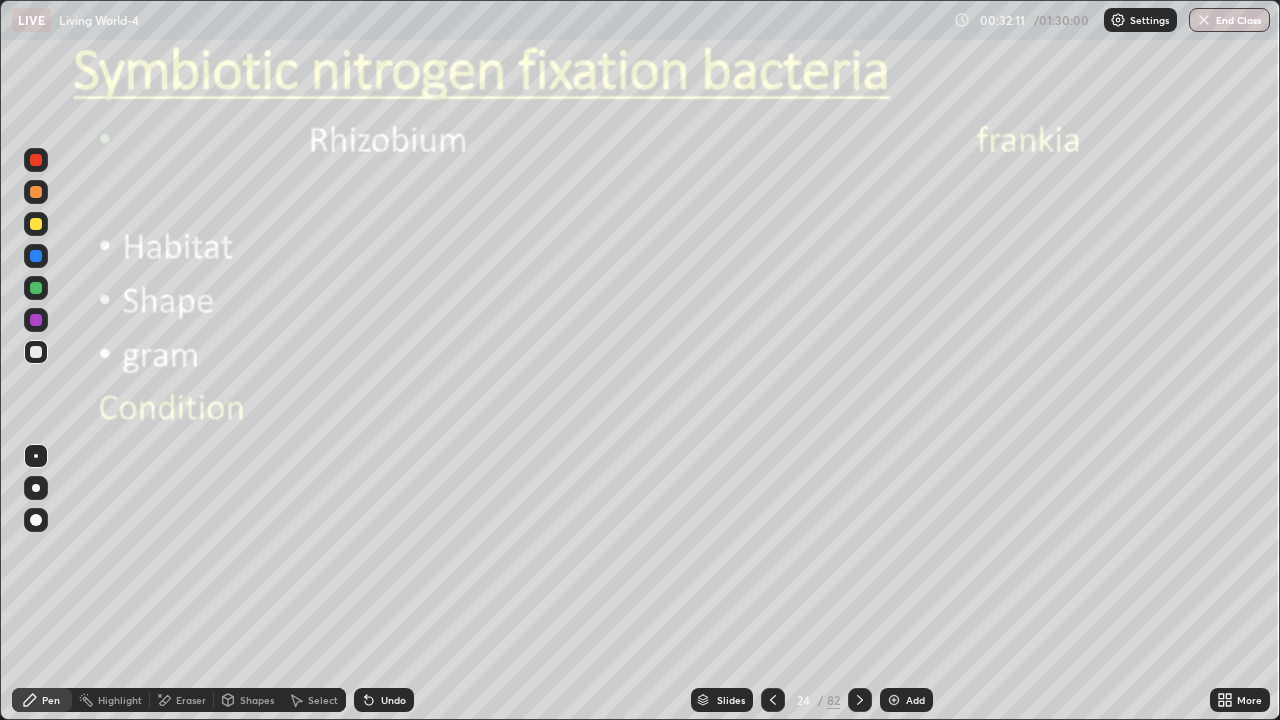 click at bounding box center (36, 352) 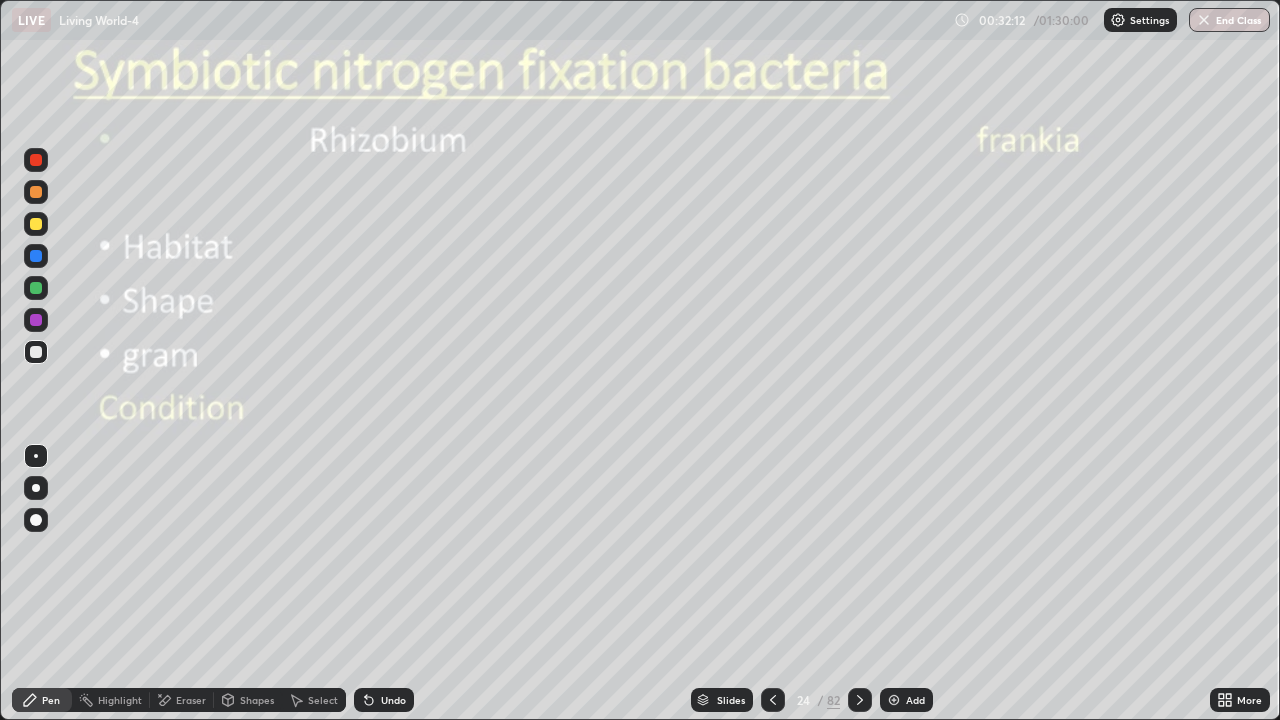click on "Eraser" at bounding box center (191, 700) 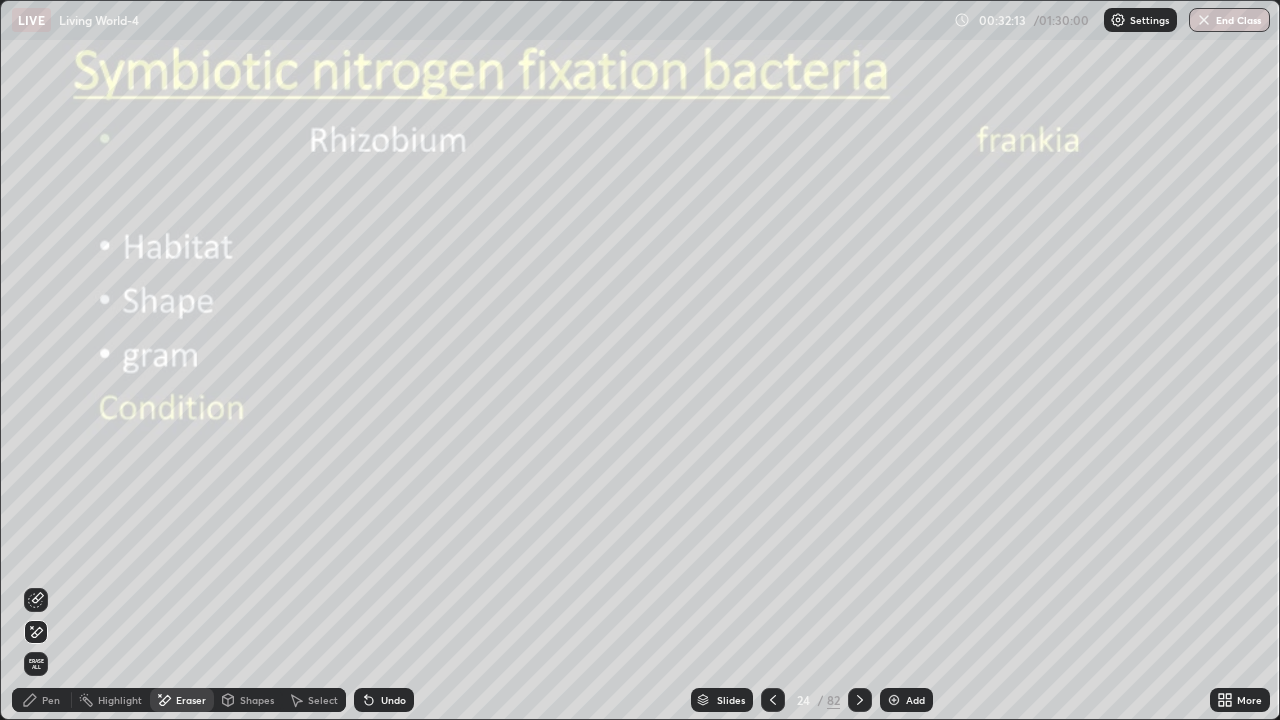 click 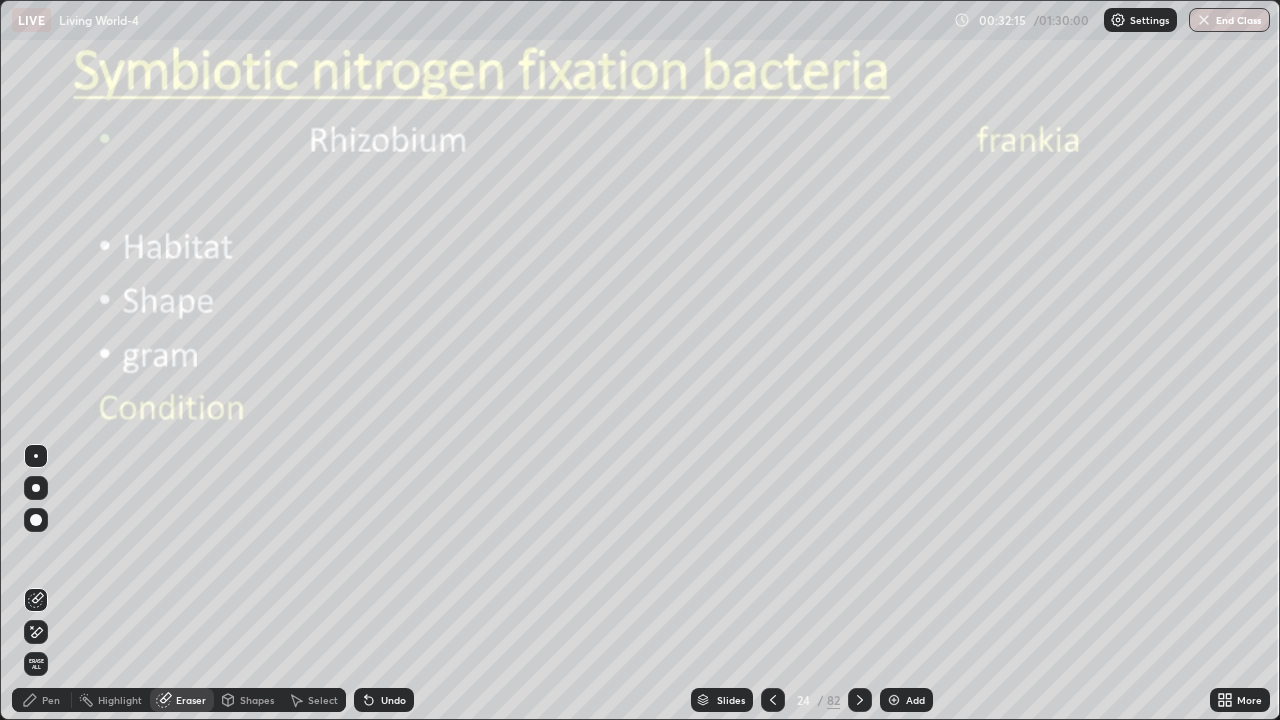 click on "Pen" at bounding box center (42, 700) 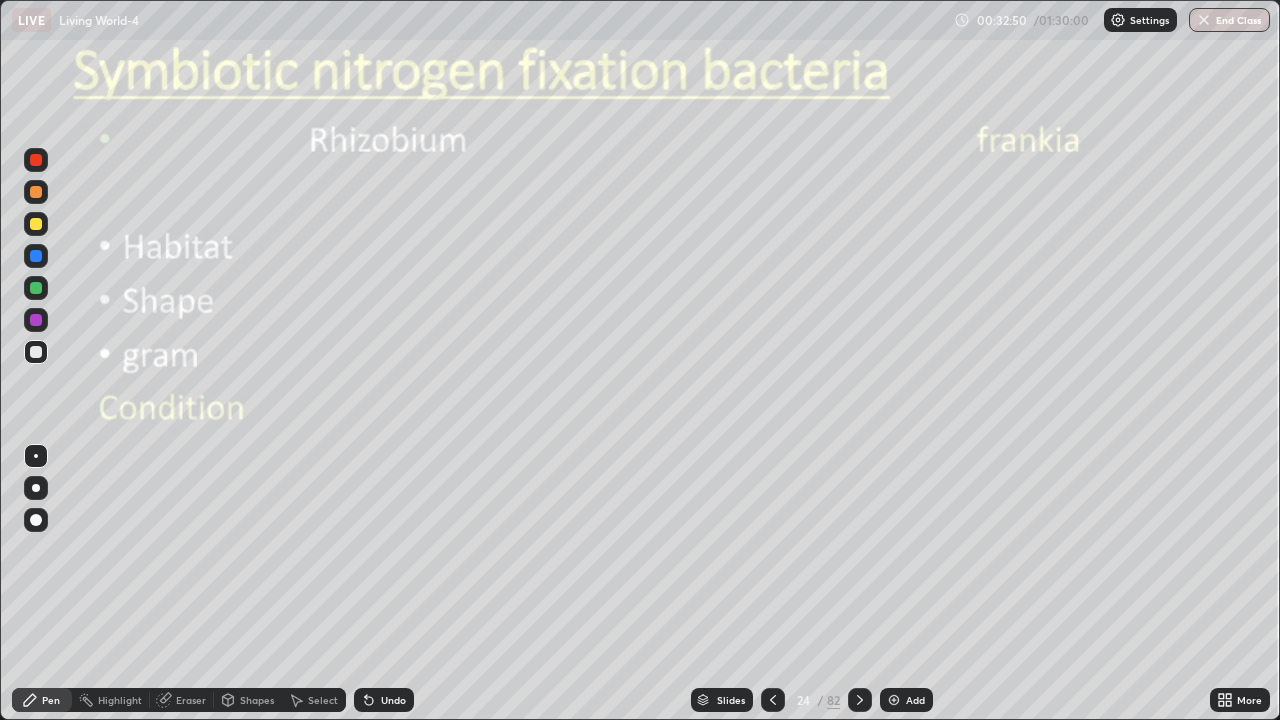 click on "Undo" at bounding box center (393, 700) 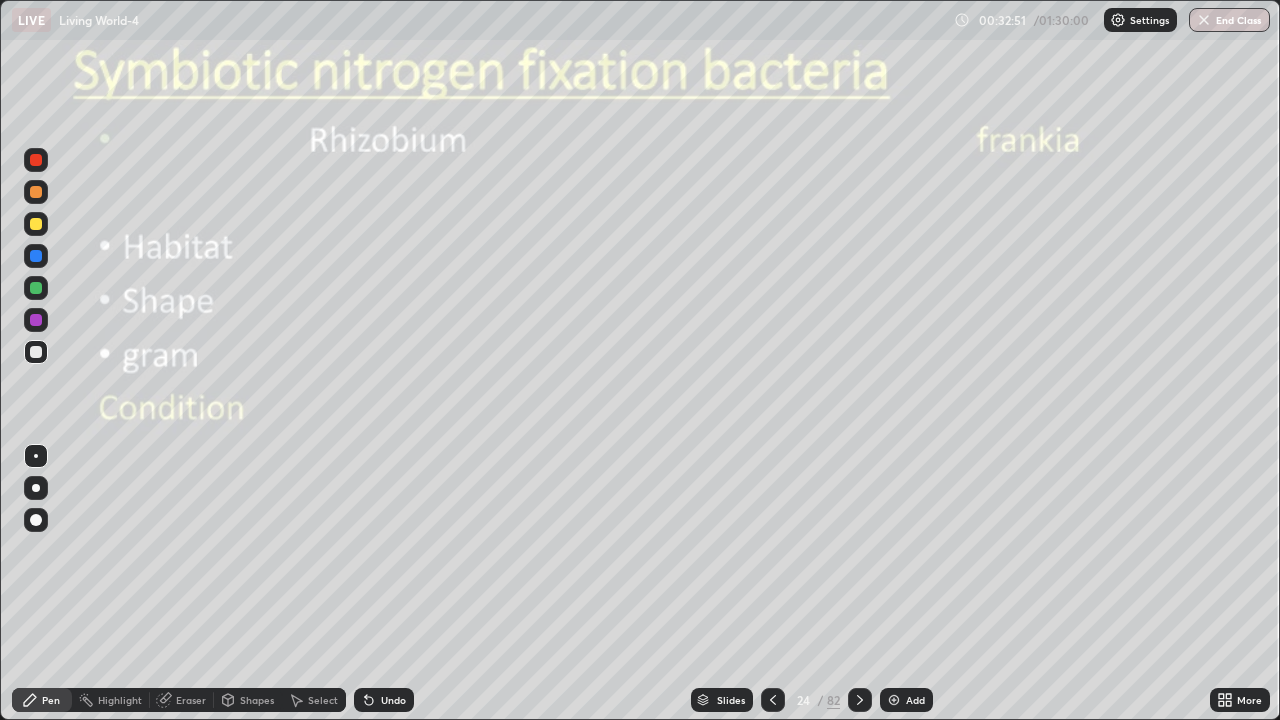 click on "Undo" at bounding box center (384, 700) 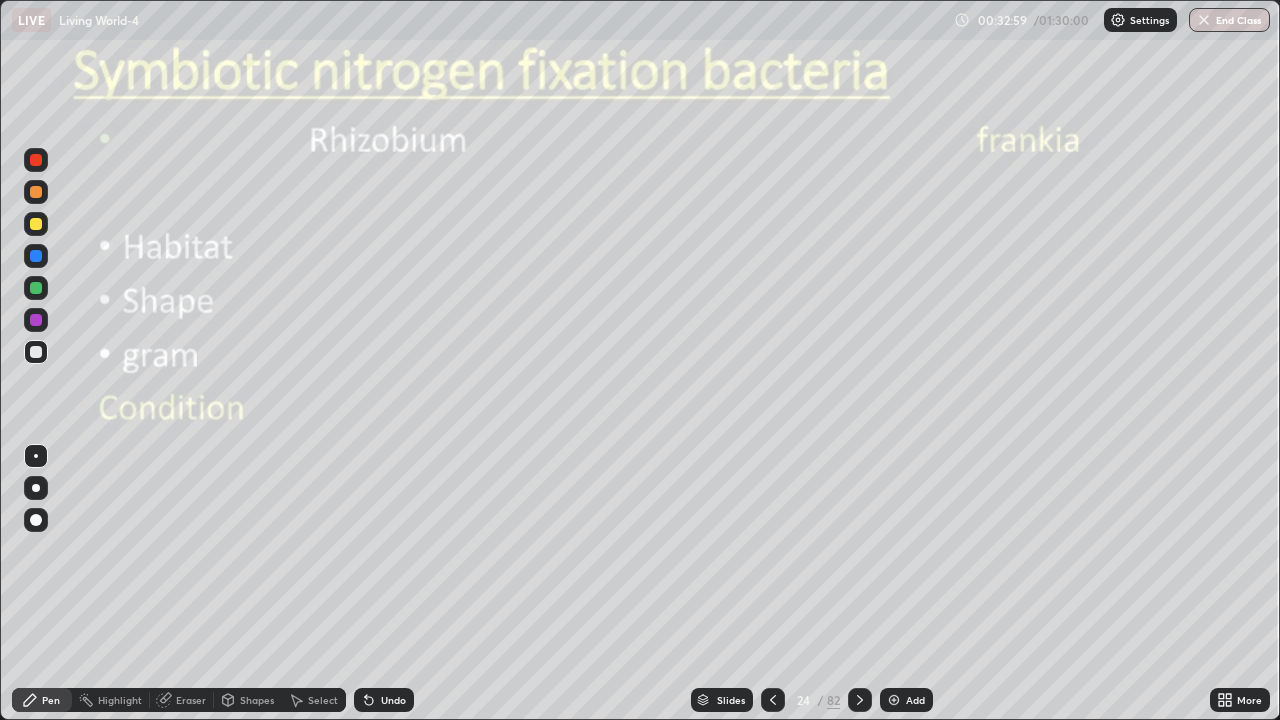 click on "Undo" at bounding box center (384, 700) 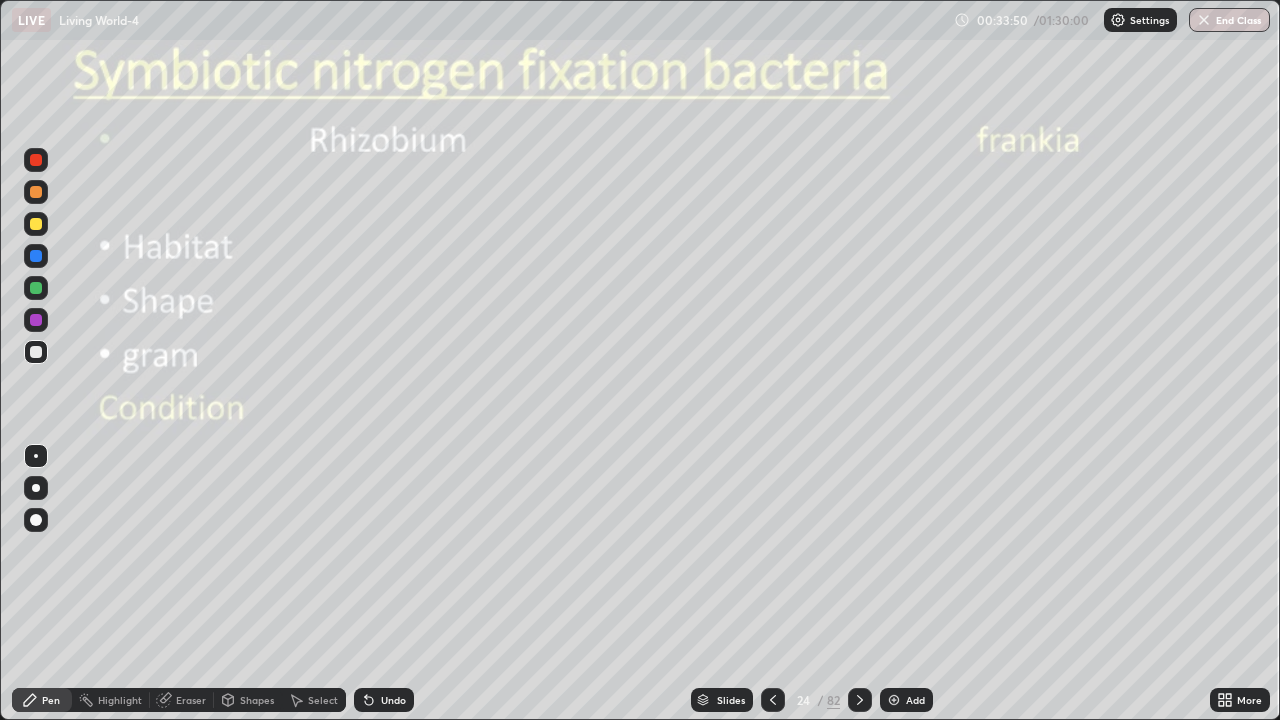 click 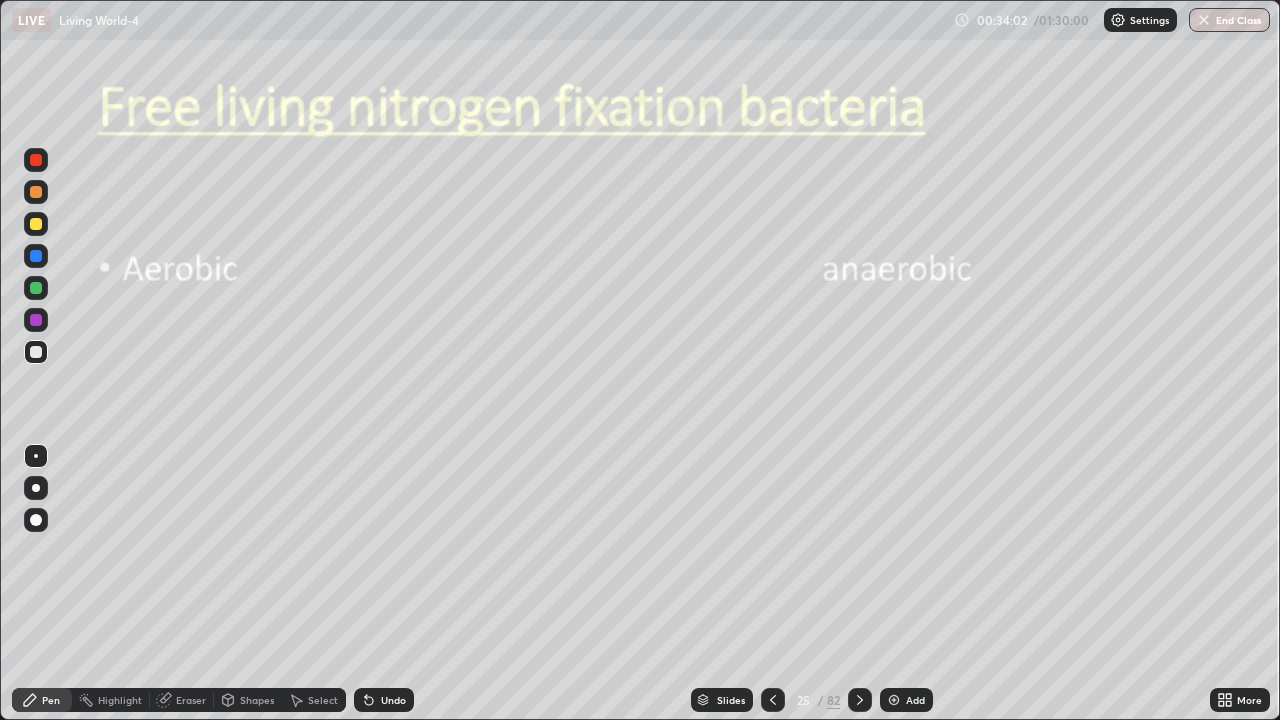 click at bounding box center [36, 352] 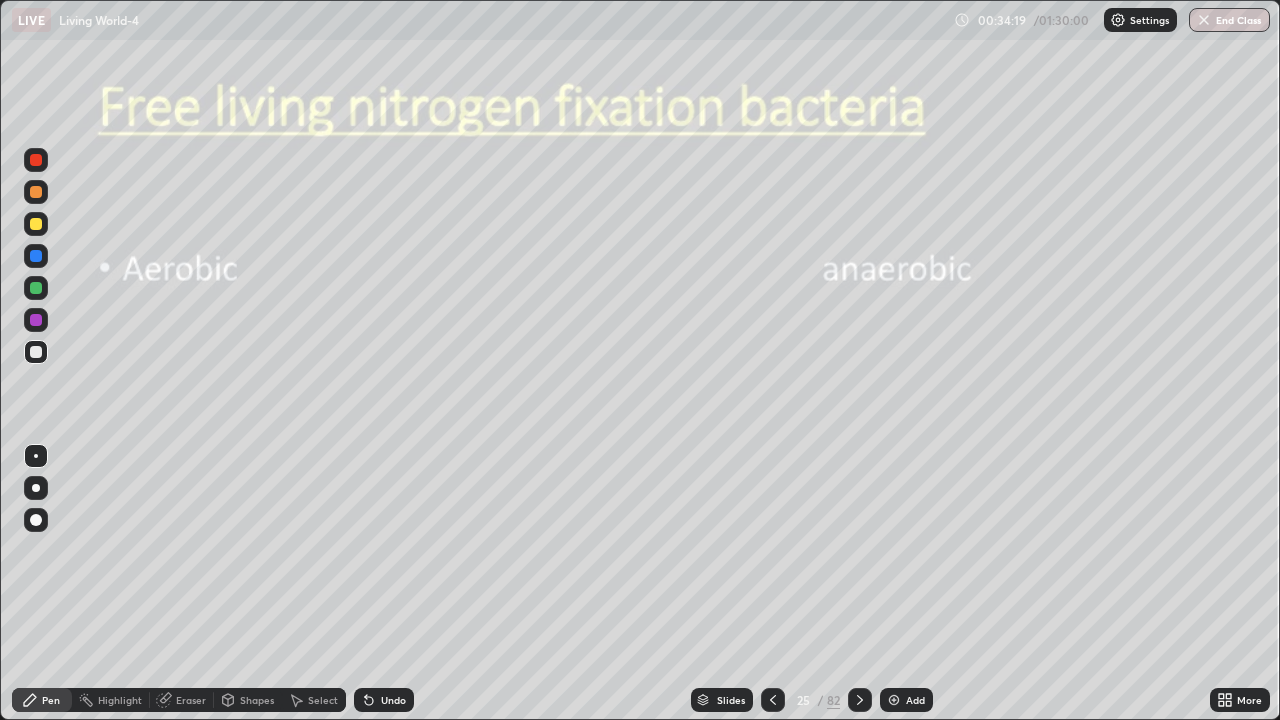 click at bounding box center [36, 488] 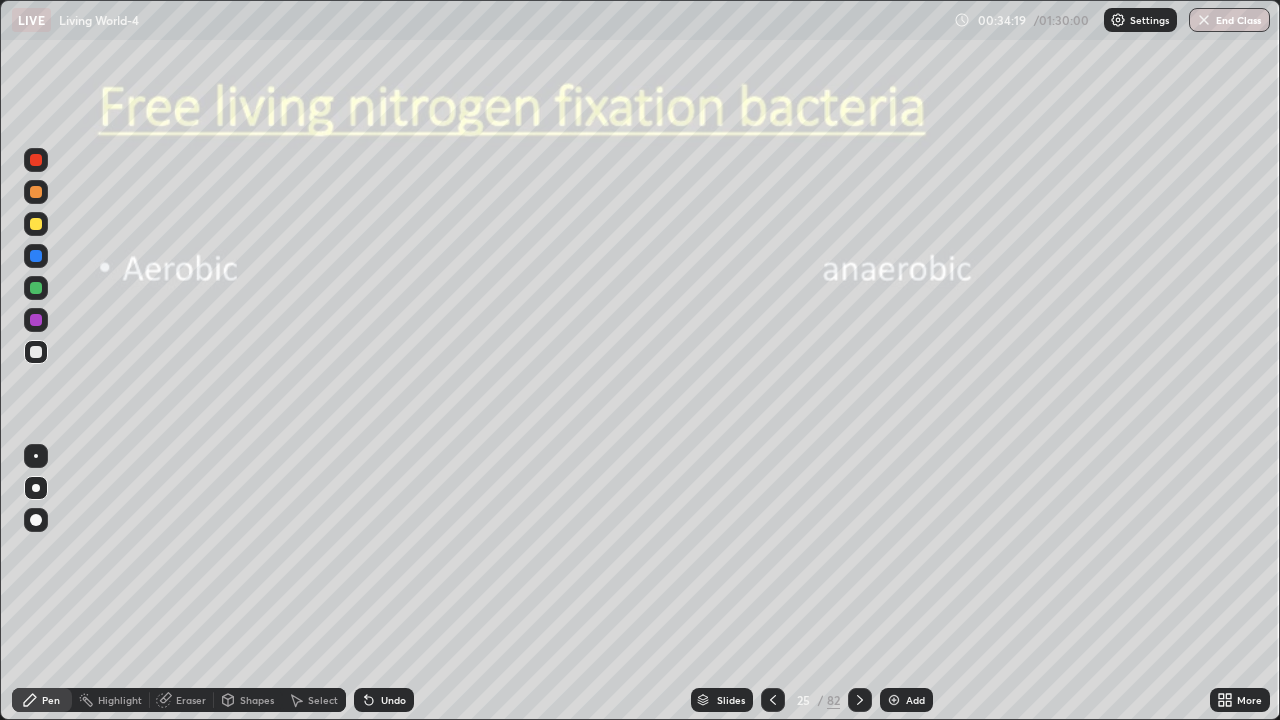 click at bounding box center [36, 352] 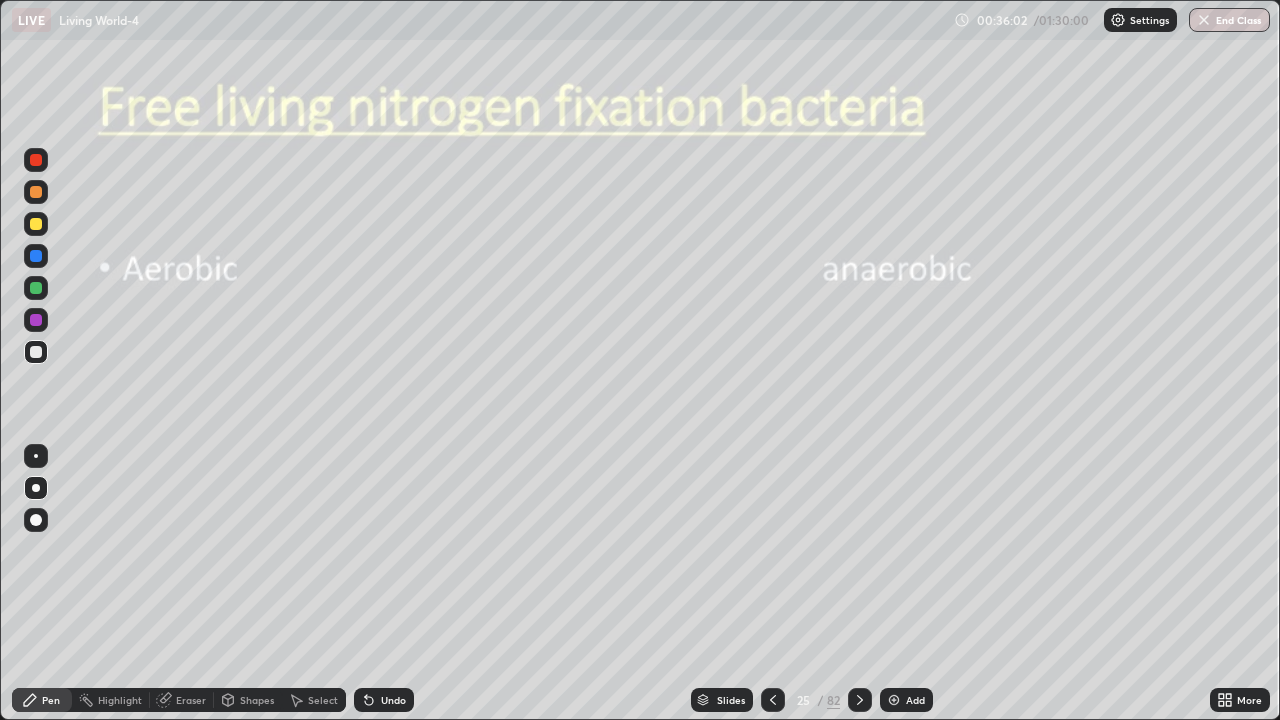 click 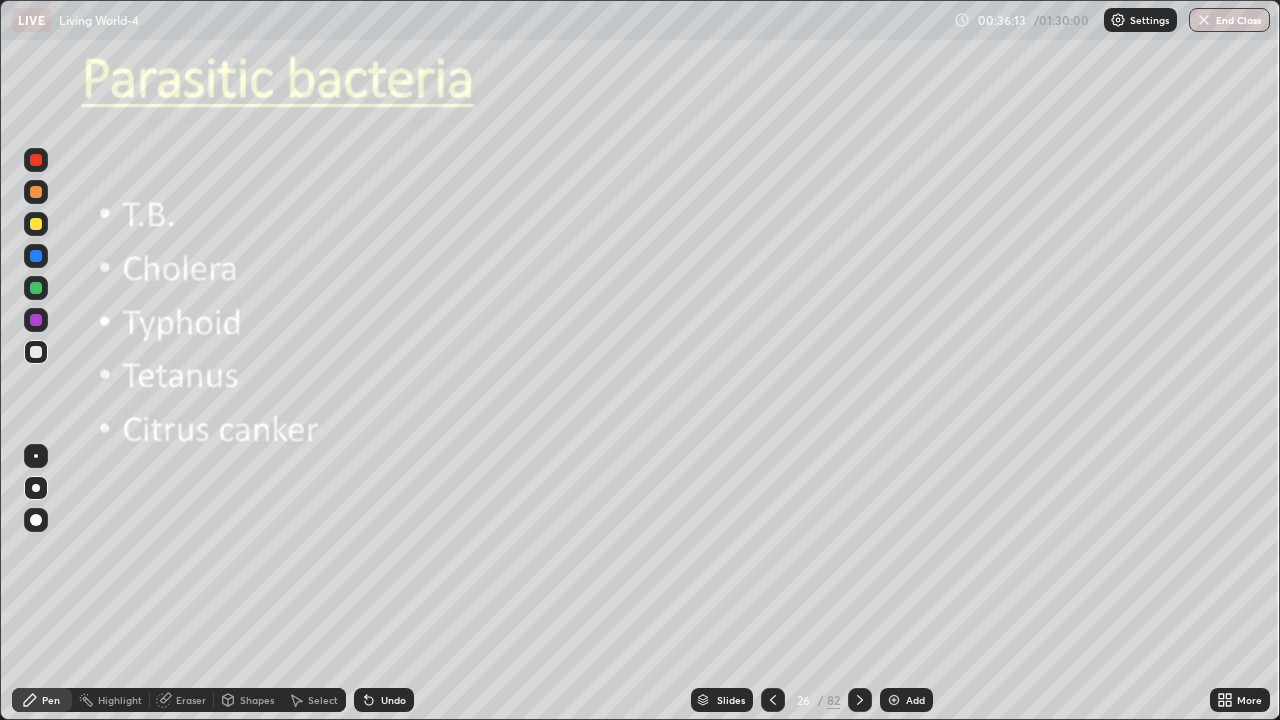 click at bounding box center (36, 352) 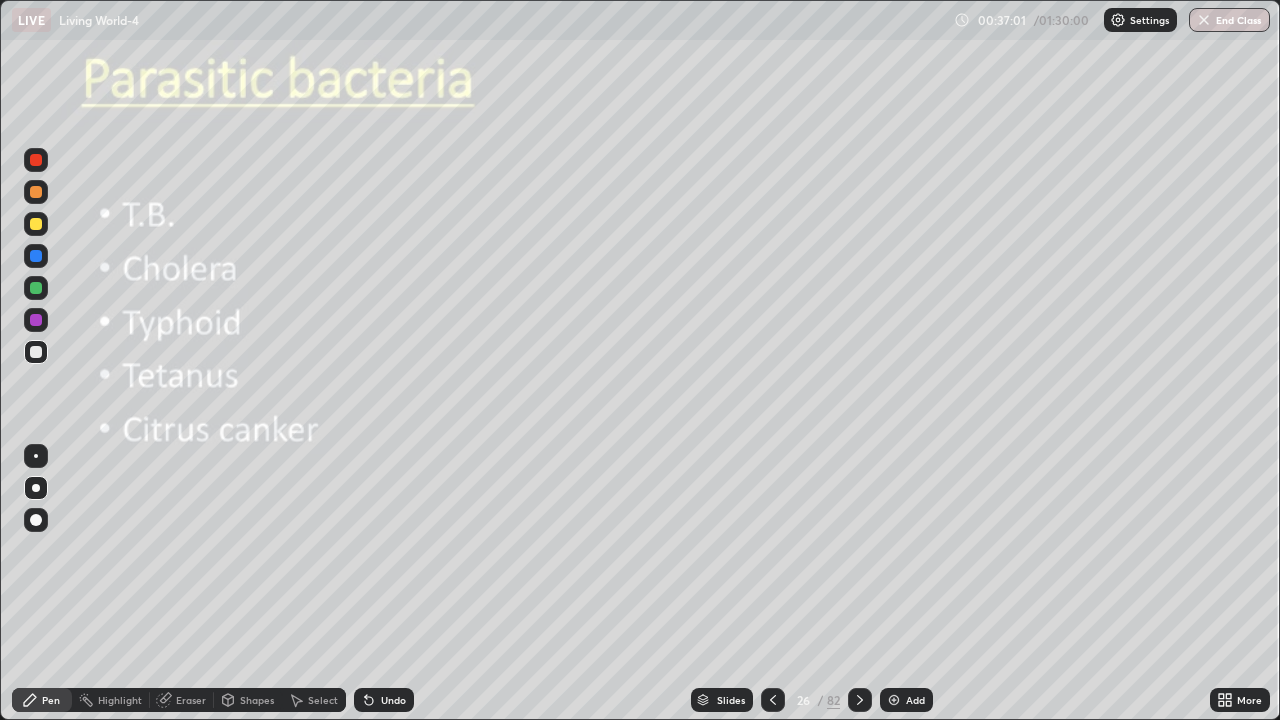 click on "Undo" at bounding box center [393, 700] 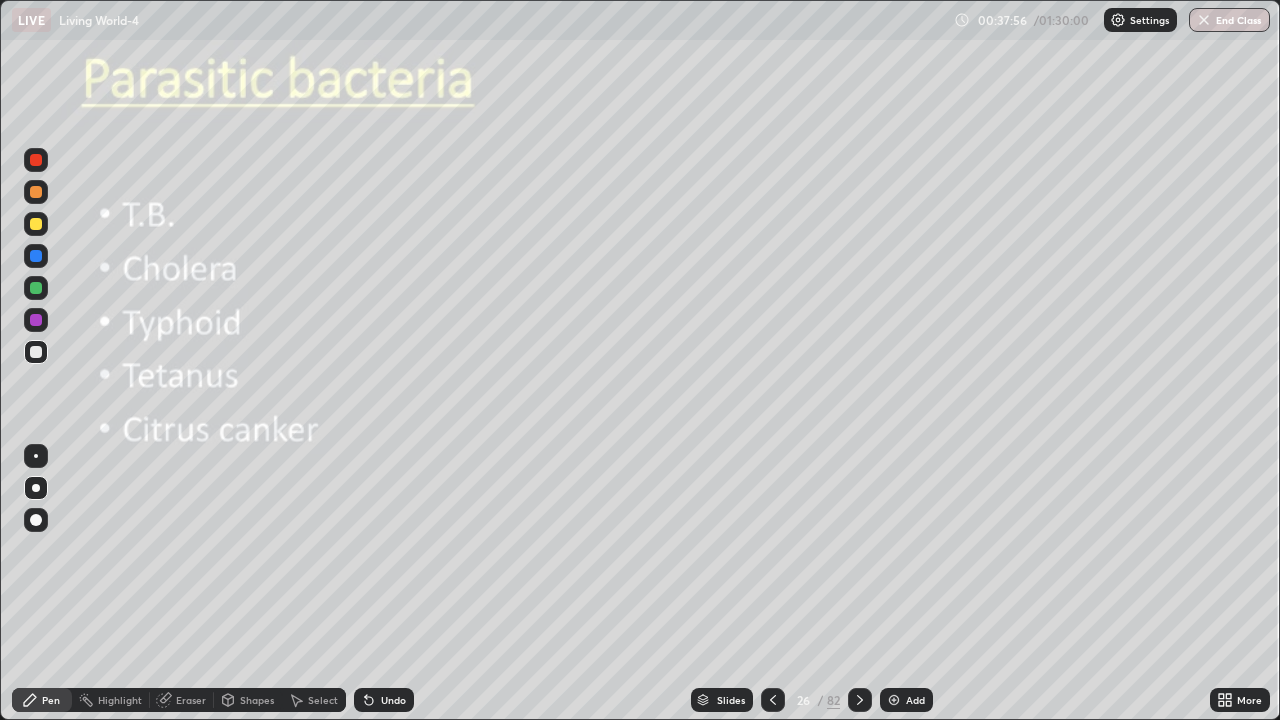 click at bounding box center (36, 488) 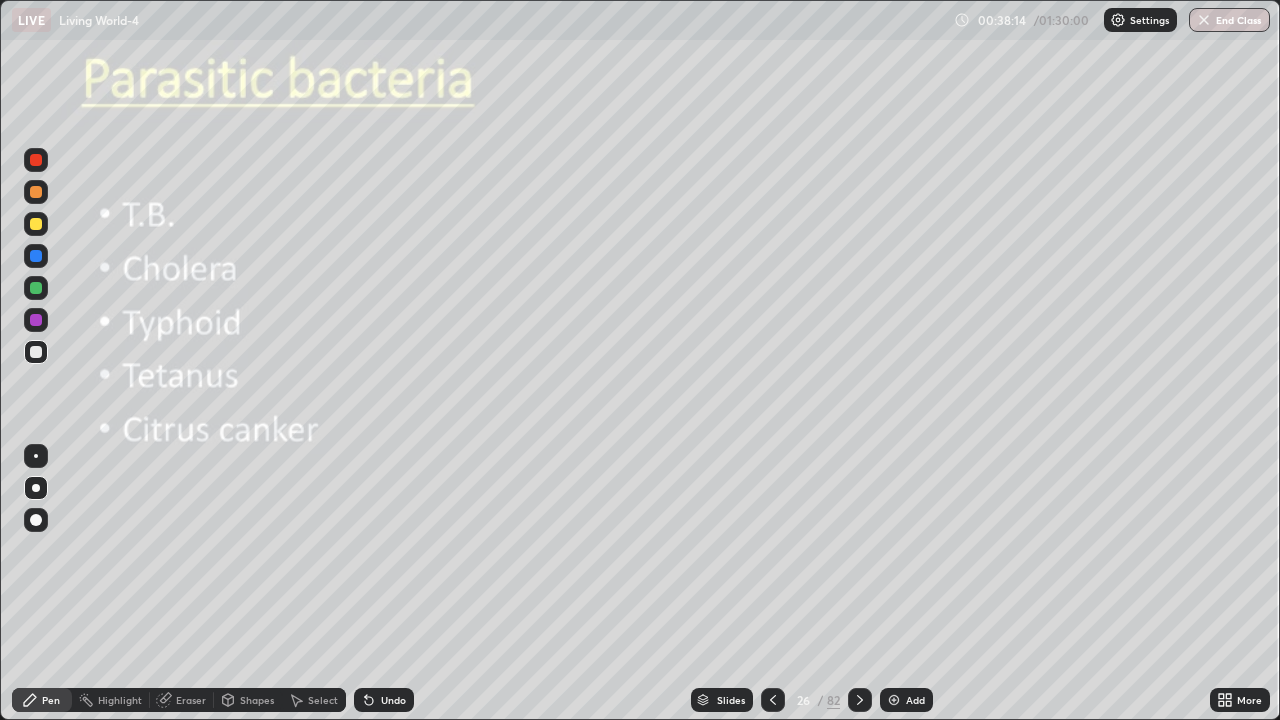 click at bounding box center [36, 224] 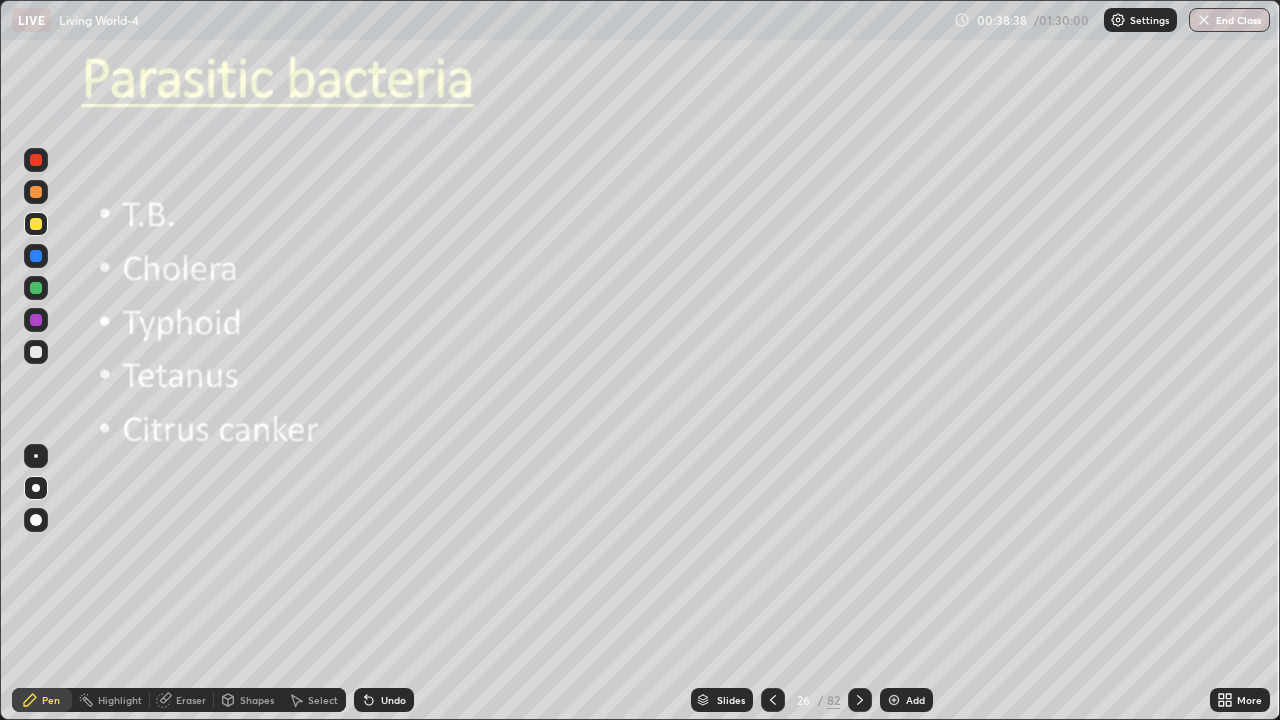 click at bounding box center (36, 256) 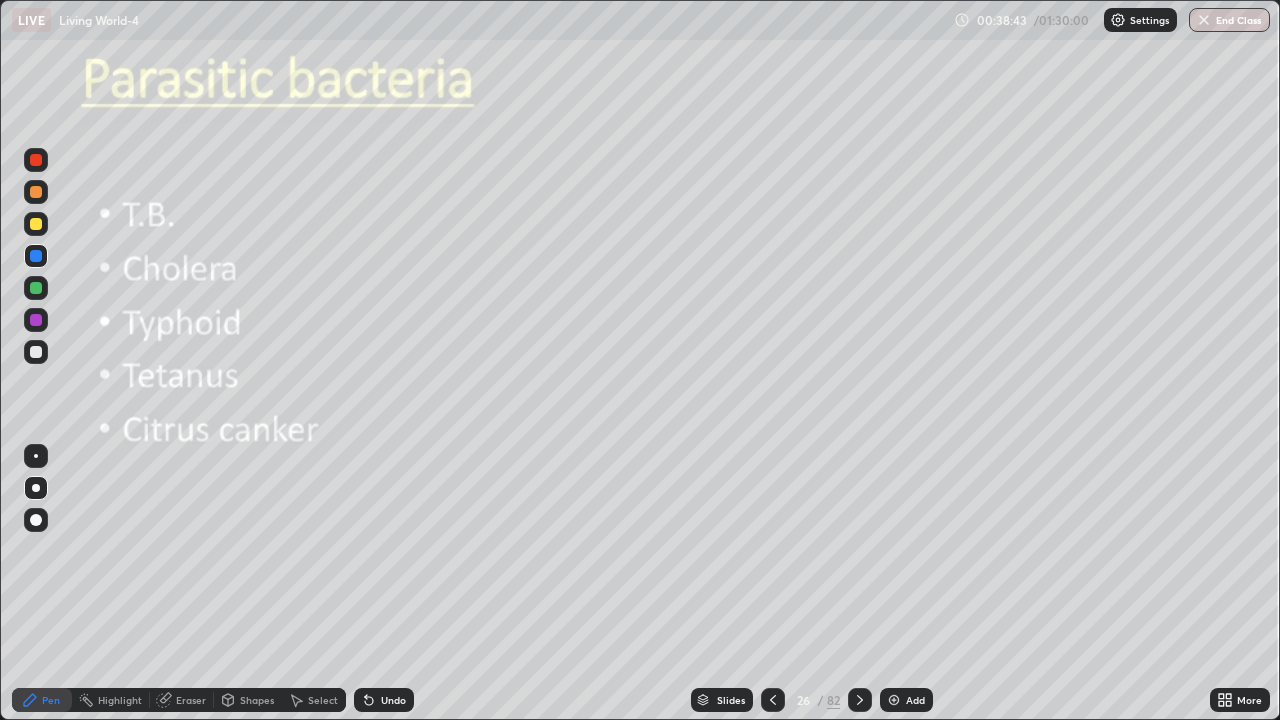 click 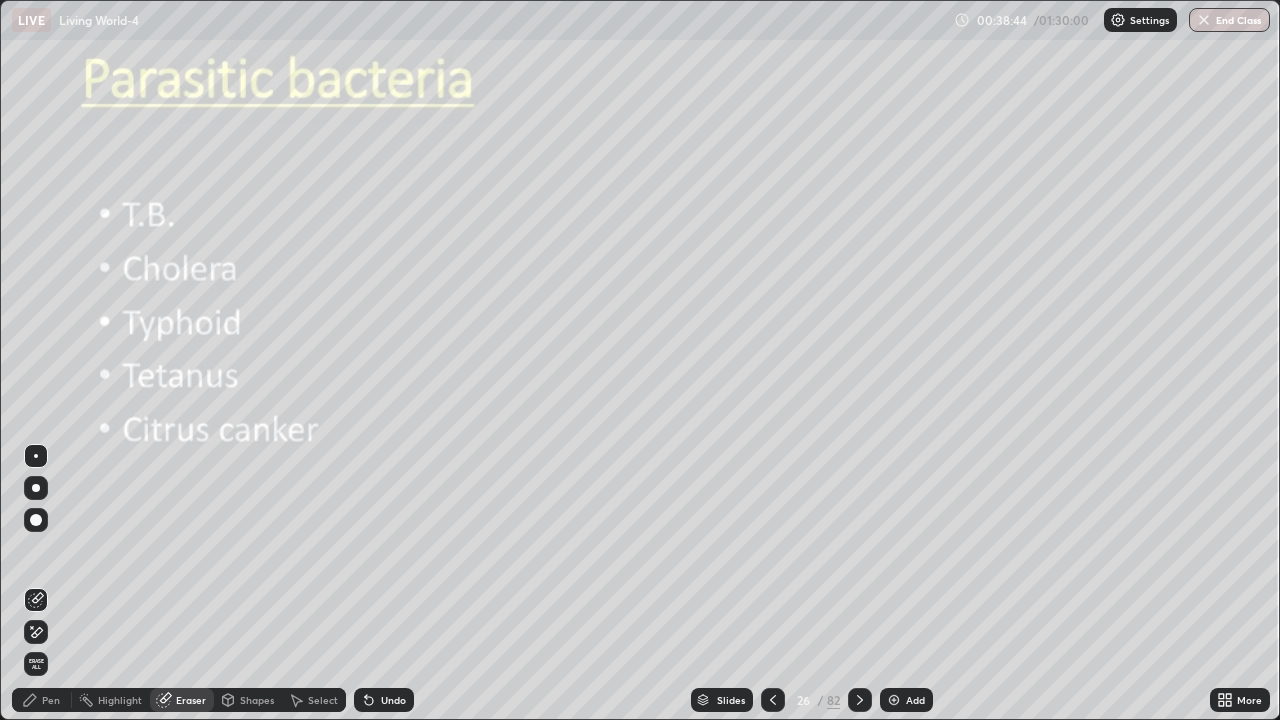 click 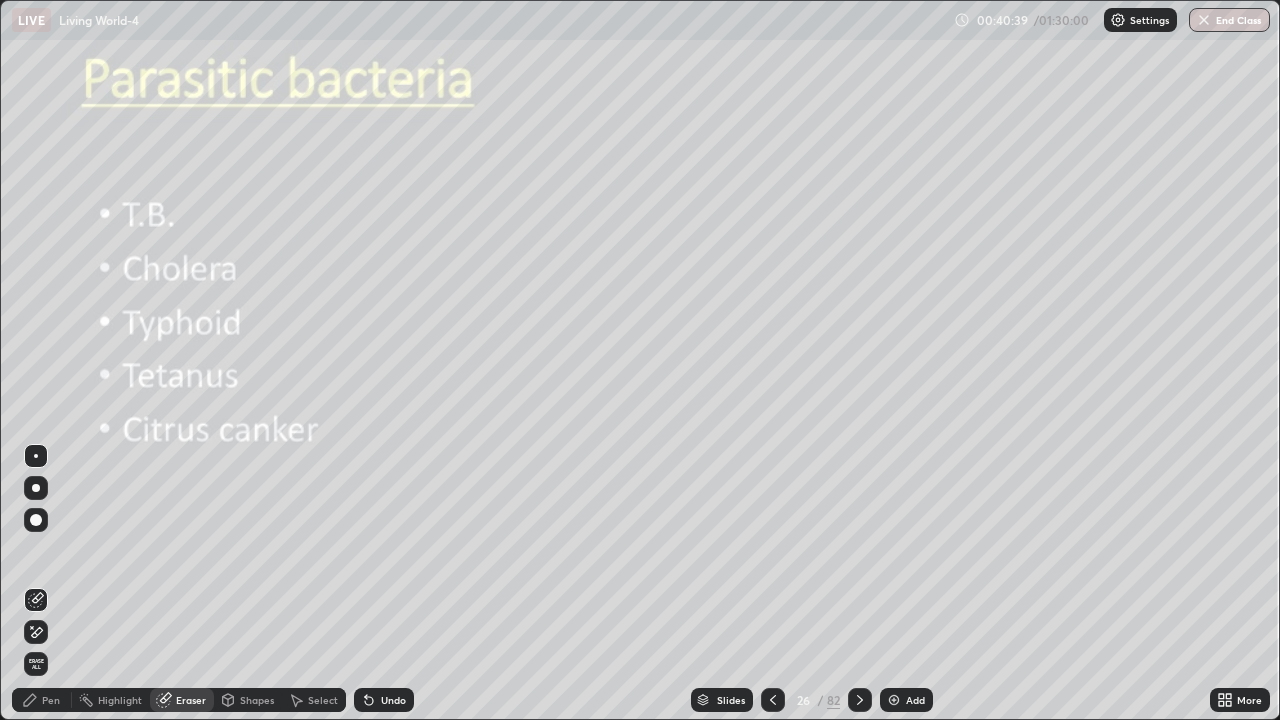 click on "Pen" at bounding box center (51, 700) 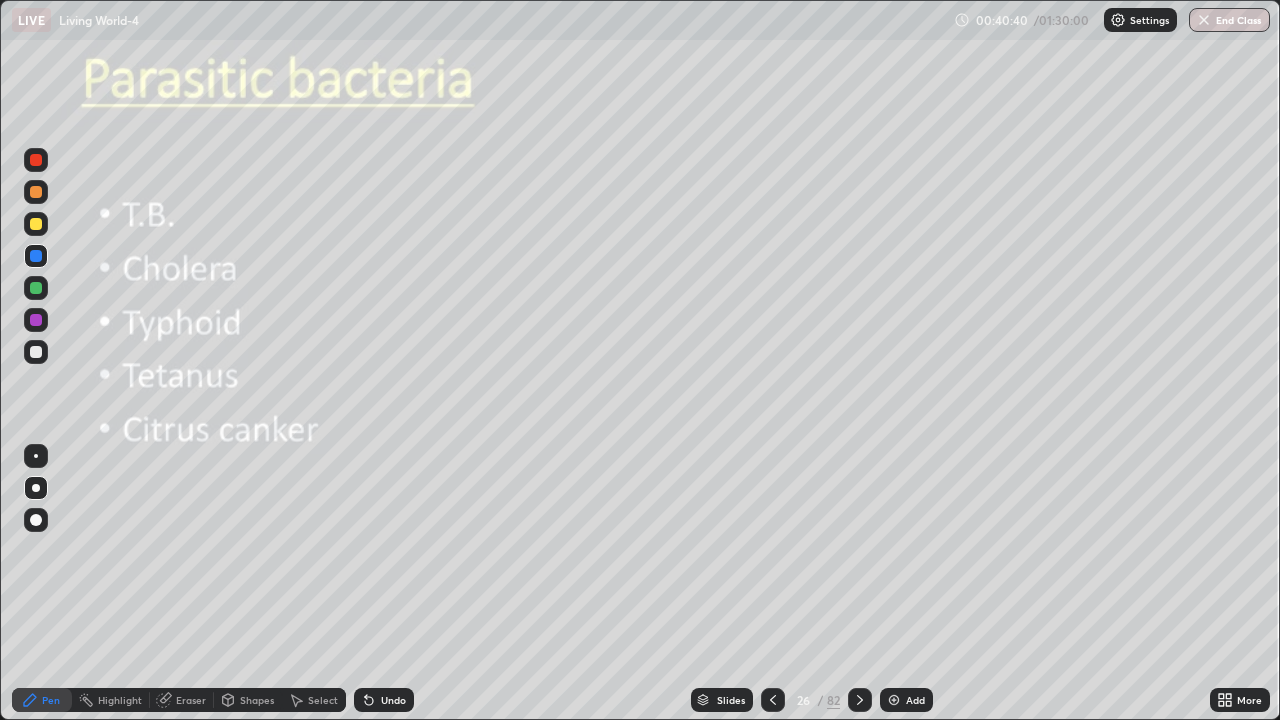 click at bounding box center [36, 488] 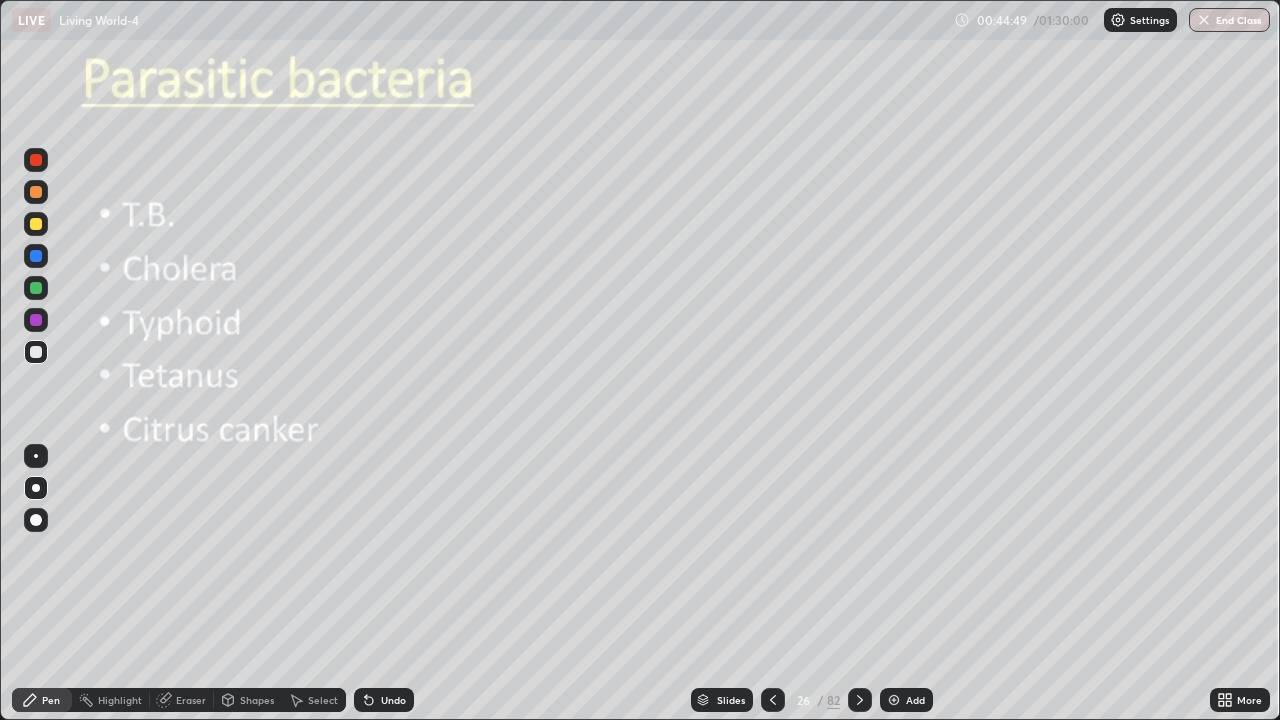 click at bounding box center [36, 488] 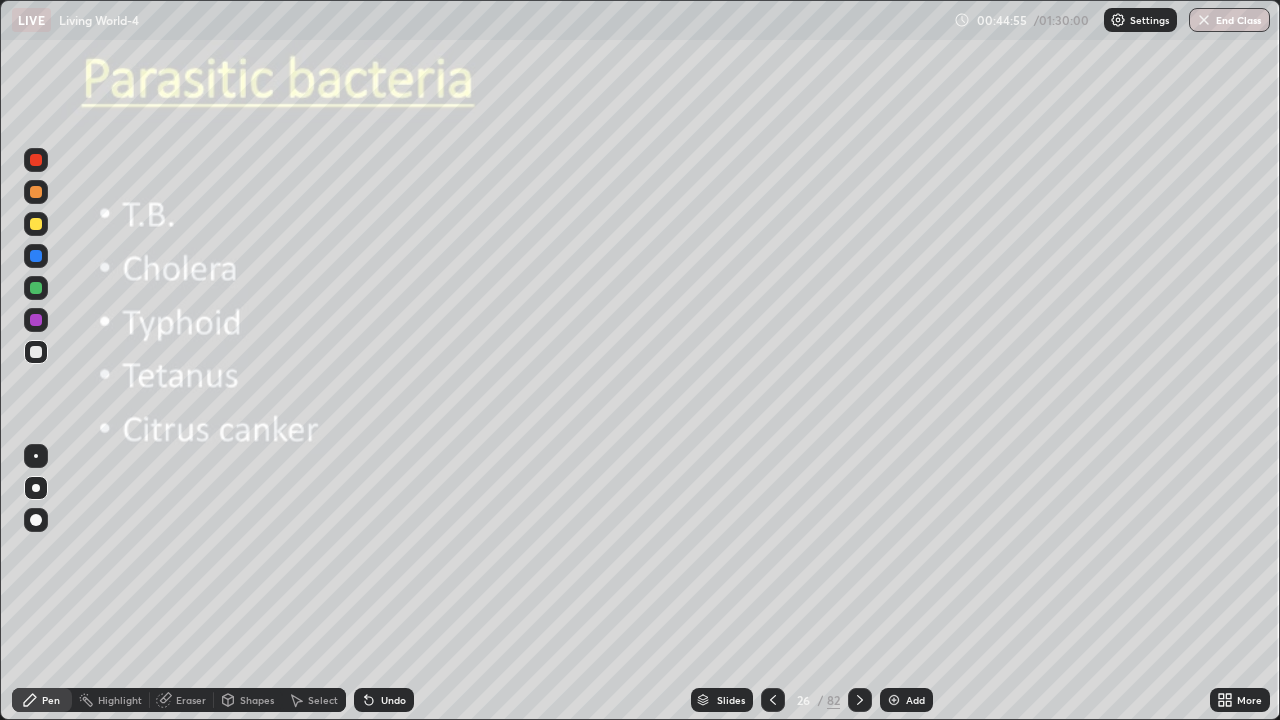 click 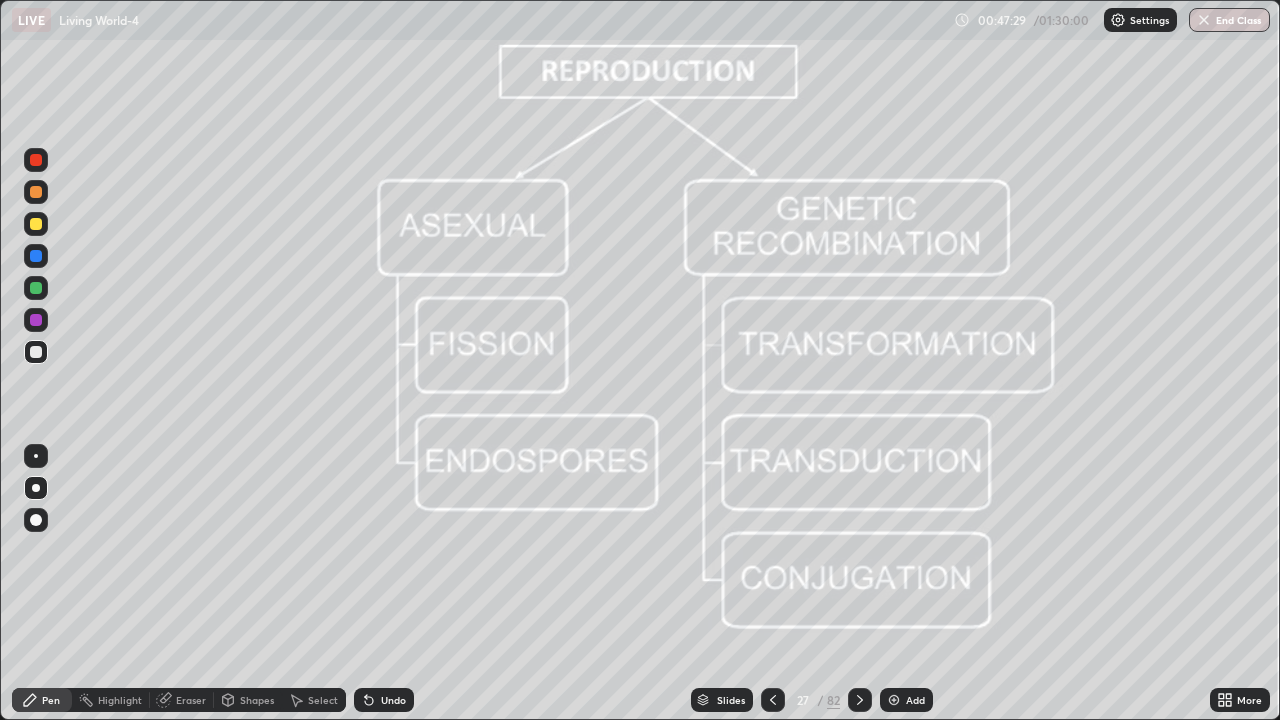 click on "Add" at bounding box center (915, 700) 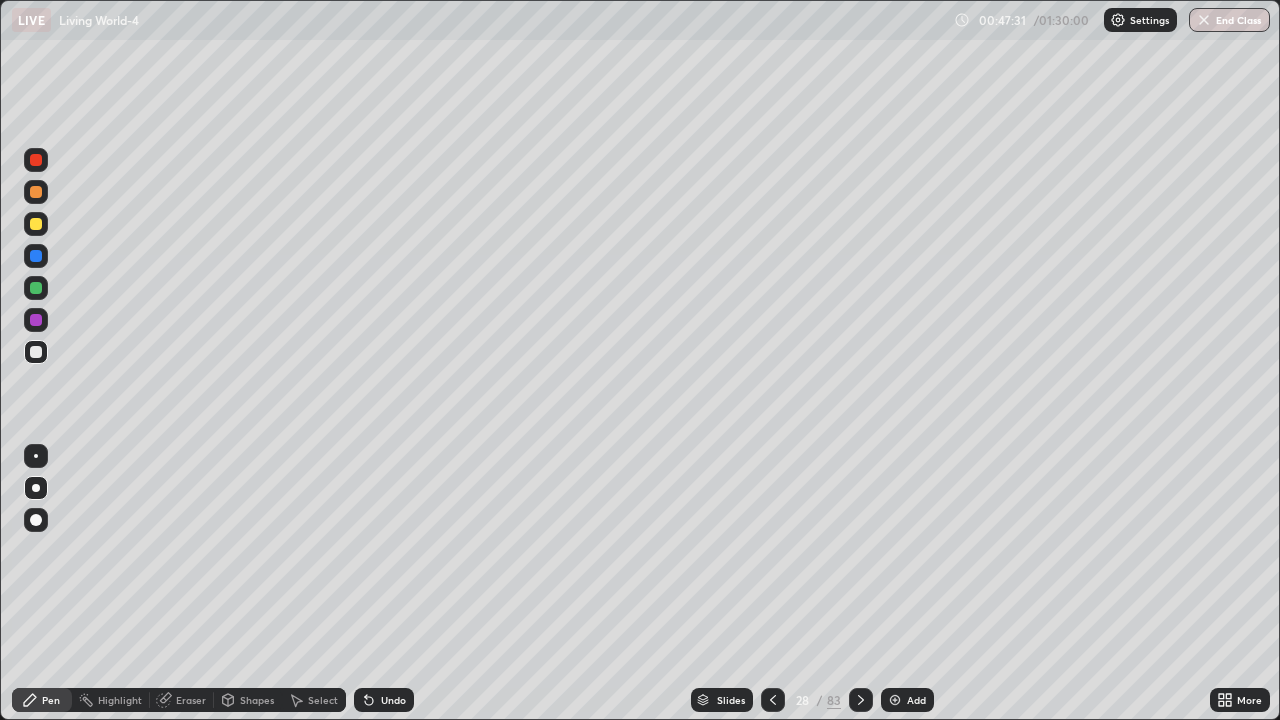 click at bounding box center [36, 352] 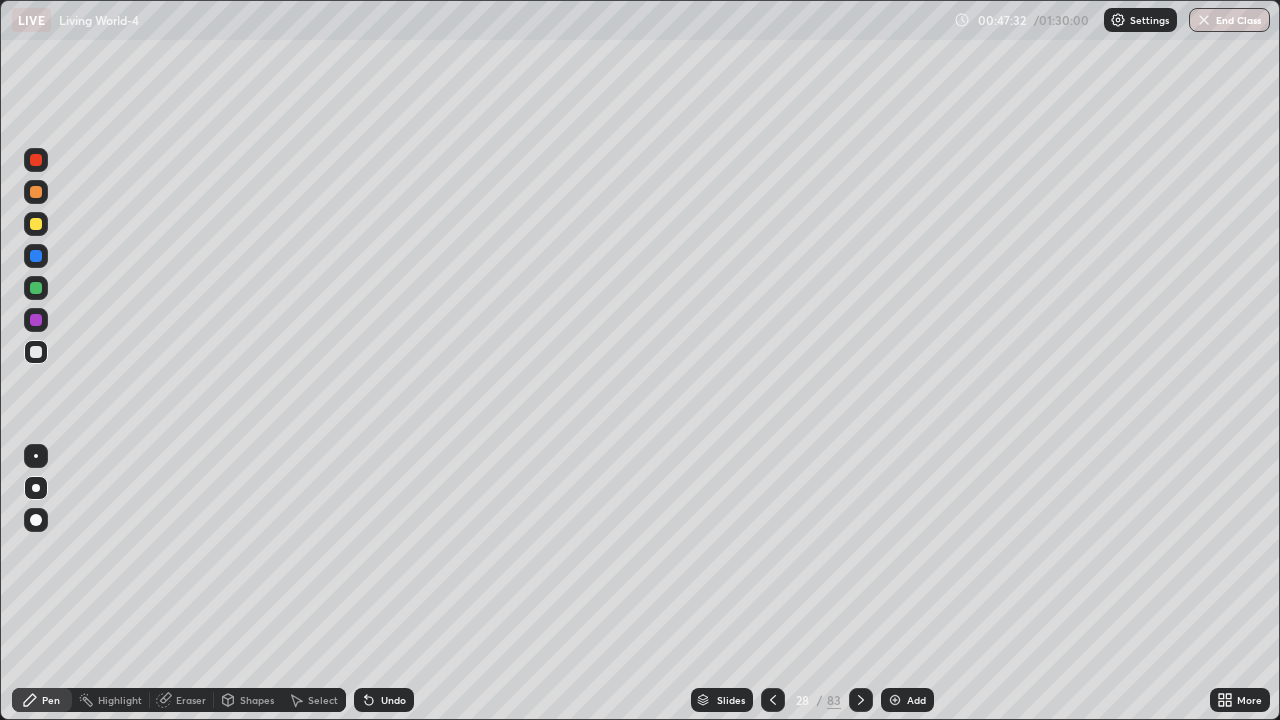 click at bounding box center (36, 224) 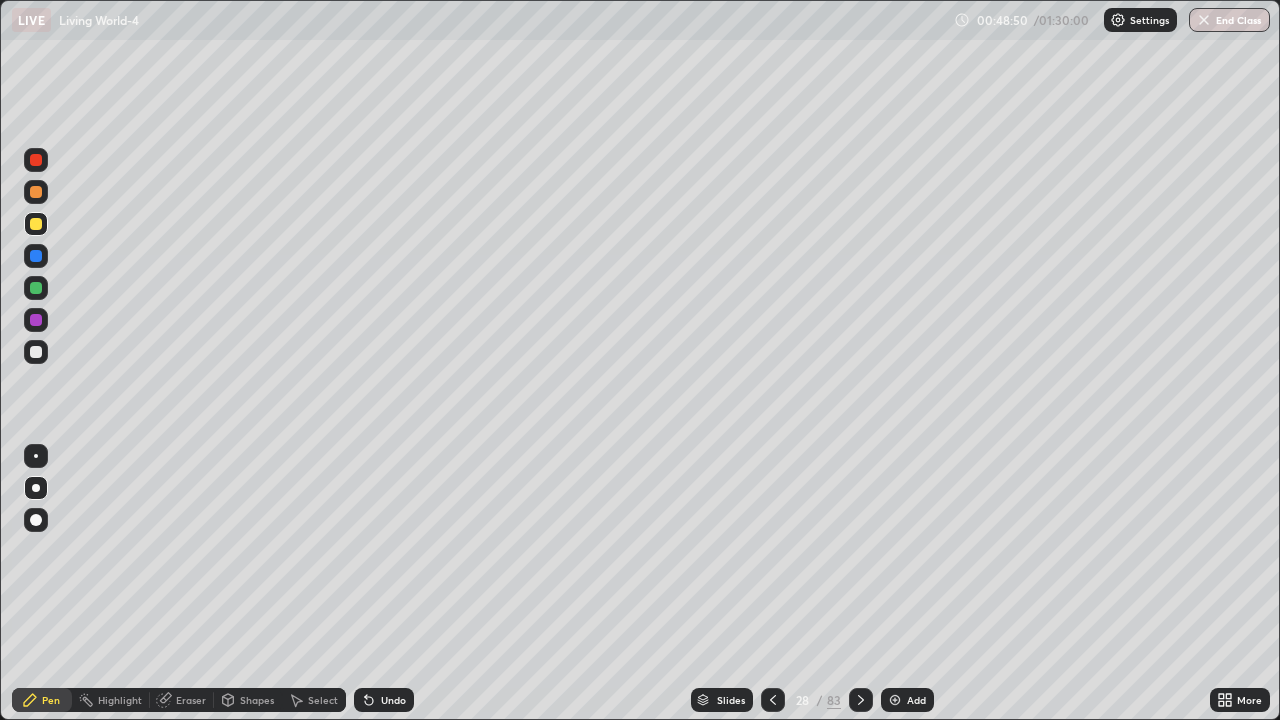 click at bounding box center (36, 352) 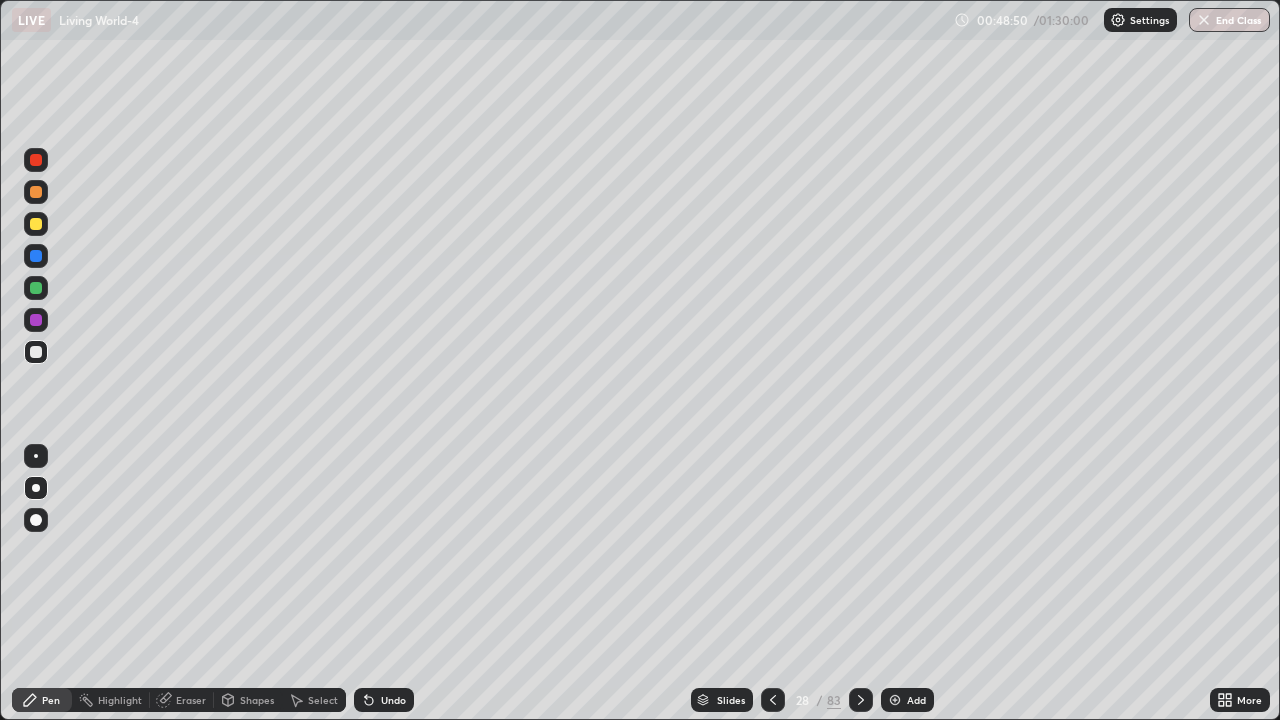 click at bounding box center [36, 224] 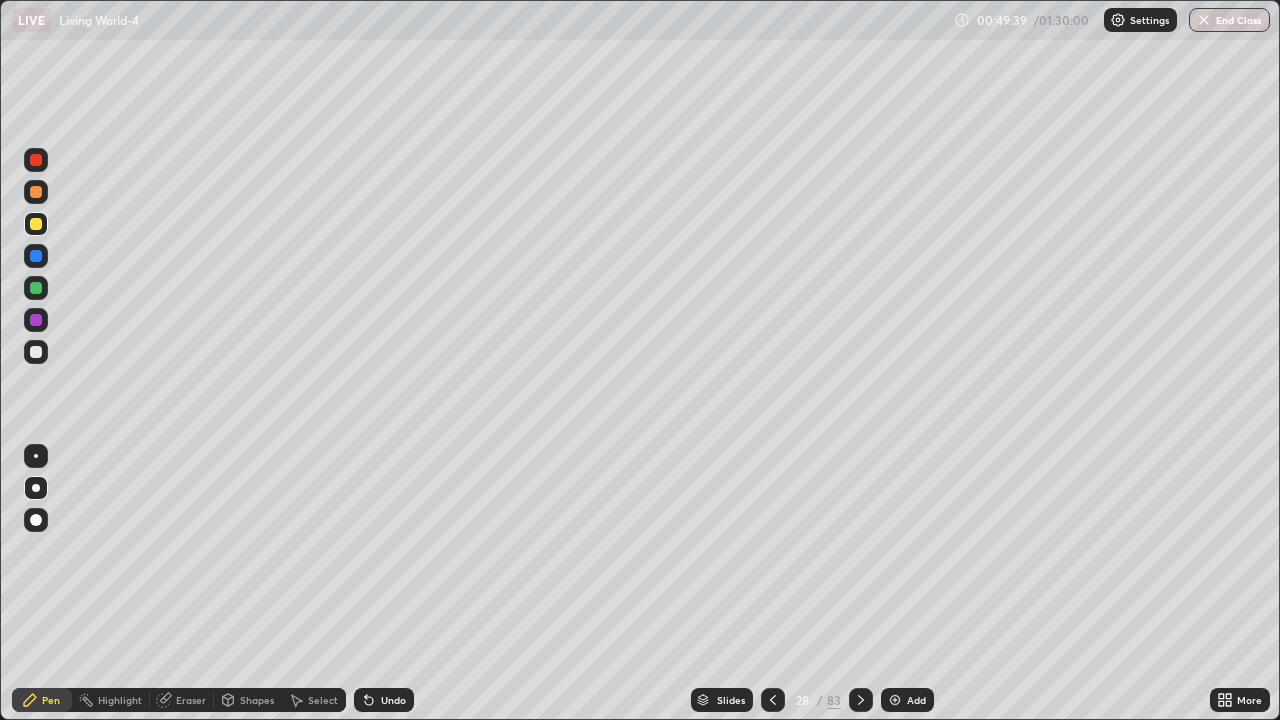 click at bounding box center (36, 224) 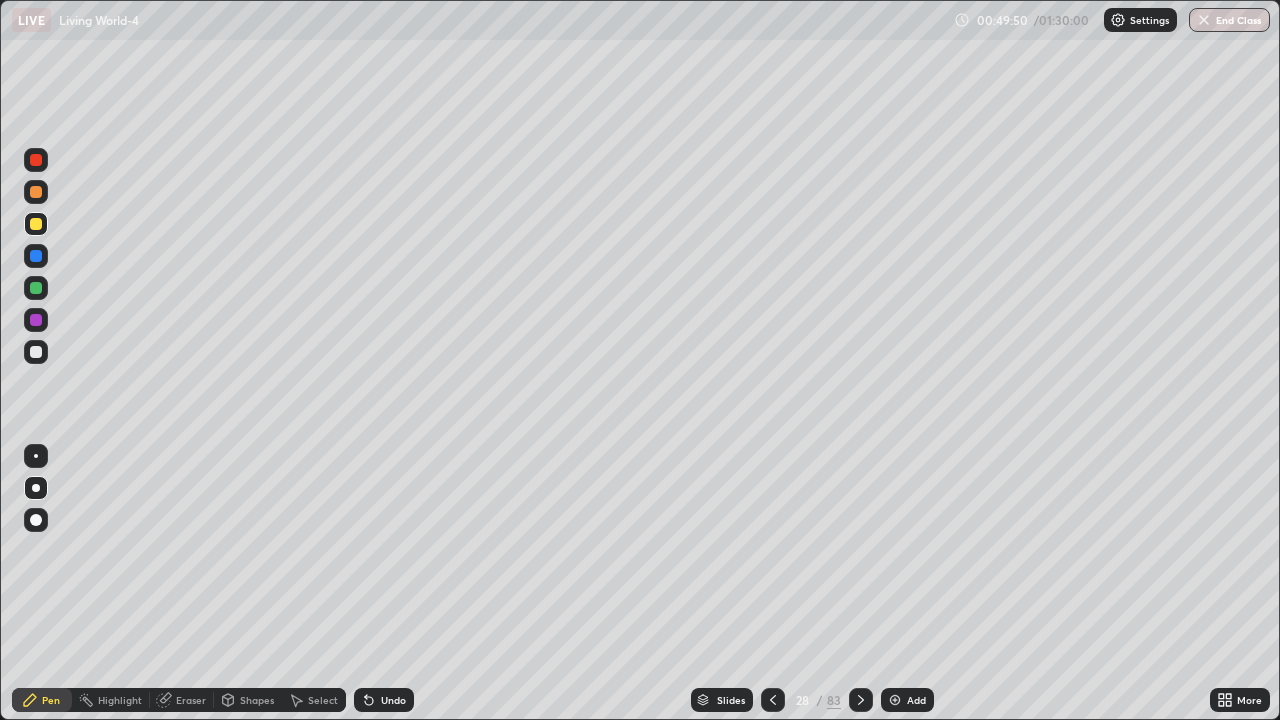 click at bounding box center [36, 224] 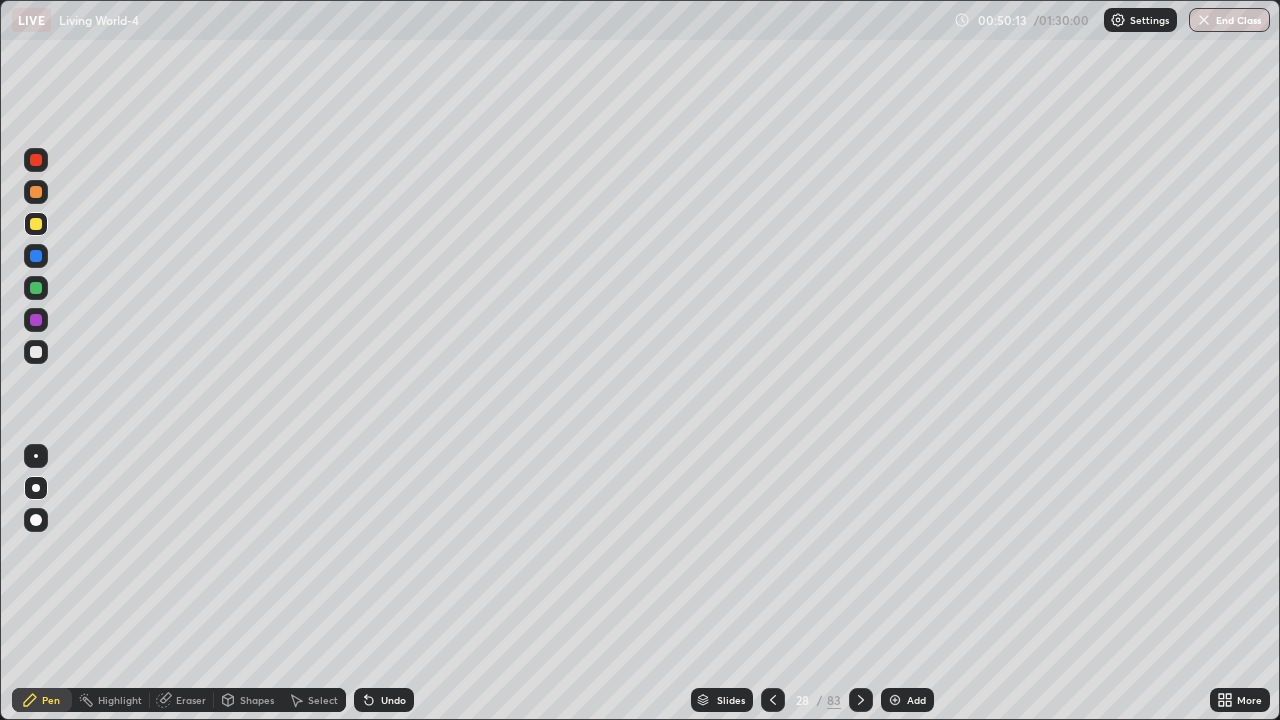 click on "Shapes" at bounding box center [248, 700] 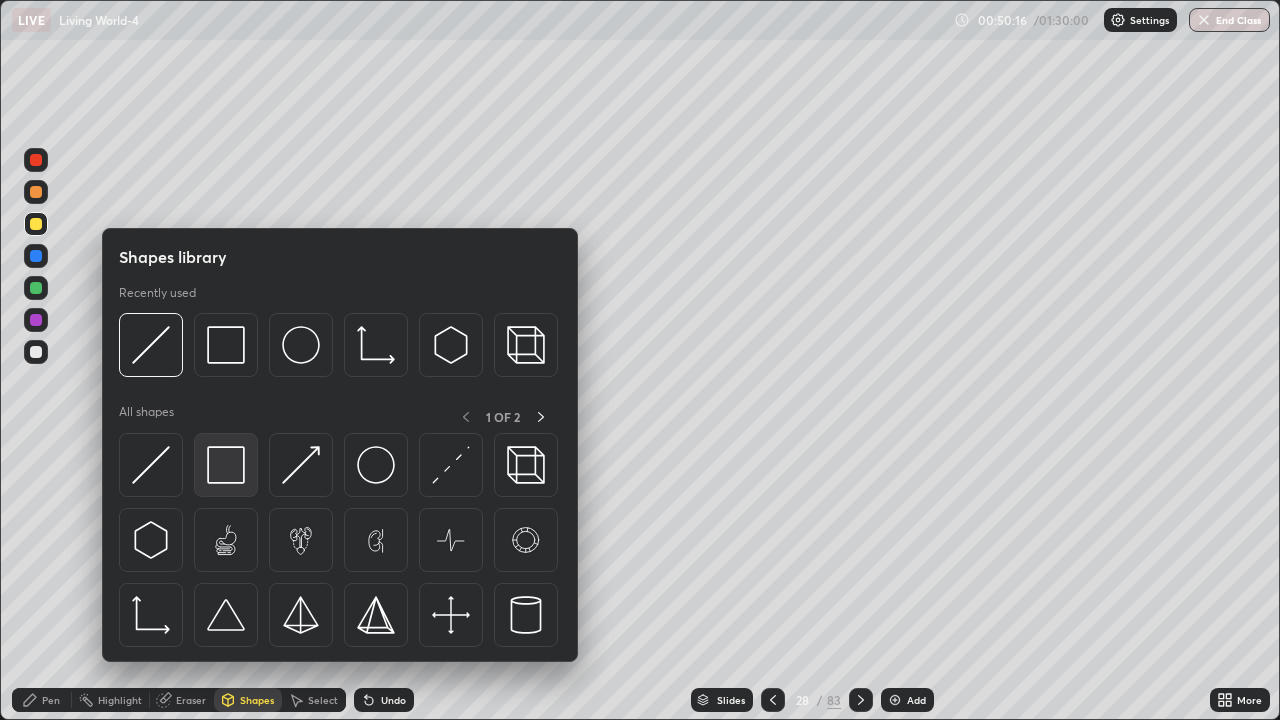 click at bounding box center (226, 465) 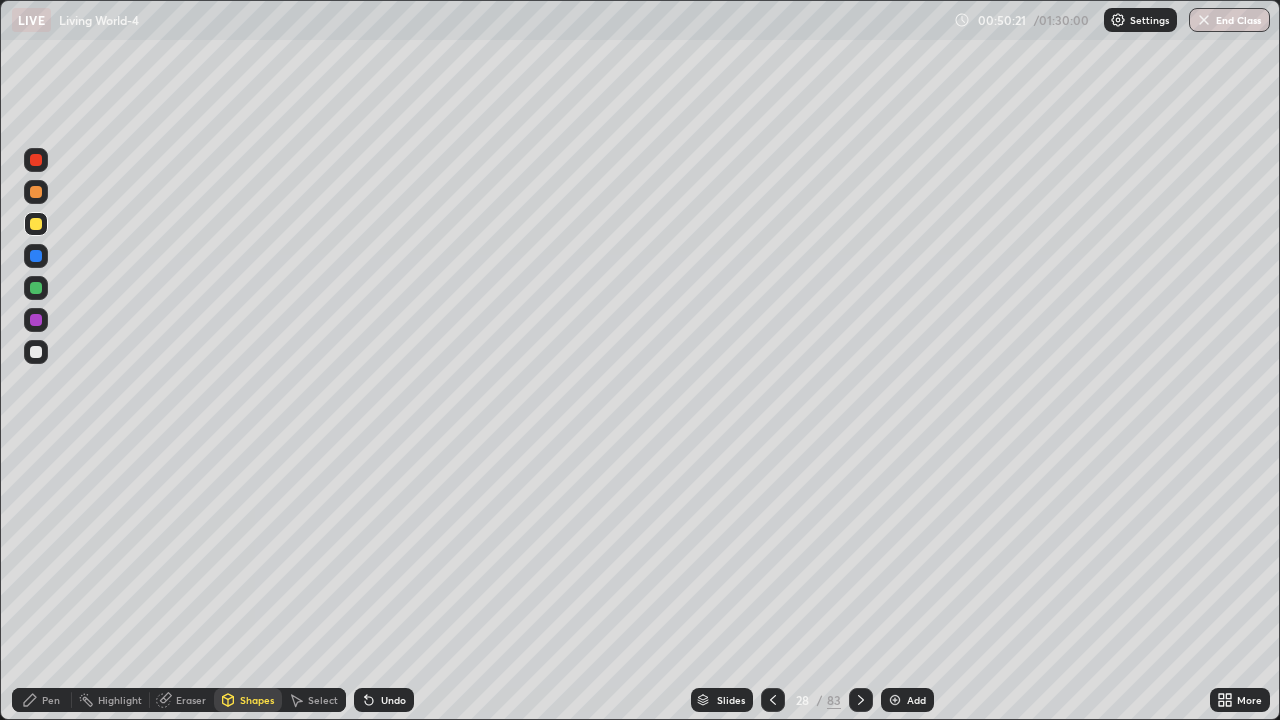 click at bounding box center (36, 256) 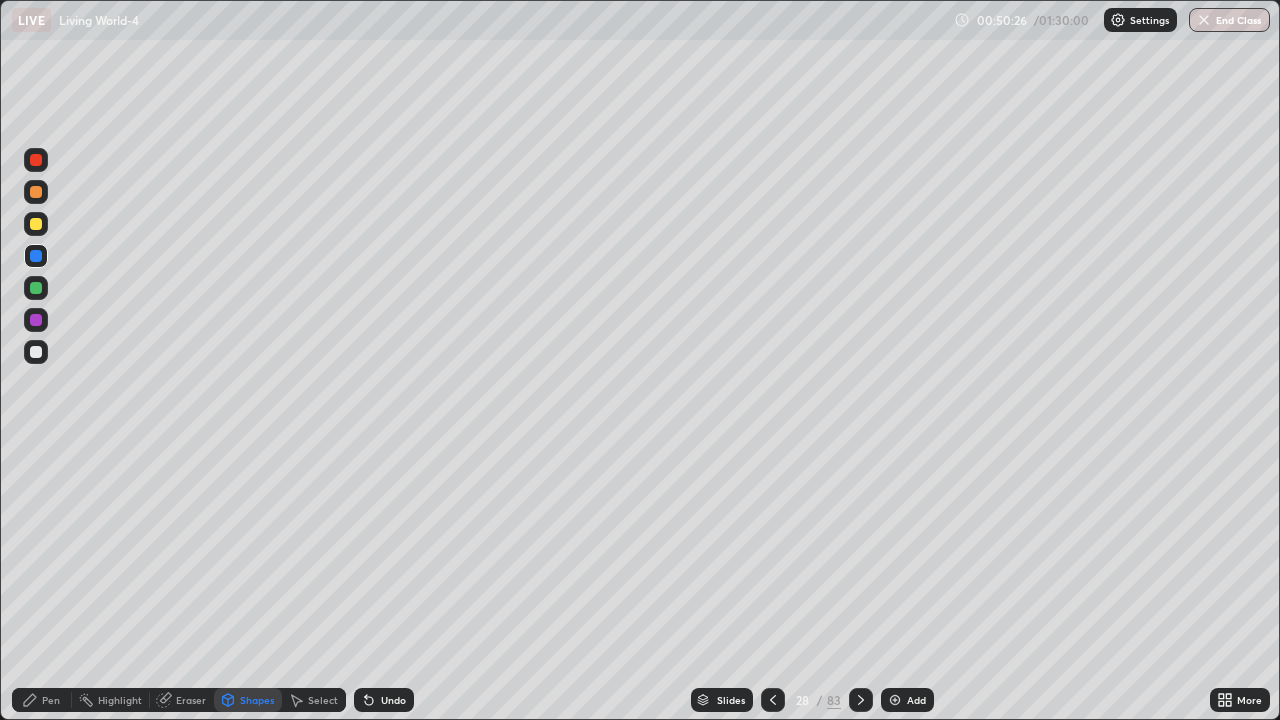 click on "Pen" at bounding box center (51, 700) 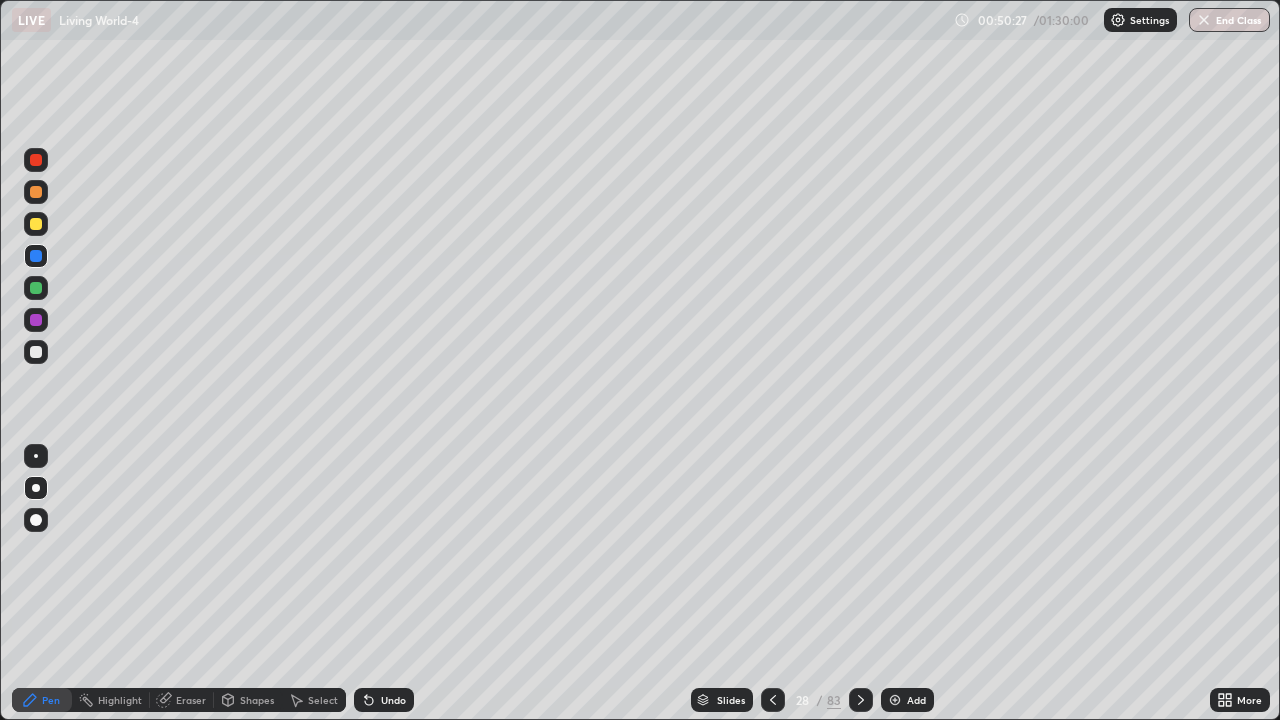 click at bounding box center [36, 520] 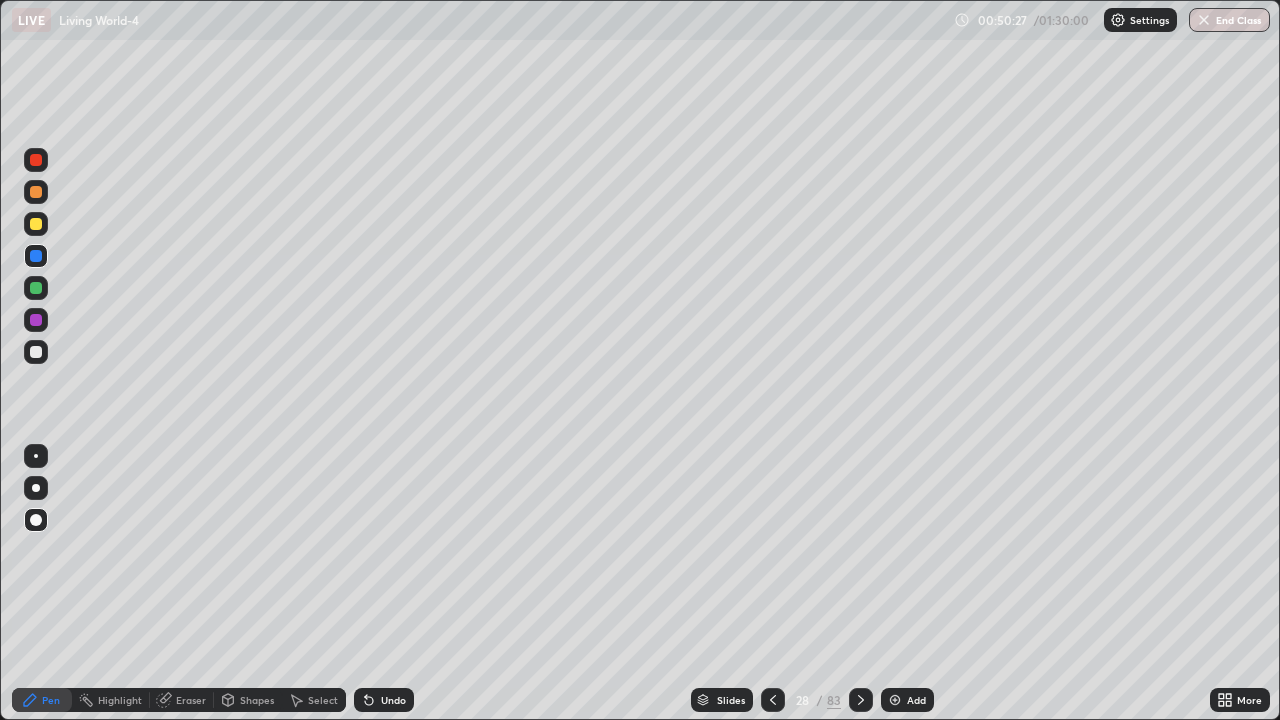 click at bounding box center [36, 488] 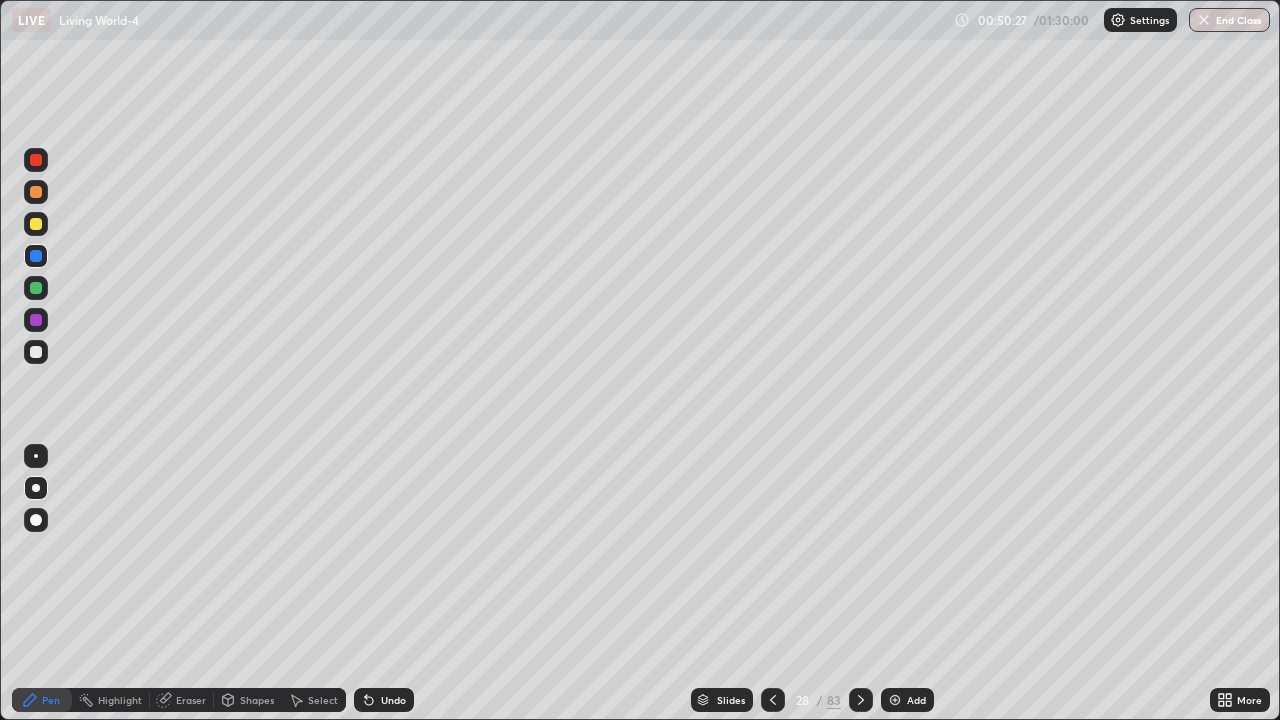click at bounding box center (36, 352) 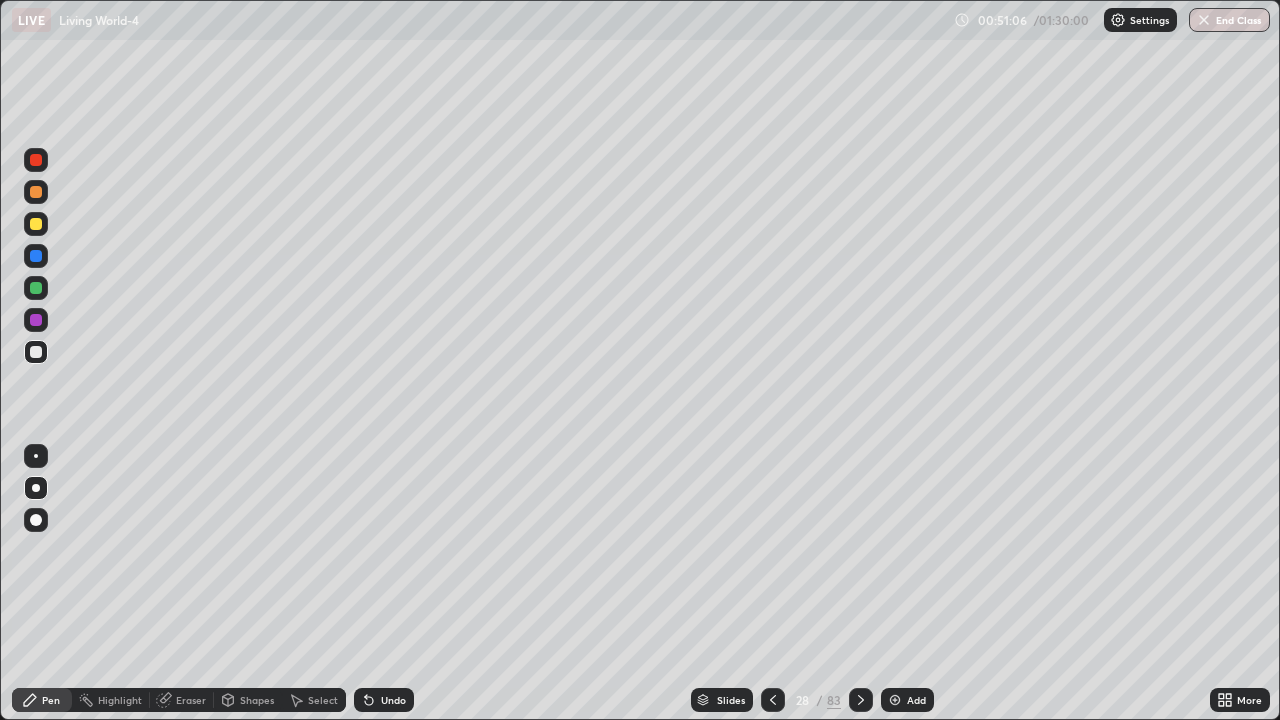 click at bounding box center [36, 224] 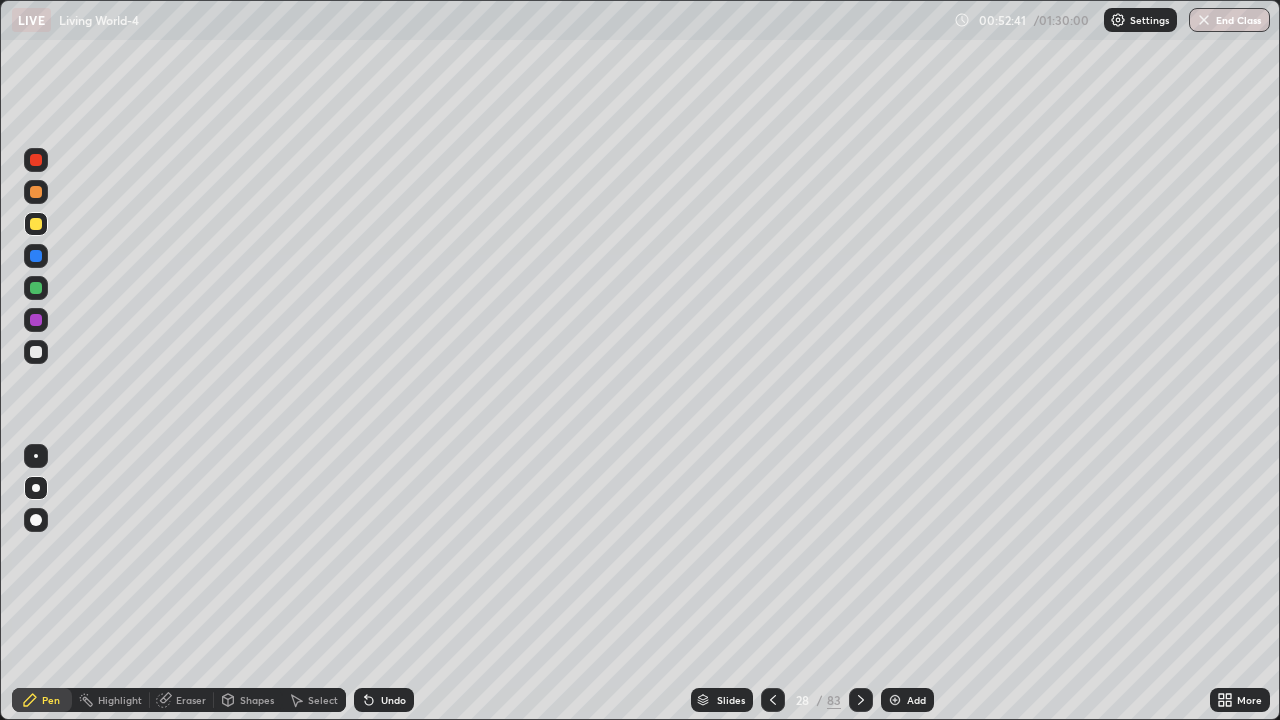 click on "Shapes" at bounding box center (257, 700) 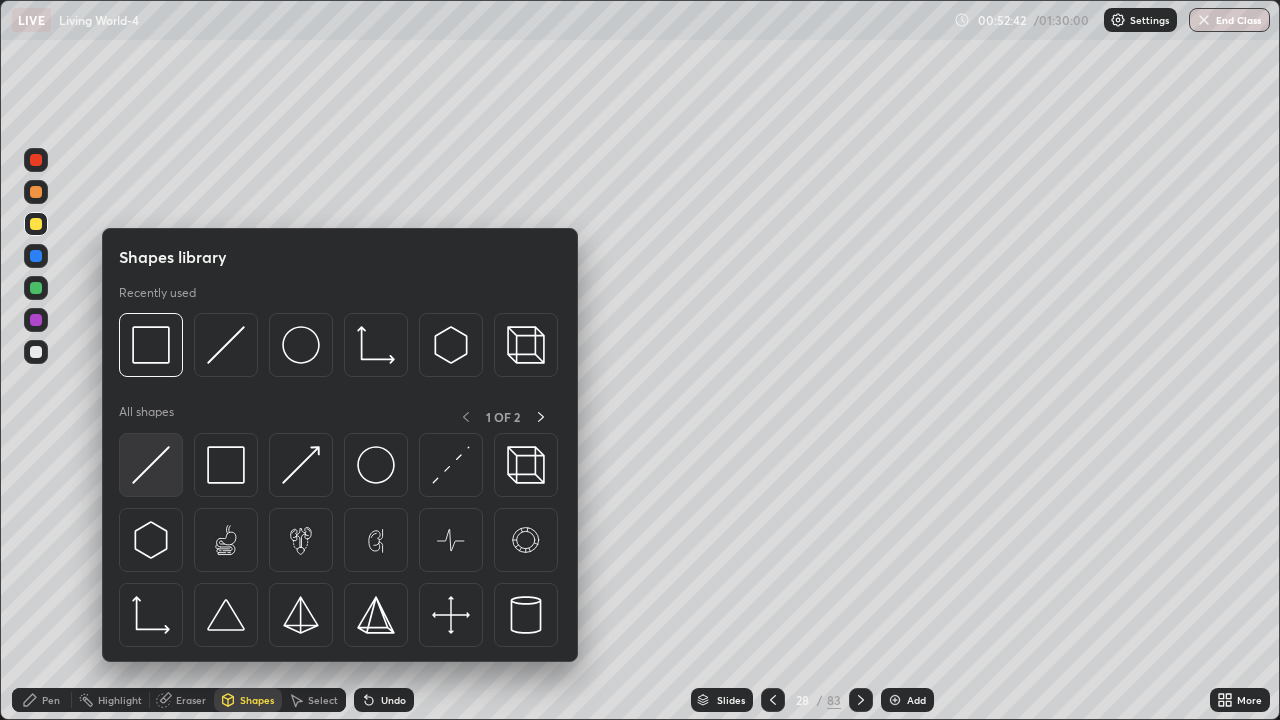 click at bounding box center [151, 465] 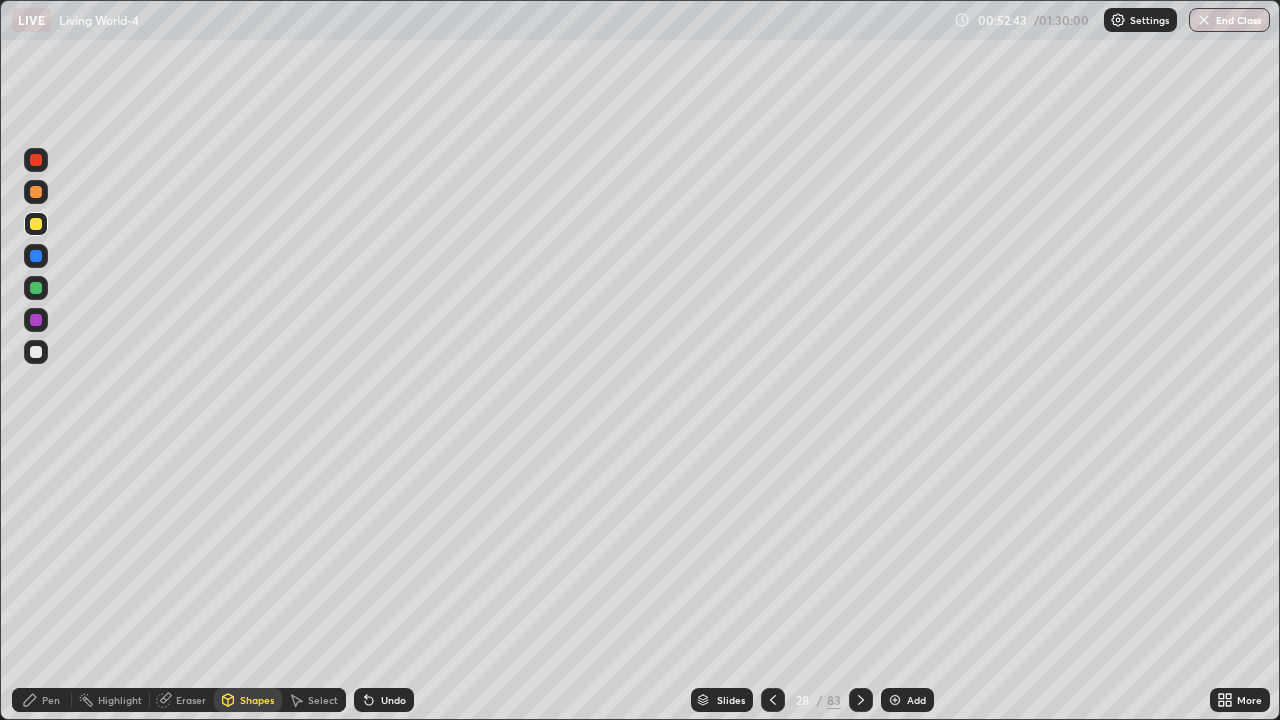 click at bounding box center (36, 352) 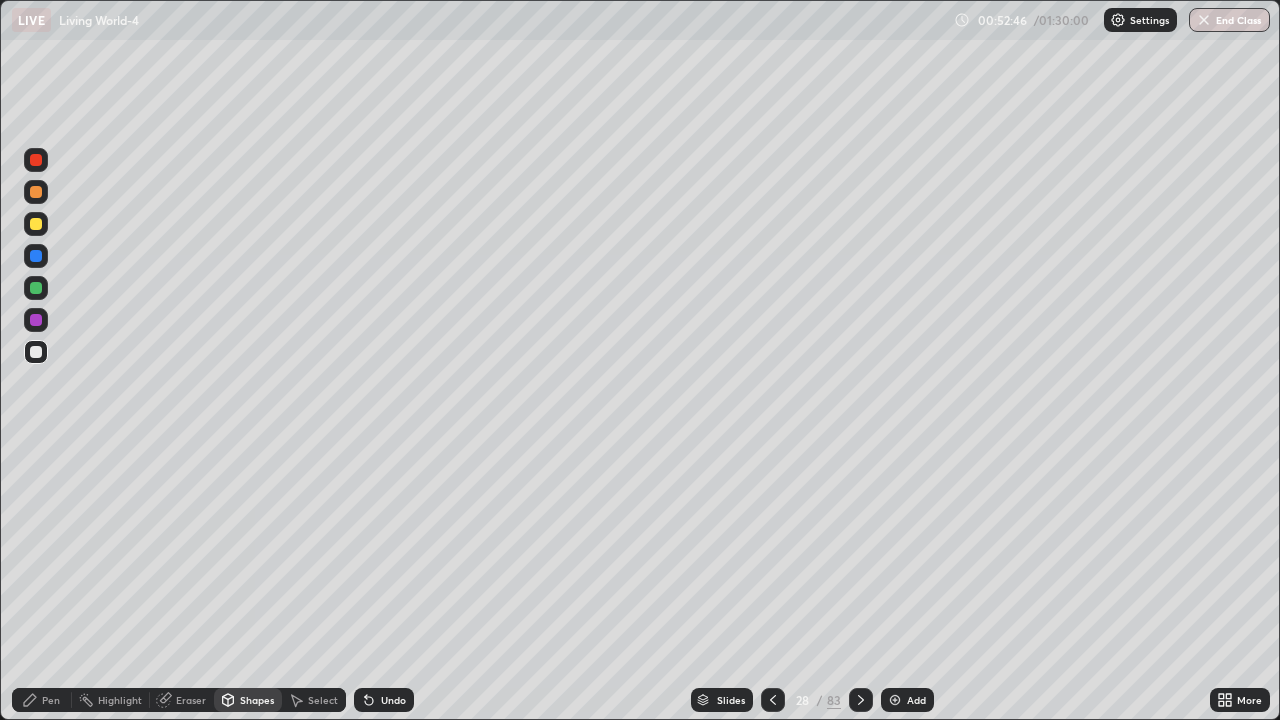 click on "Pen" at bounding box center (42, 700) 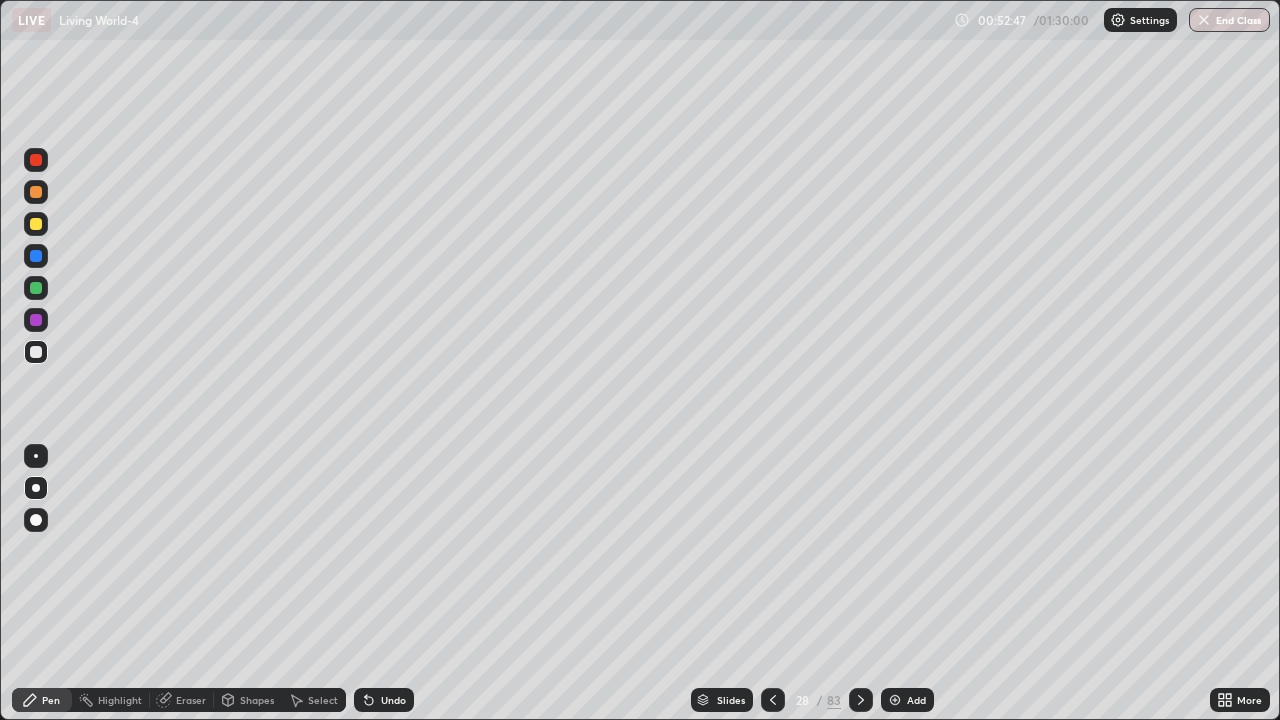click at bounding box center [36, 488] 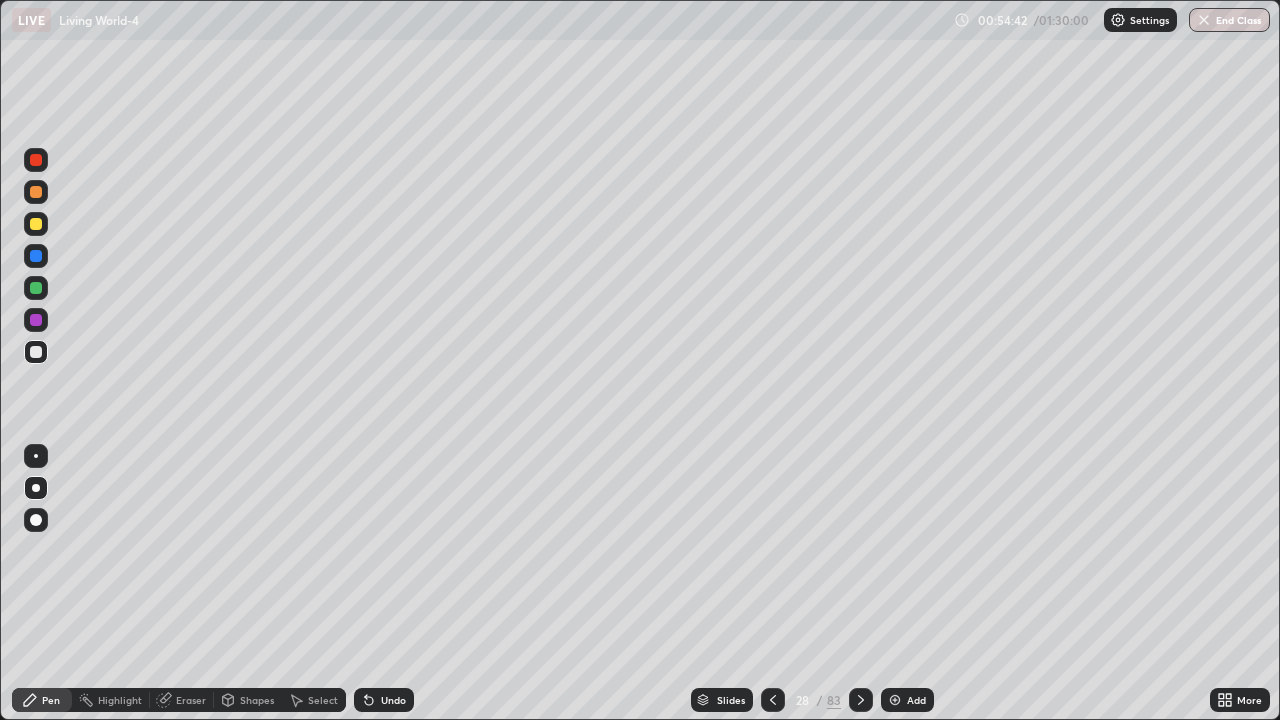 click at bounding box center (36, 288) 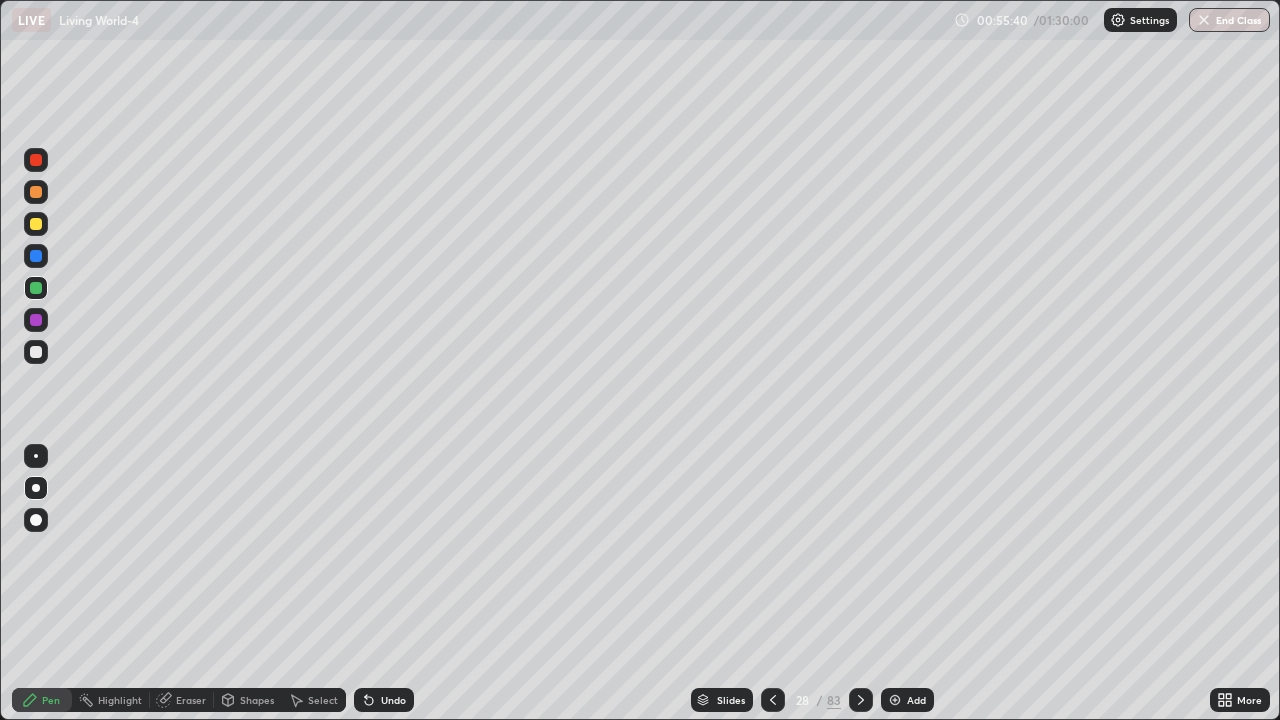 click at bounding box center [773, 700] 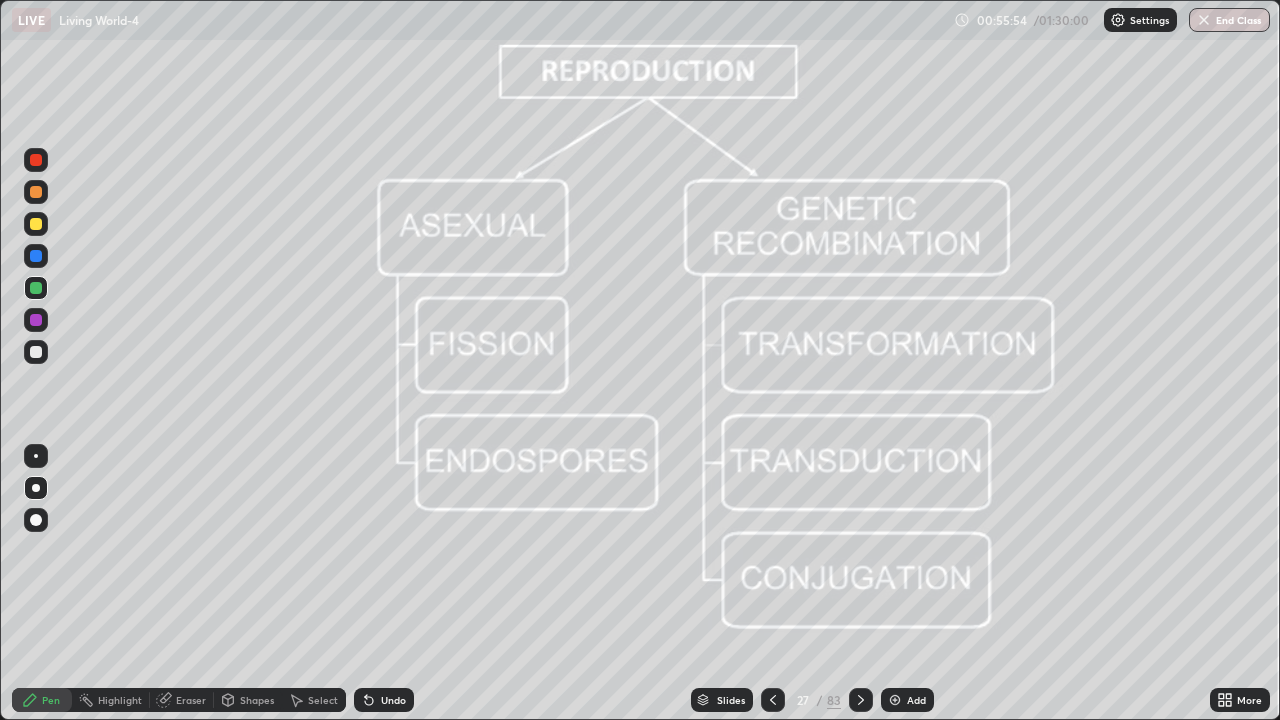 click 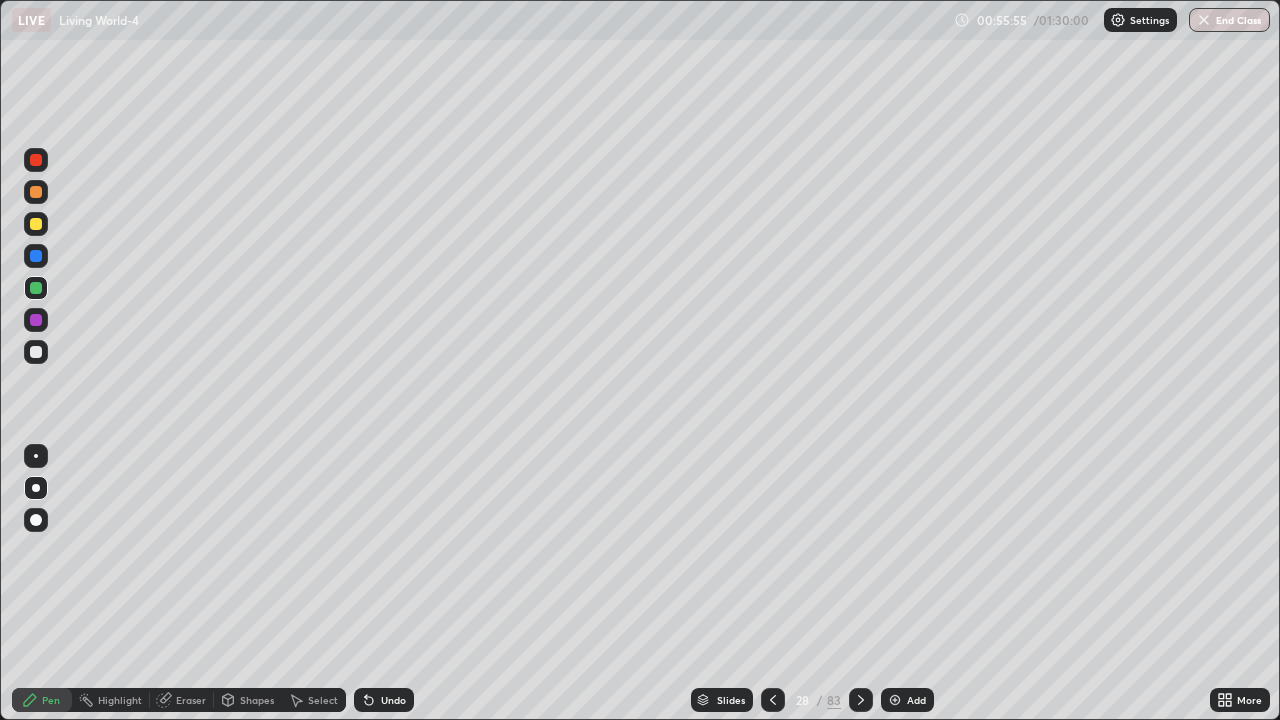 click 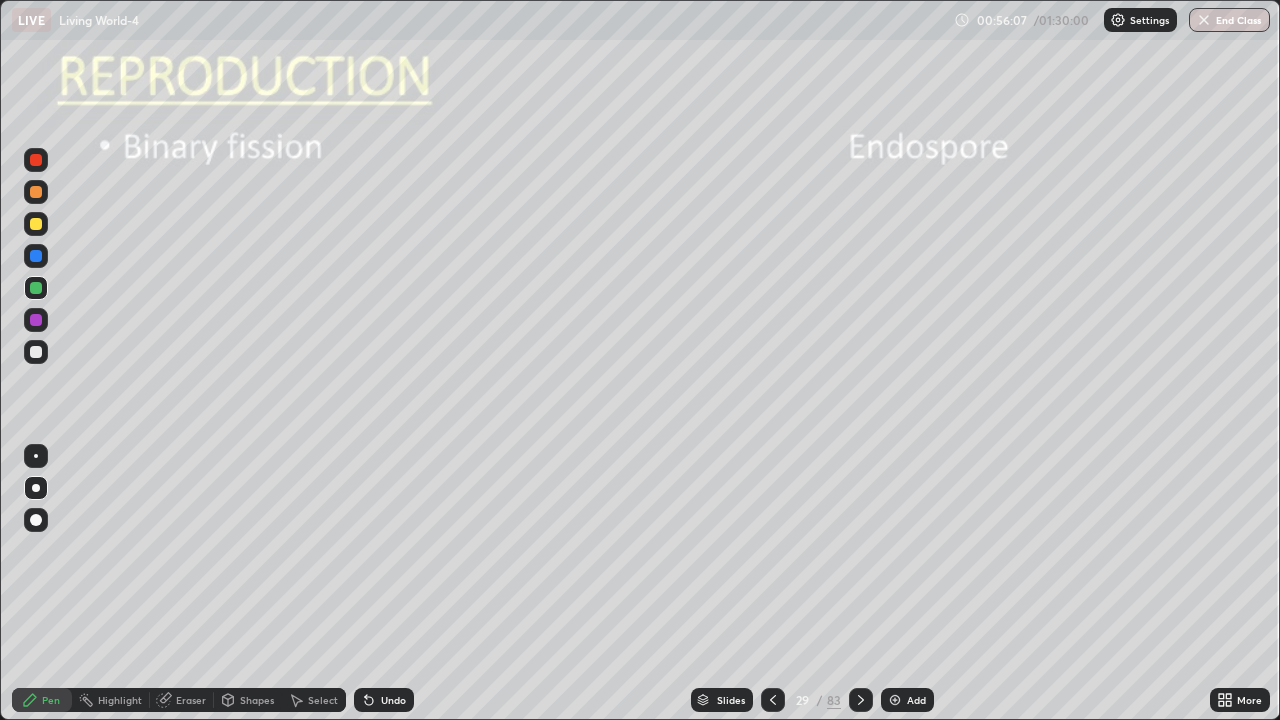 click at bounding box center [36, 224] 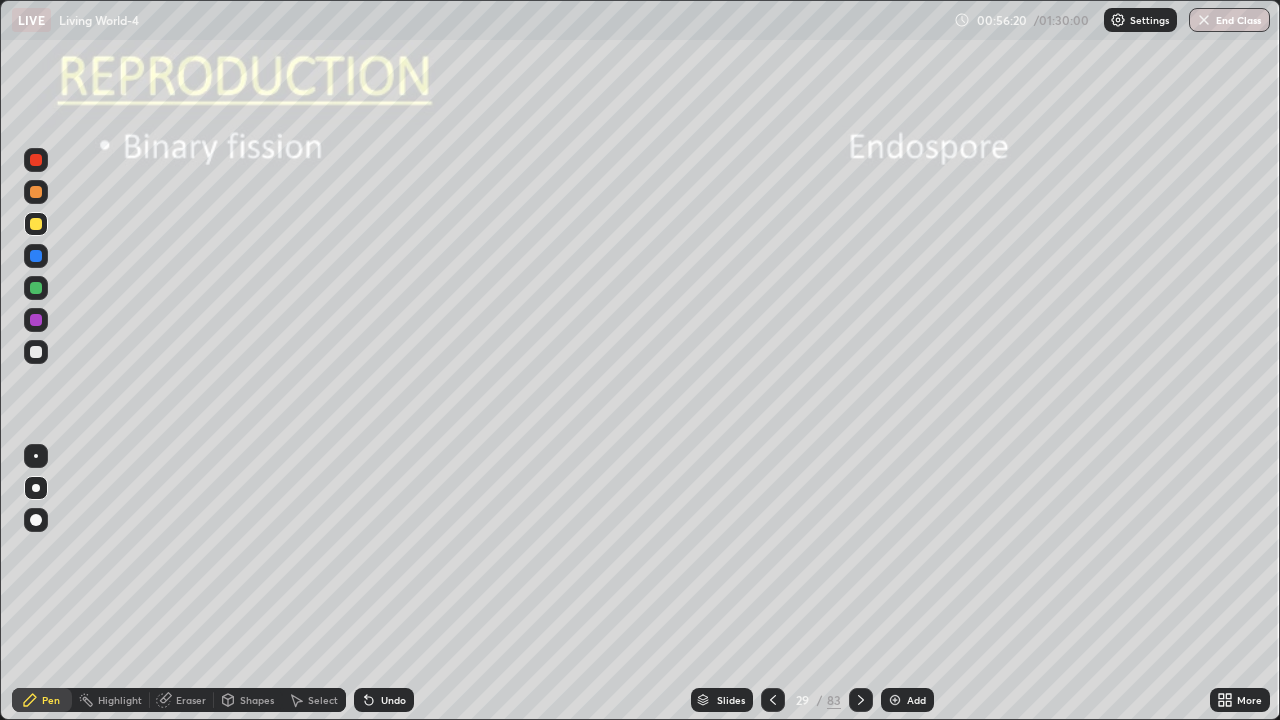 click at bounding box center [36, 256] 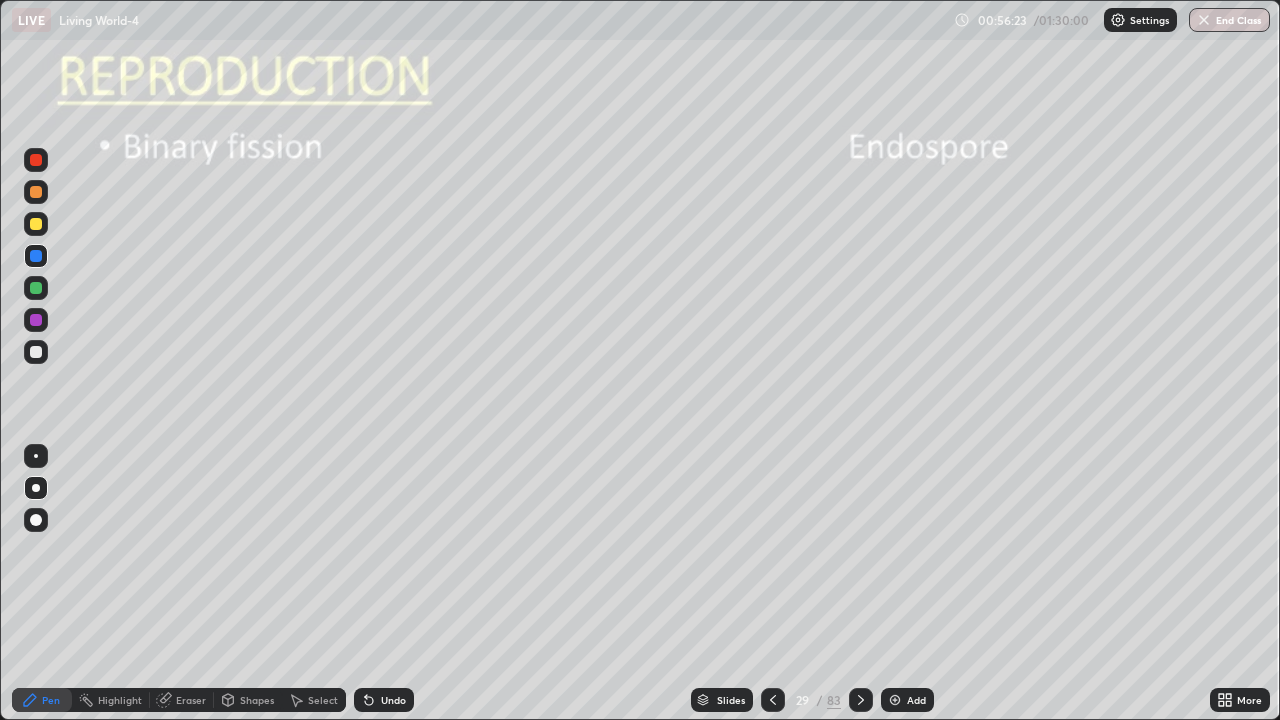 click at bounding box center [36, 224] 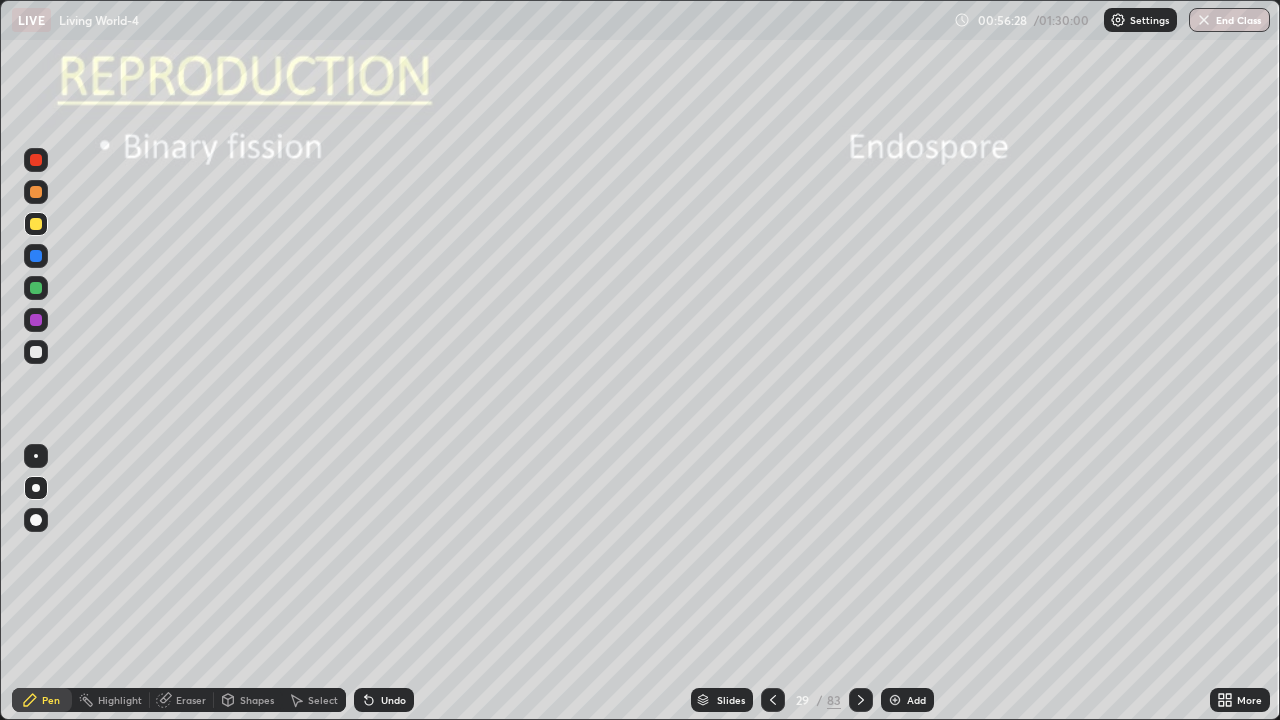 click at bounding box center (36, 256) 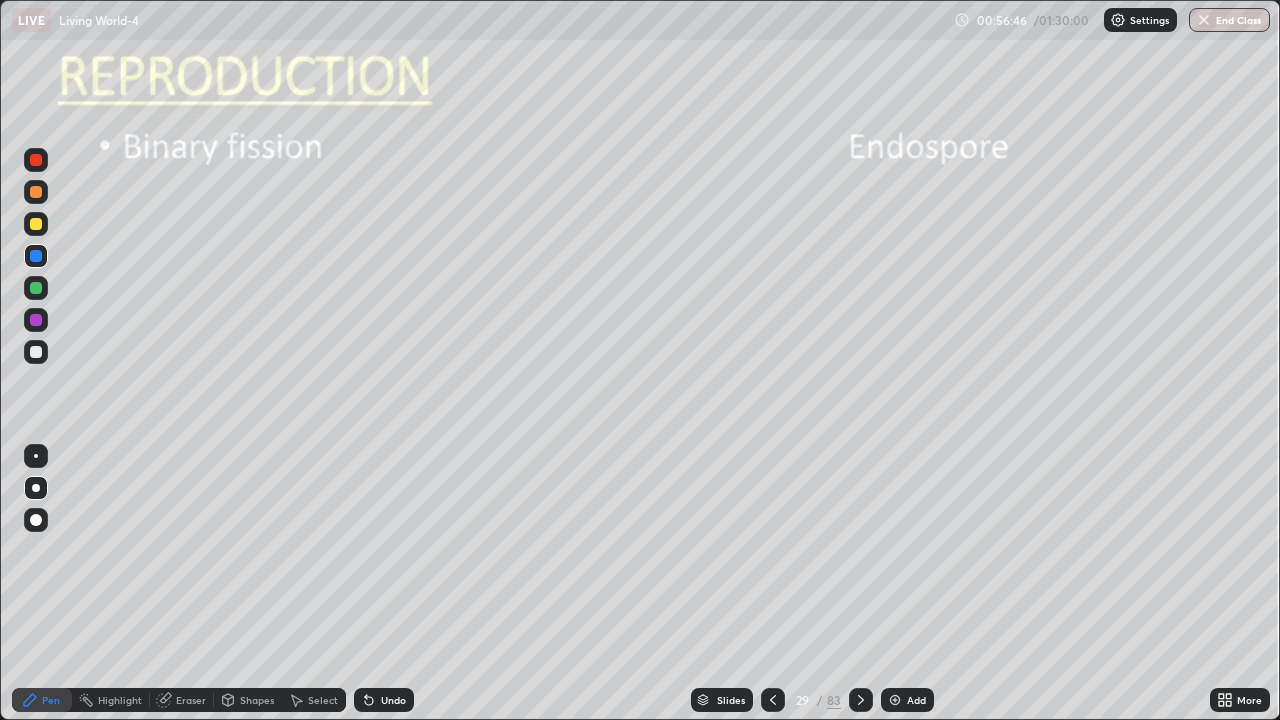 click on "Pen" at bounding box center (42, 700) 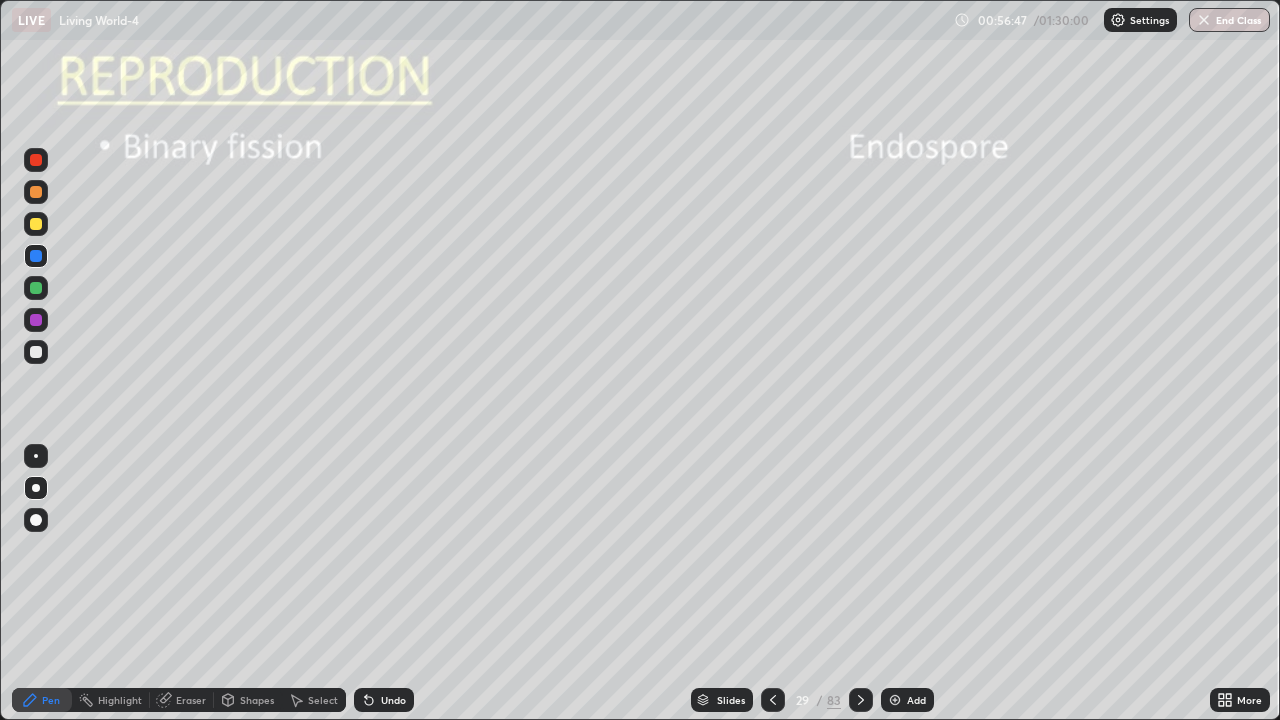 click on "Highlight" at bounding box center [120, 700] 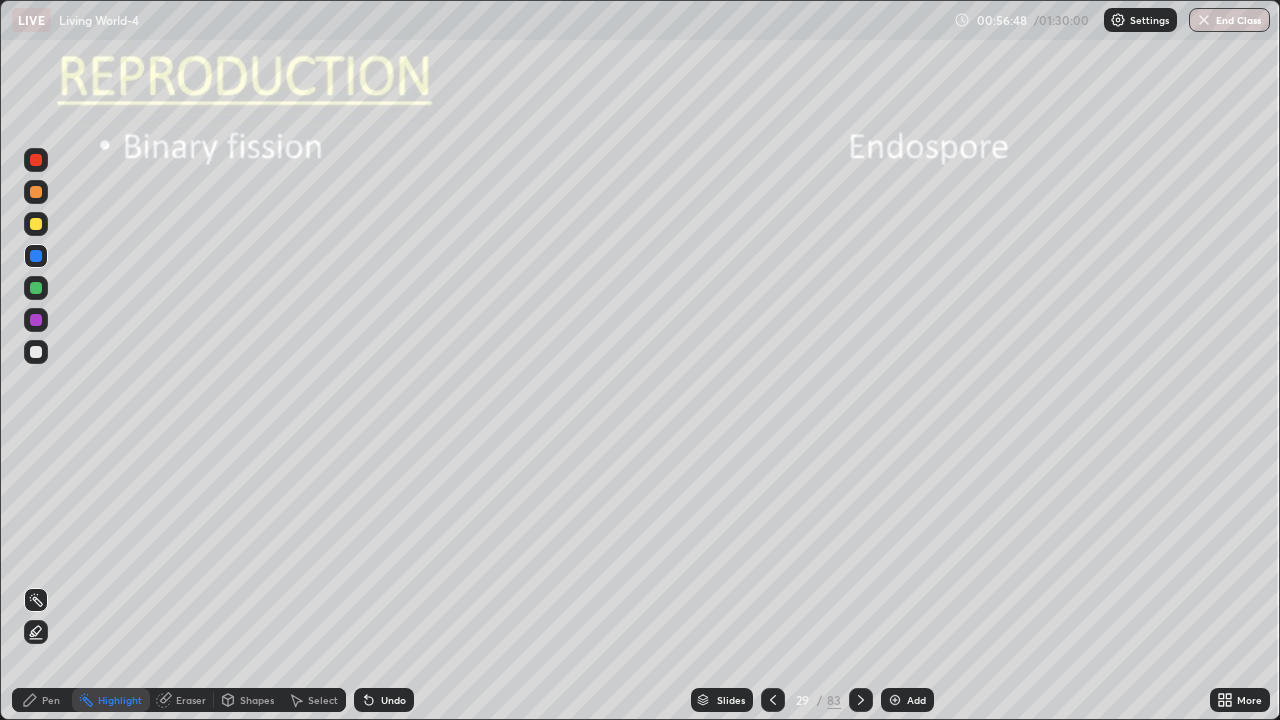 click on "Pen" at bounding box center [51, 700] 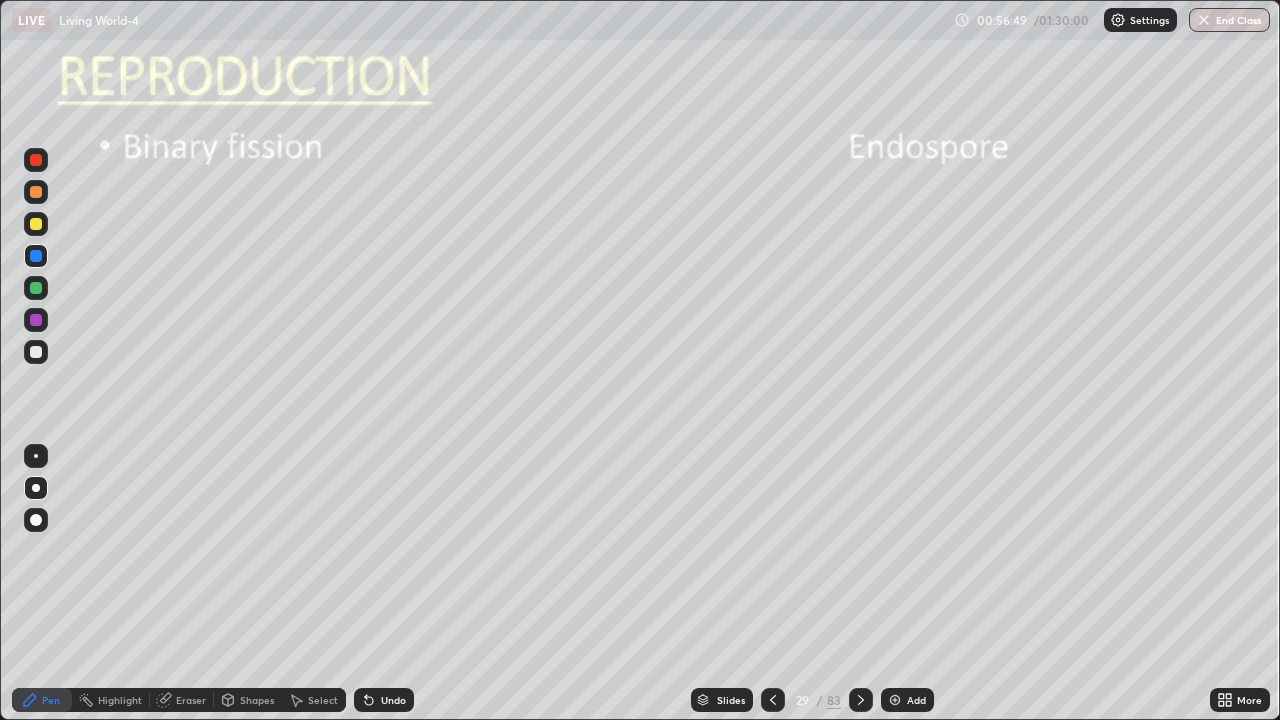 click at bounding box center [36, 488] 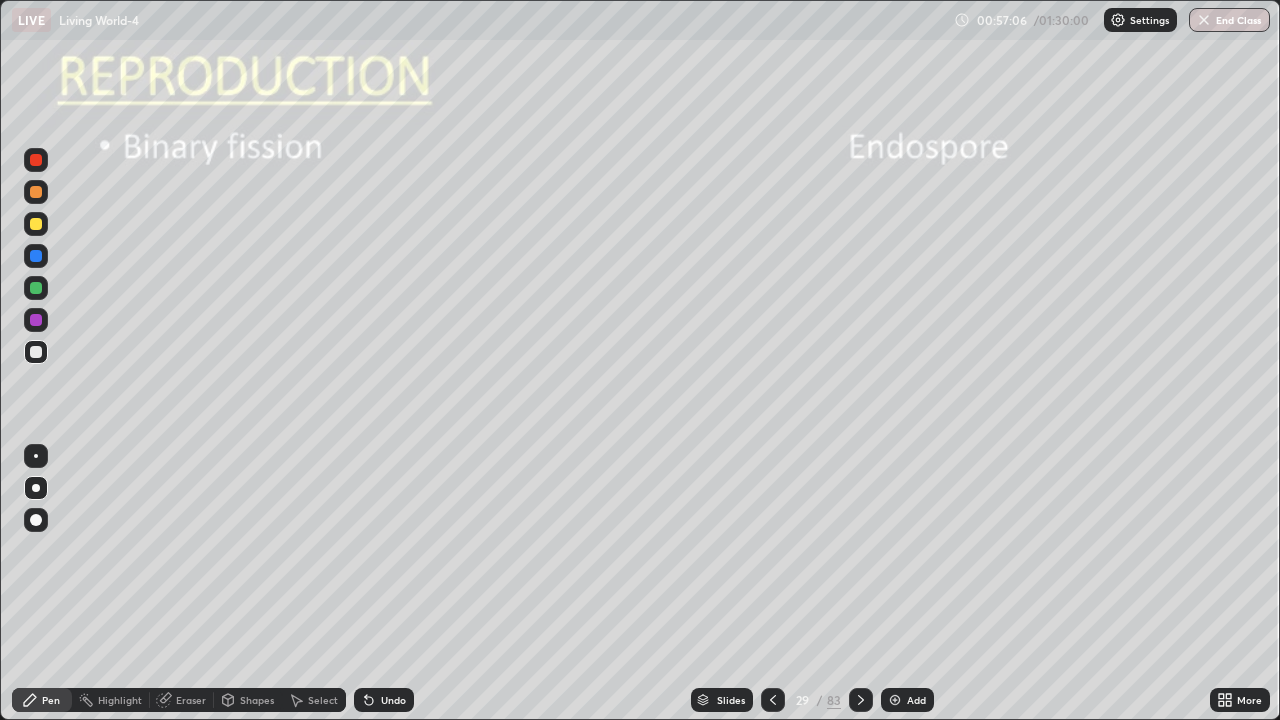 click at bounding box center (36, 520) 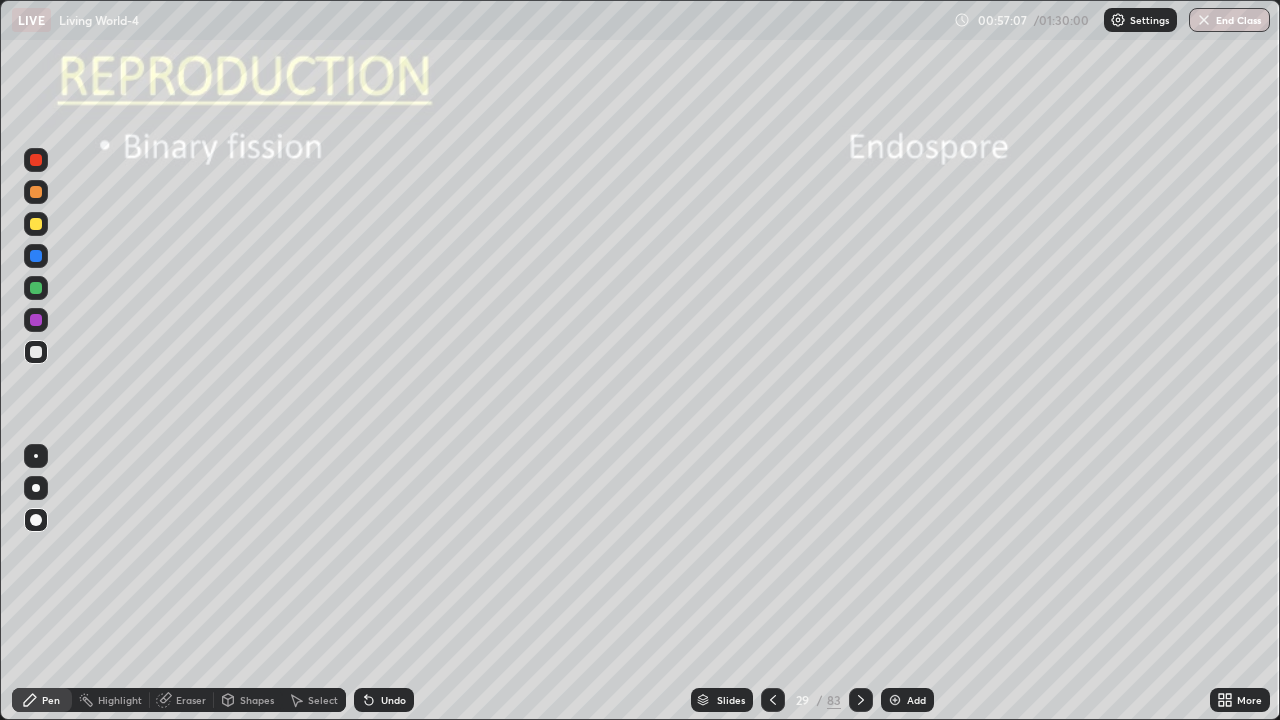 click at bounding box center [36, 288] 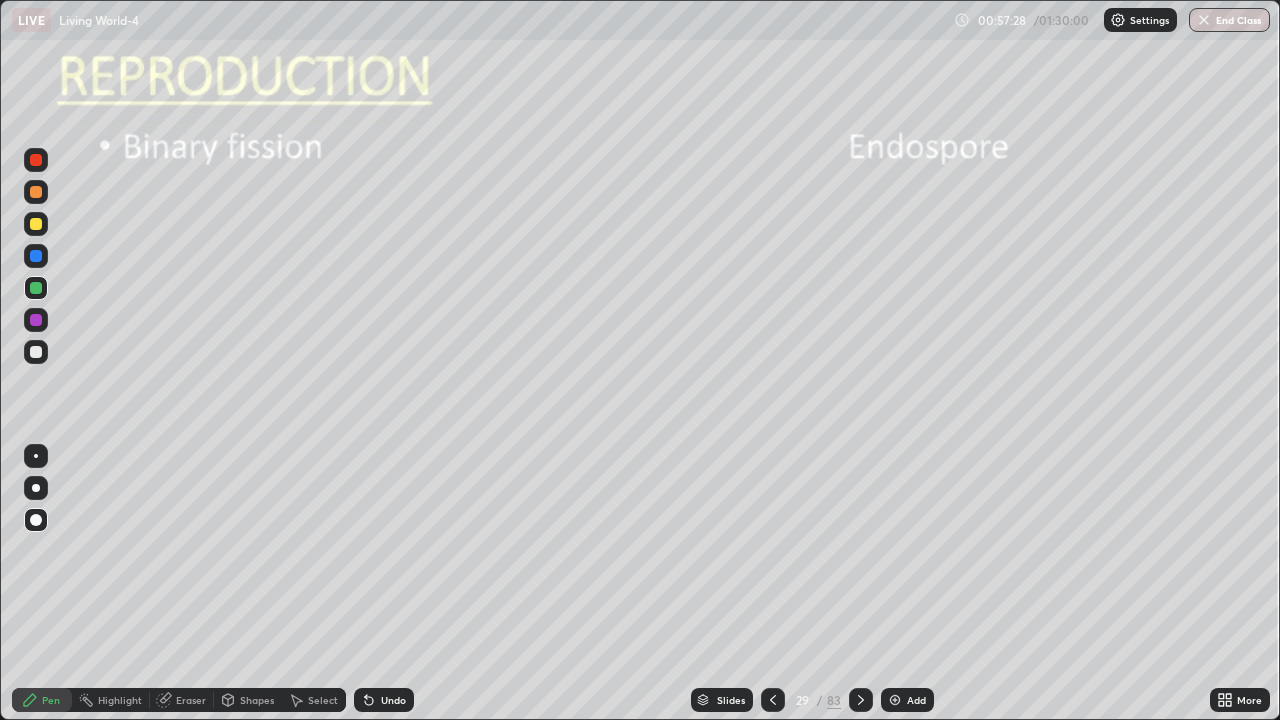 click at bounding box center (36, 160) 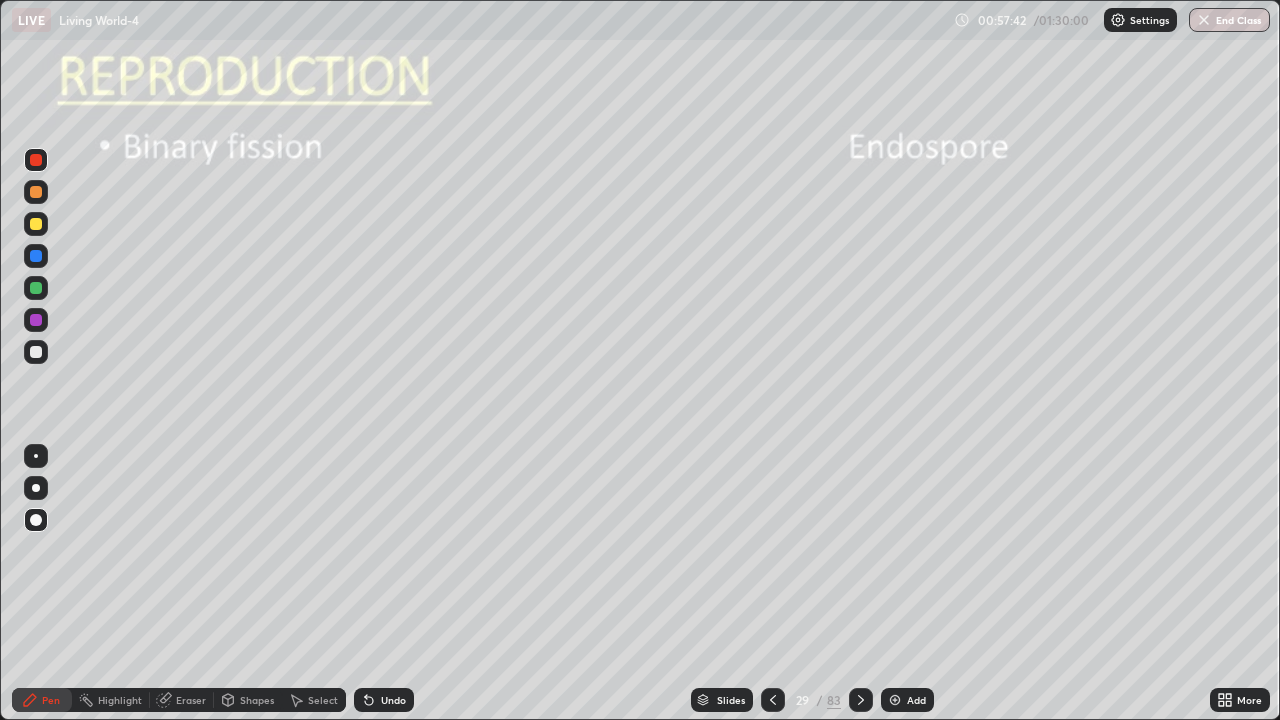 click at bounding box center (36, 488) 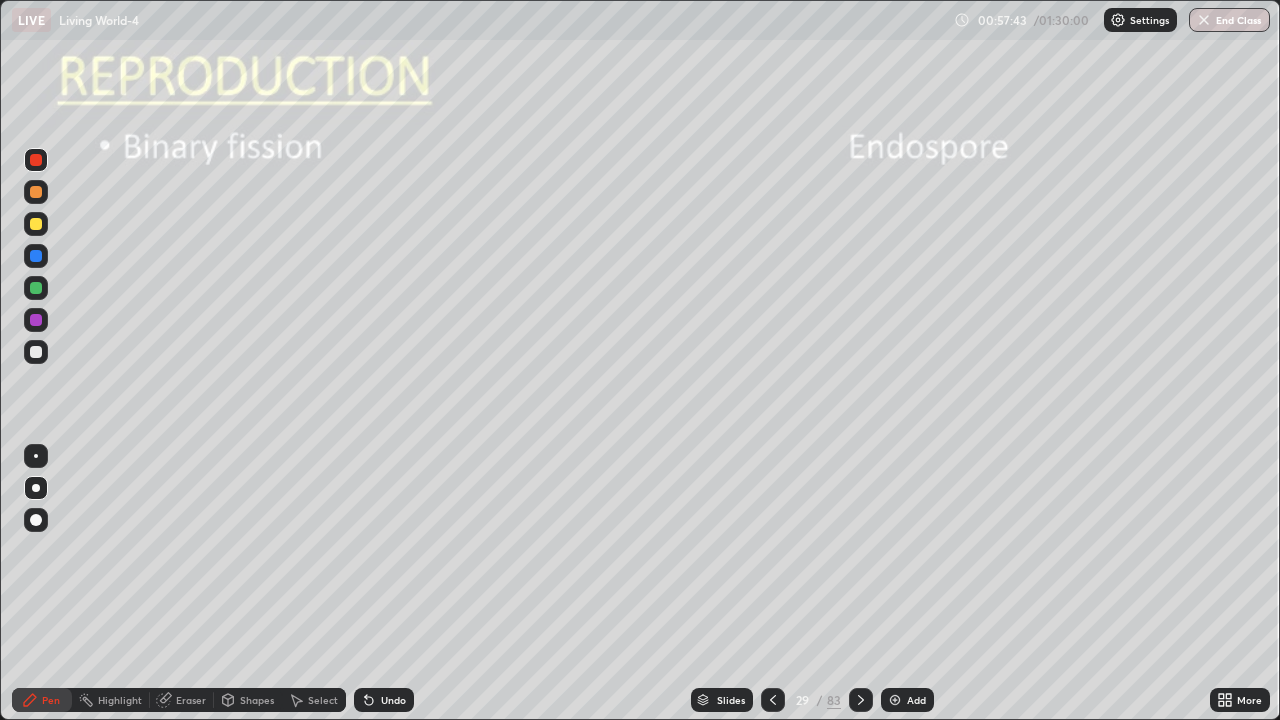 click at bounding box center [36, 352] 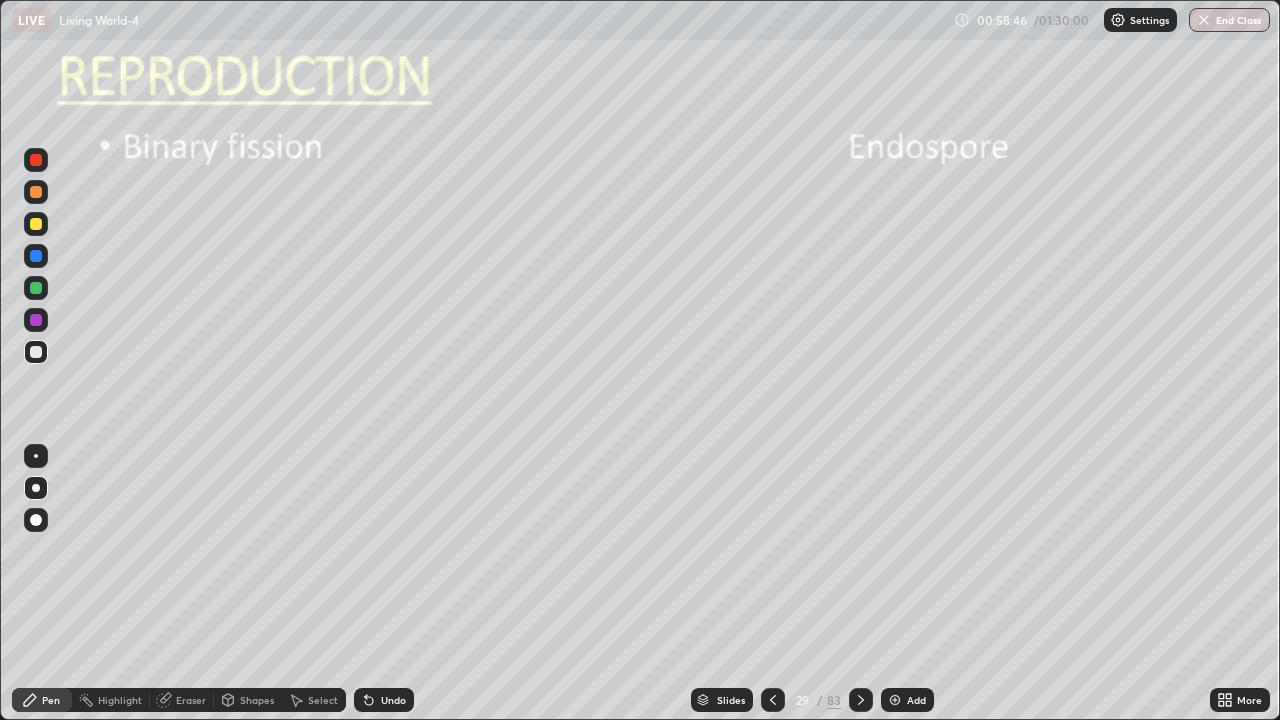 click at bounding box center (36, 352) 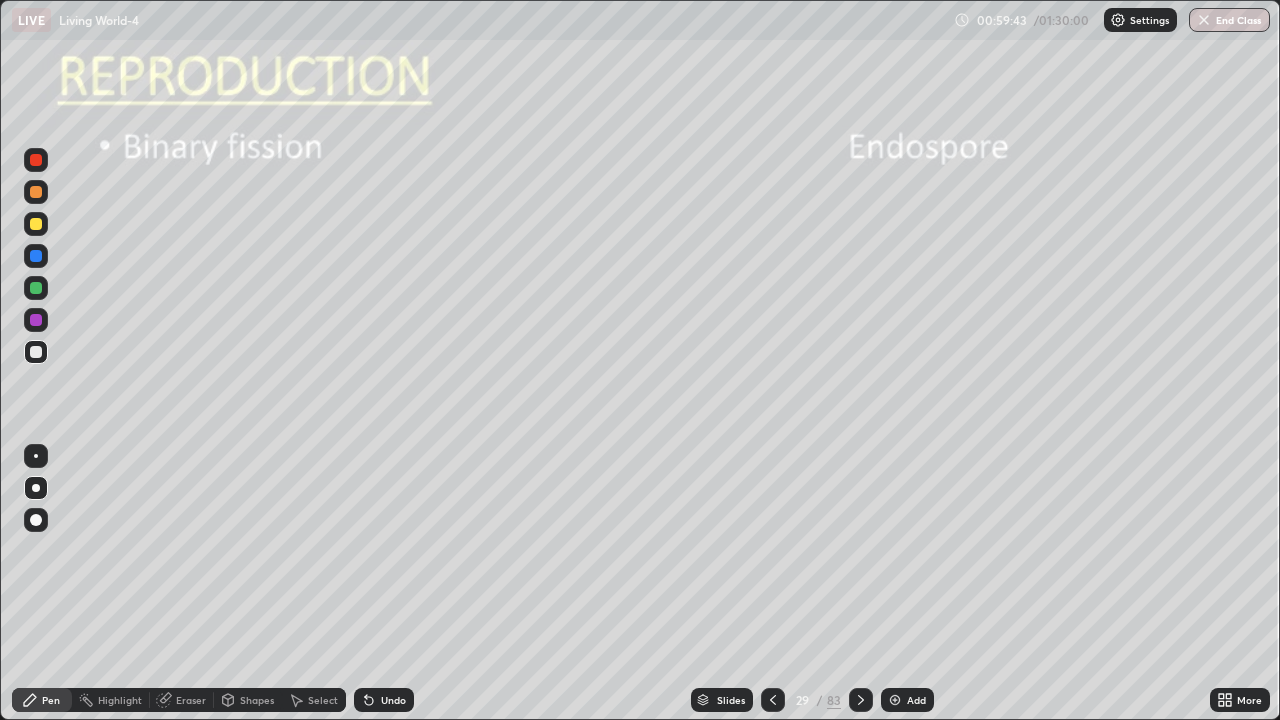 click at bounding box center [36, 352] 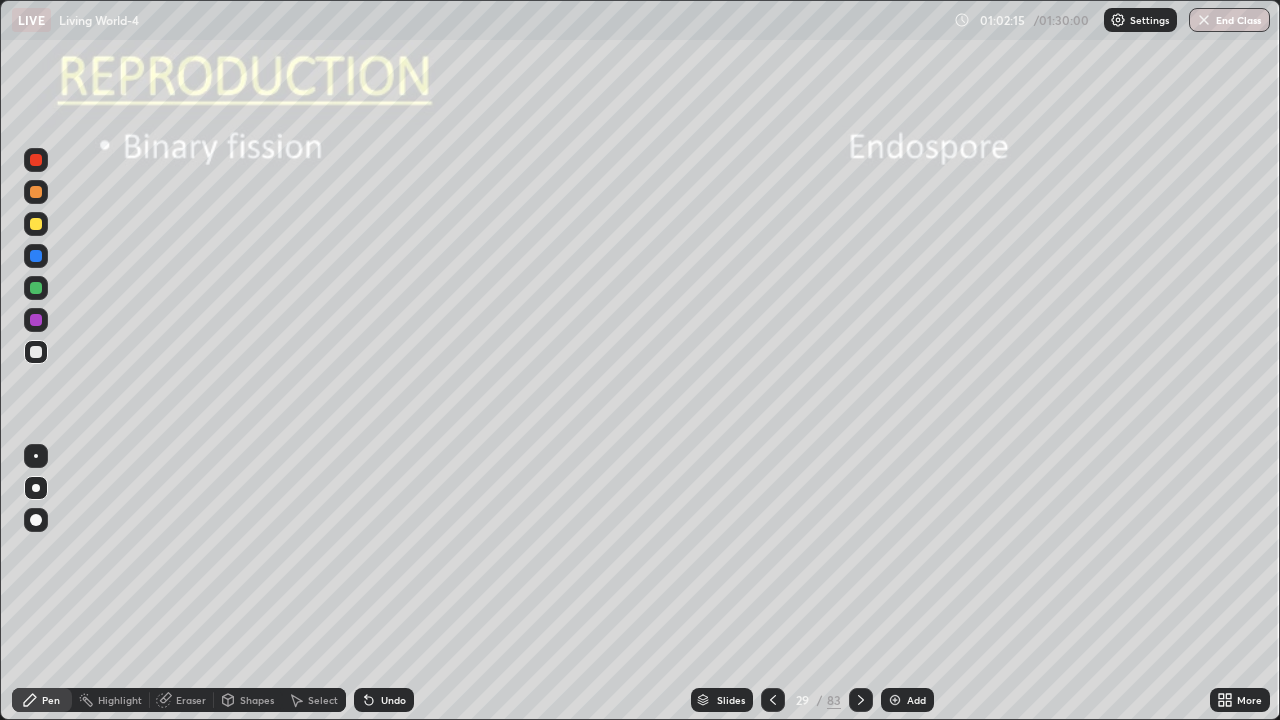 click 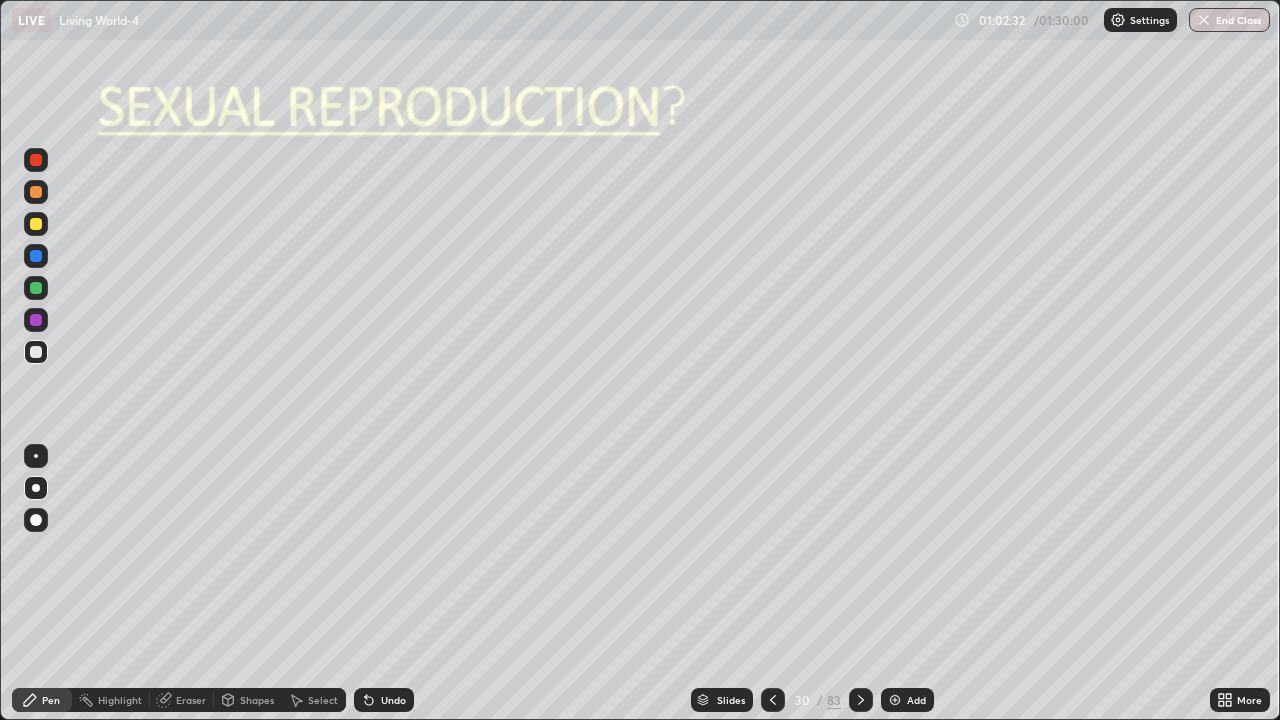 click 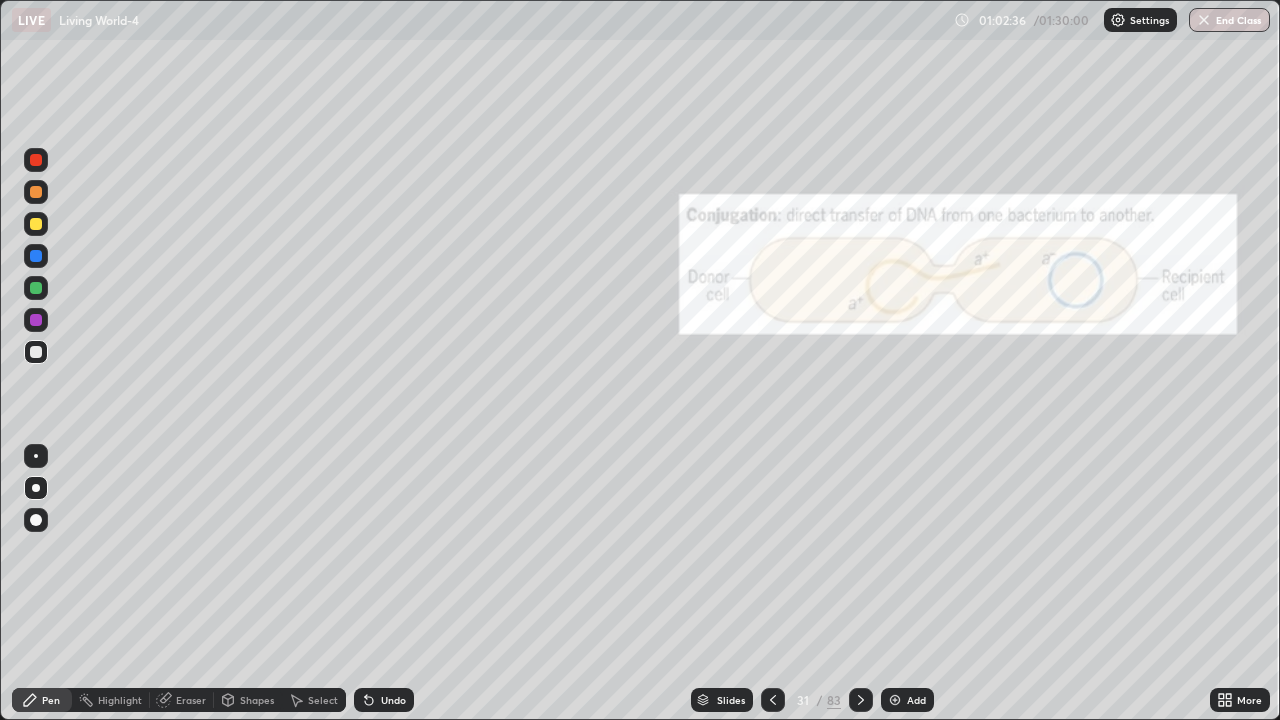 click at bounding box center [36, 224] 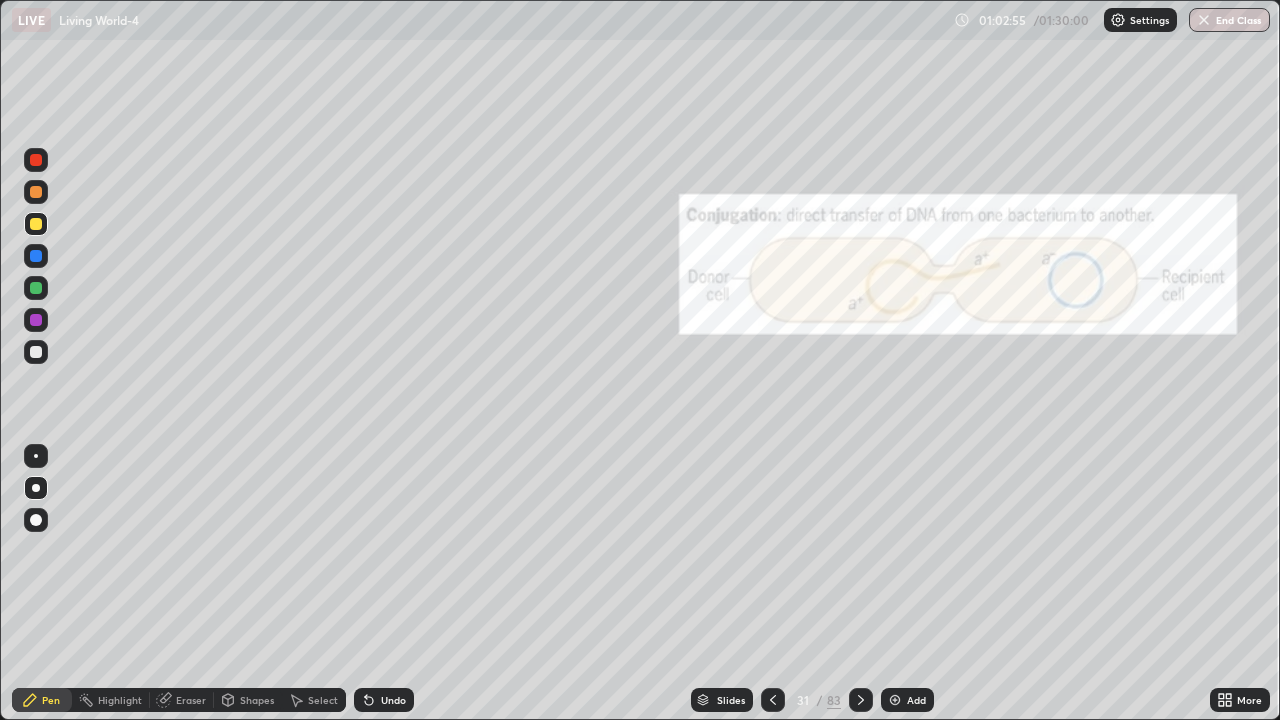 click at bounding box center [36, 256] 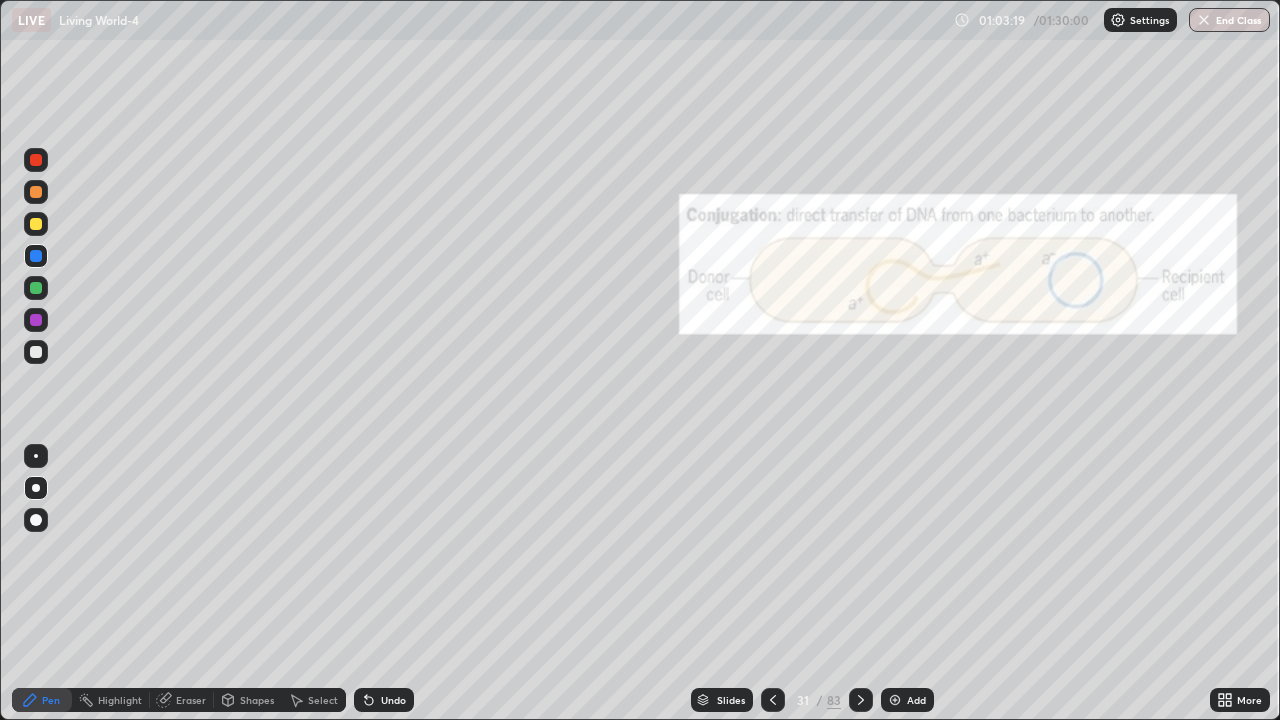 click at bounding box center [36, 352] 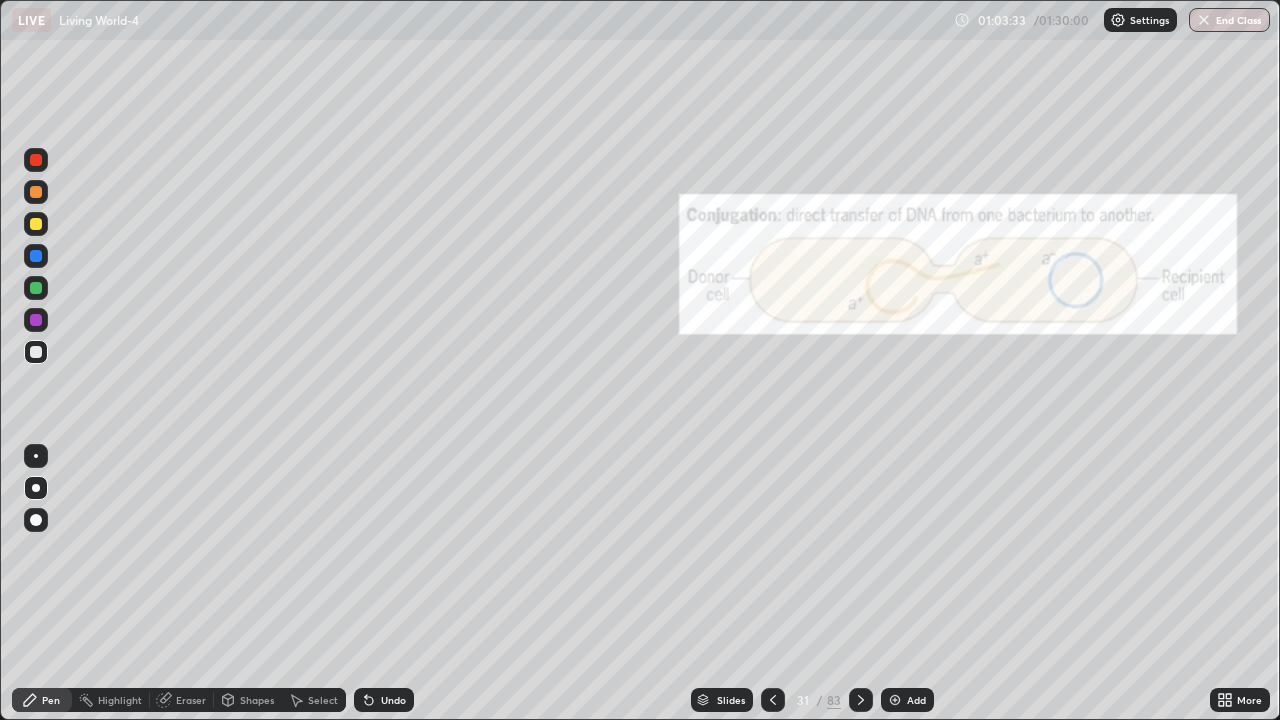 click on "Undo" at bounding box center [393, 700] 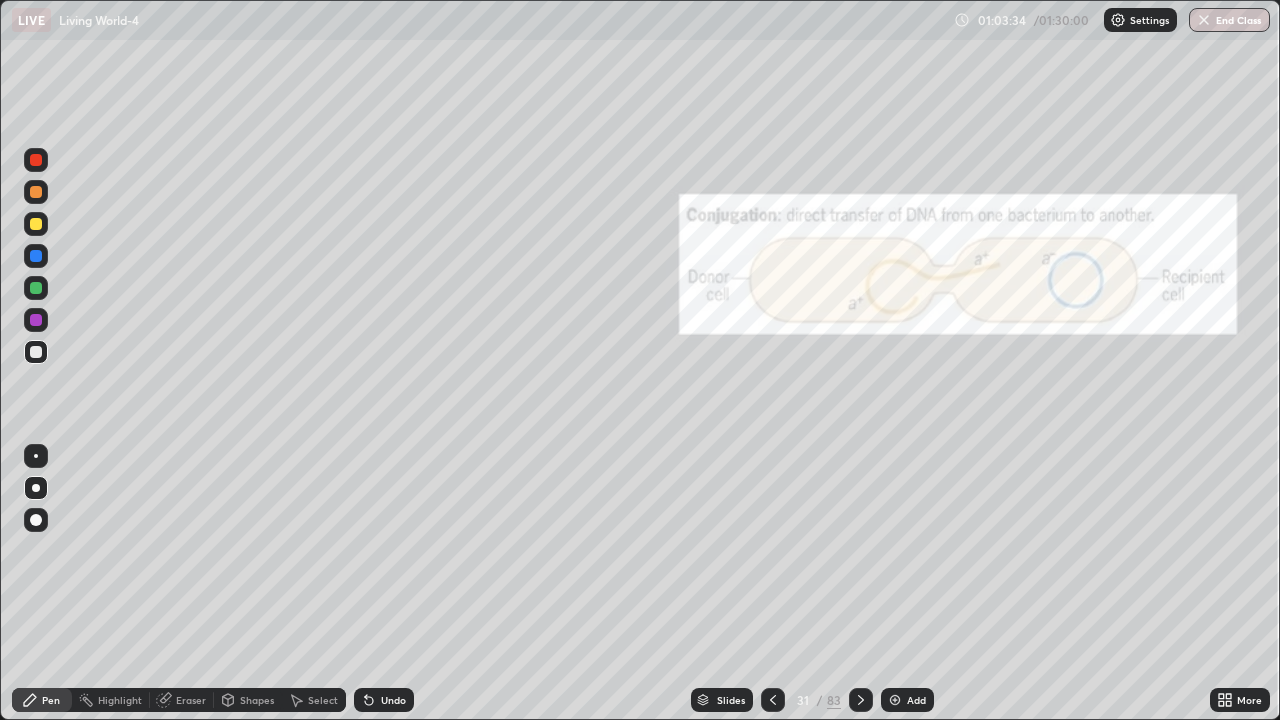 click on "Undo" at bounding box center [393, 700] 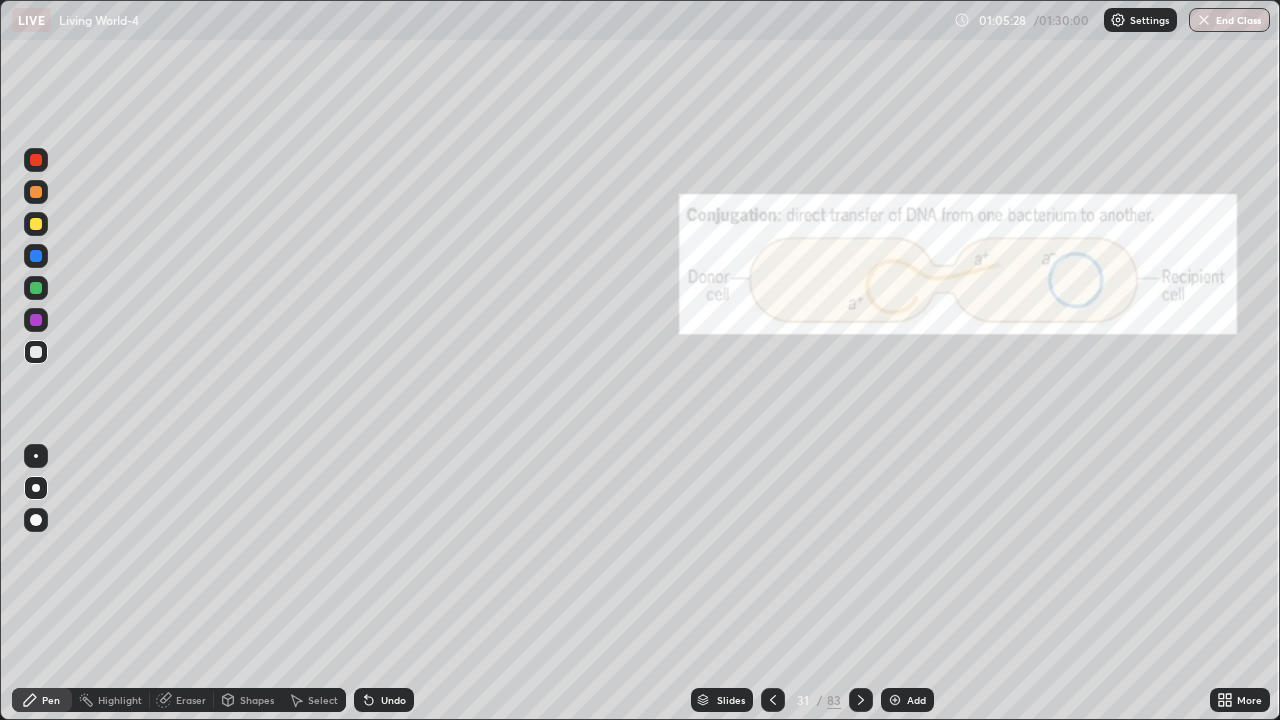 click 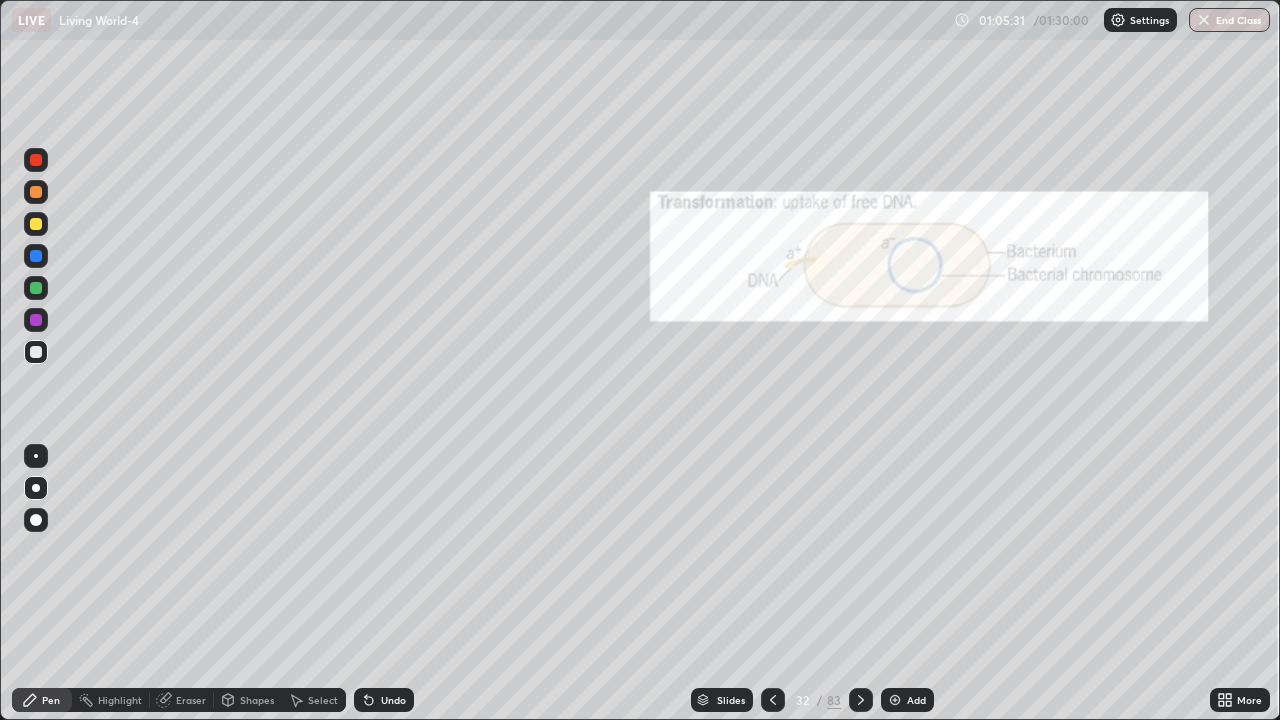 click at bounding box center (36, 224) 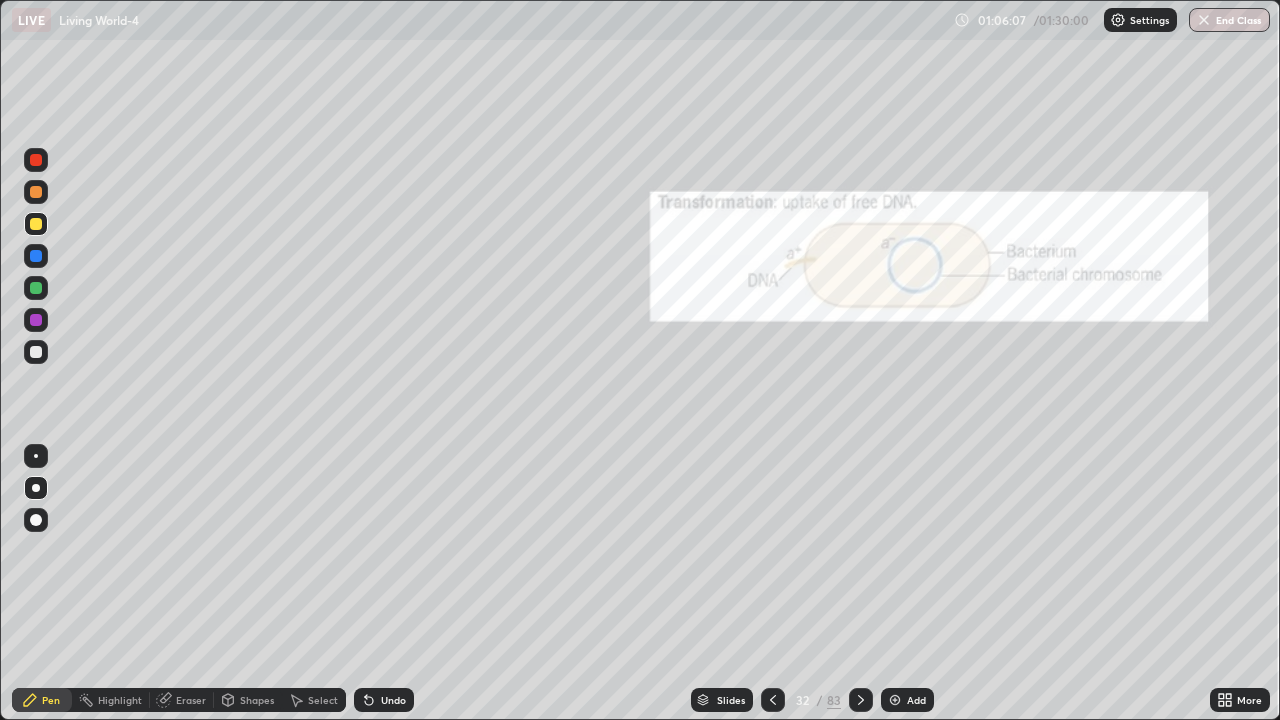 click at bounding box center (36, 224) 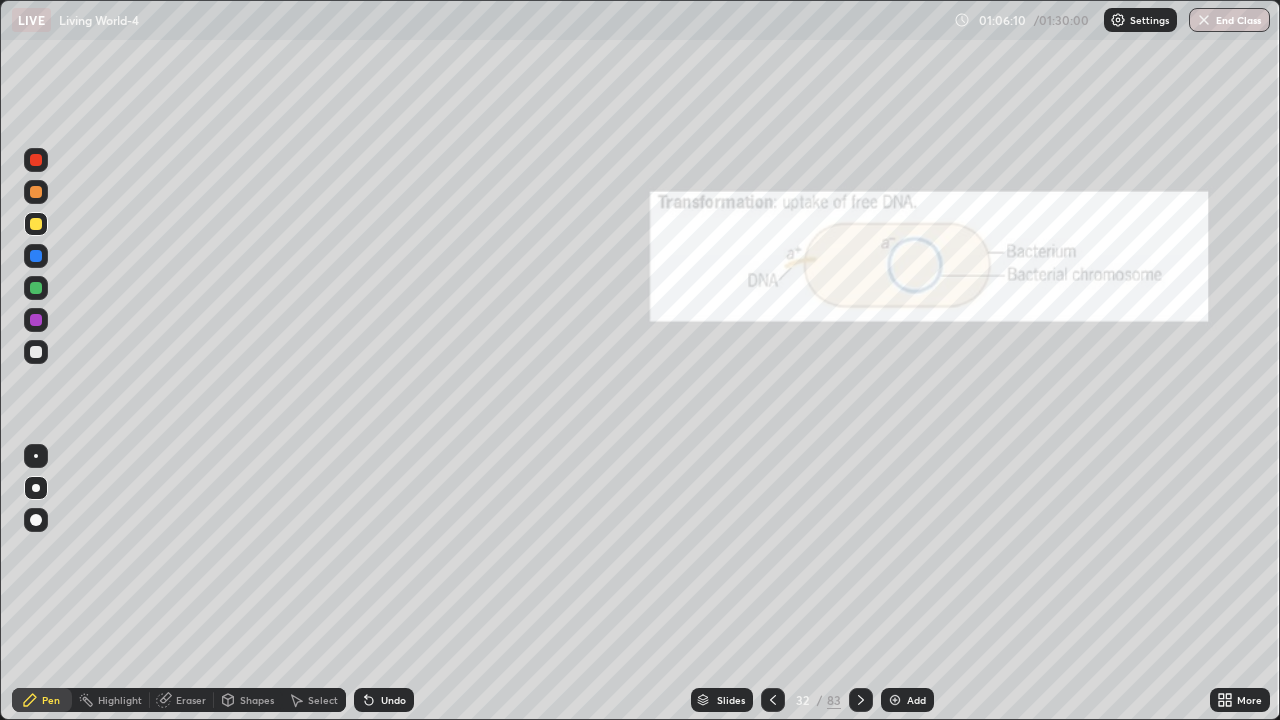 click at bounding box center (36, 288) 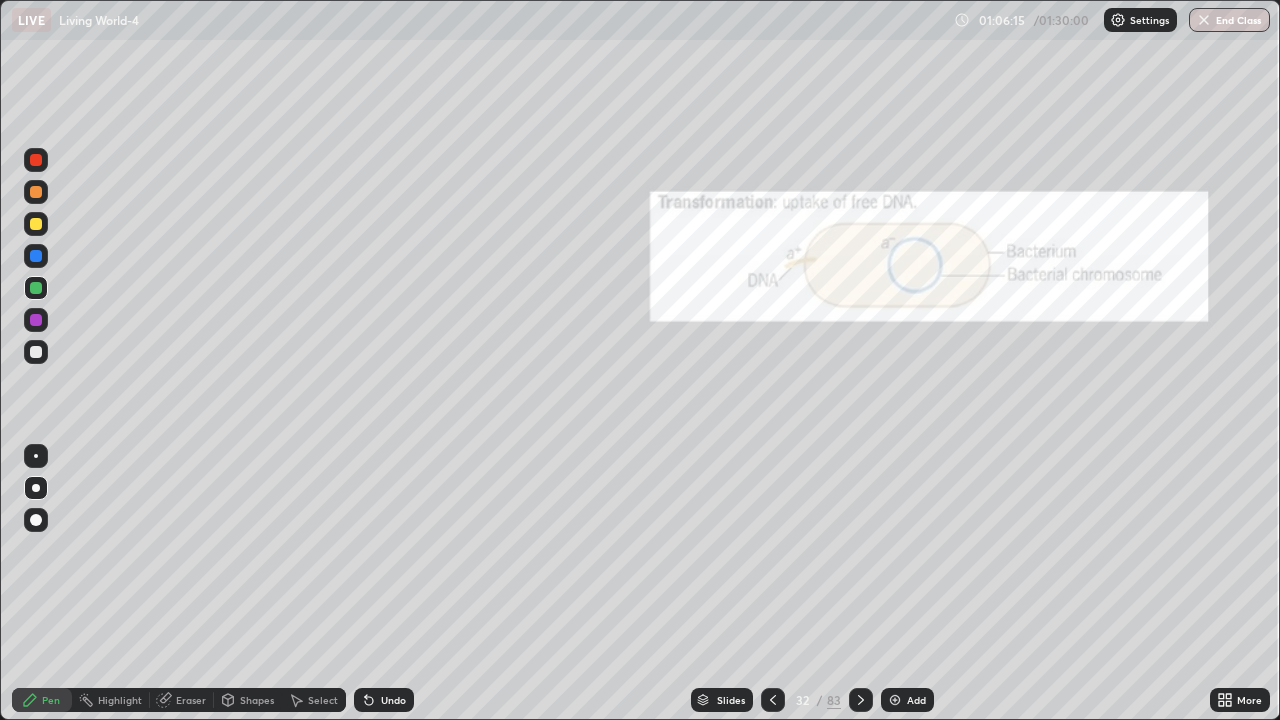 click on "Undo" at bounding box center [393, 700] 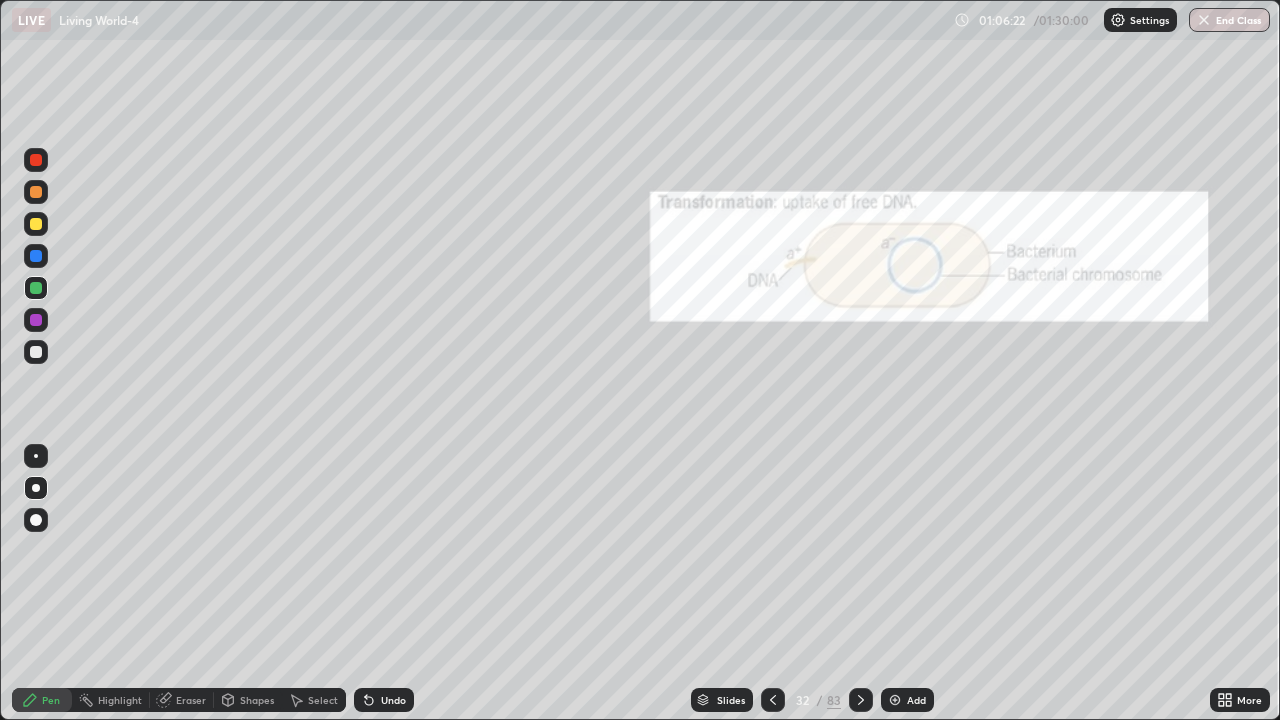 click at bounding box center (36, 224) 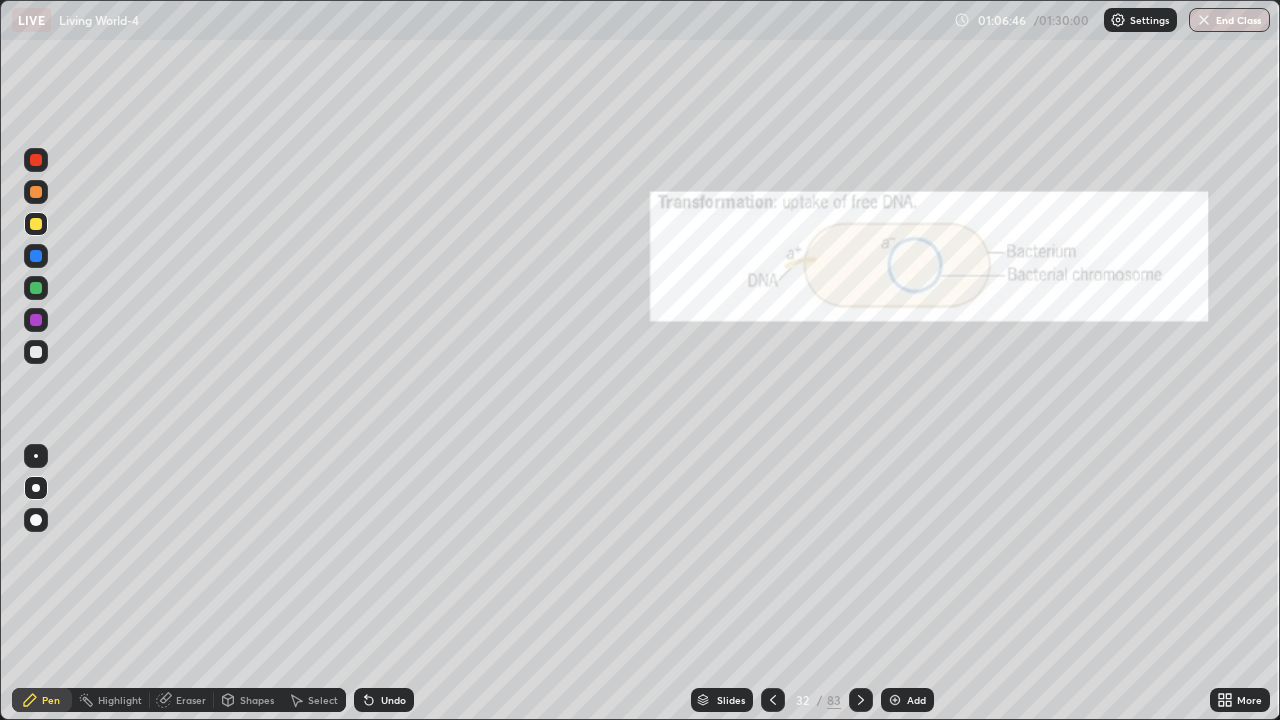 click at bounding box center (36, 224) 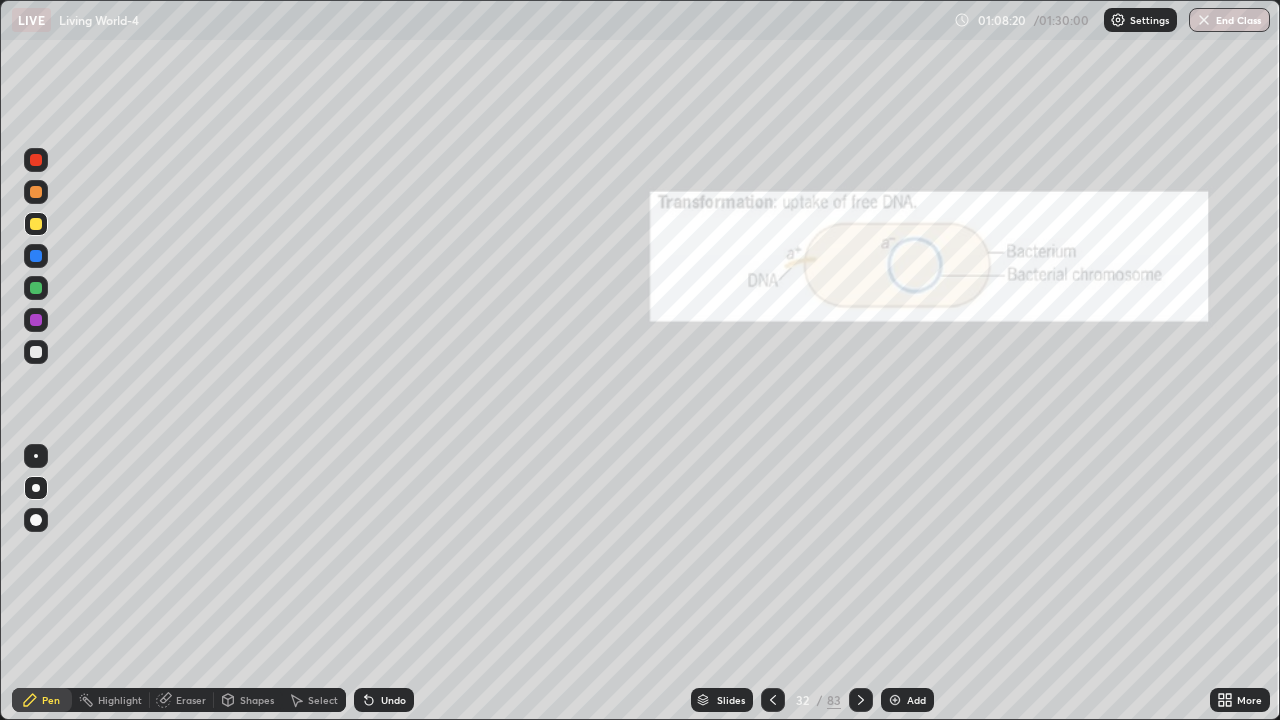 click 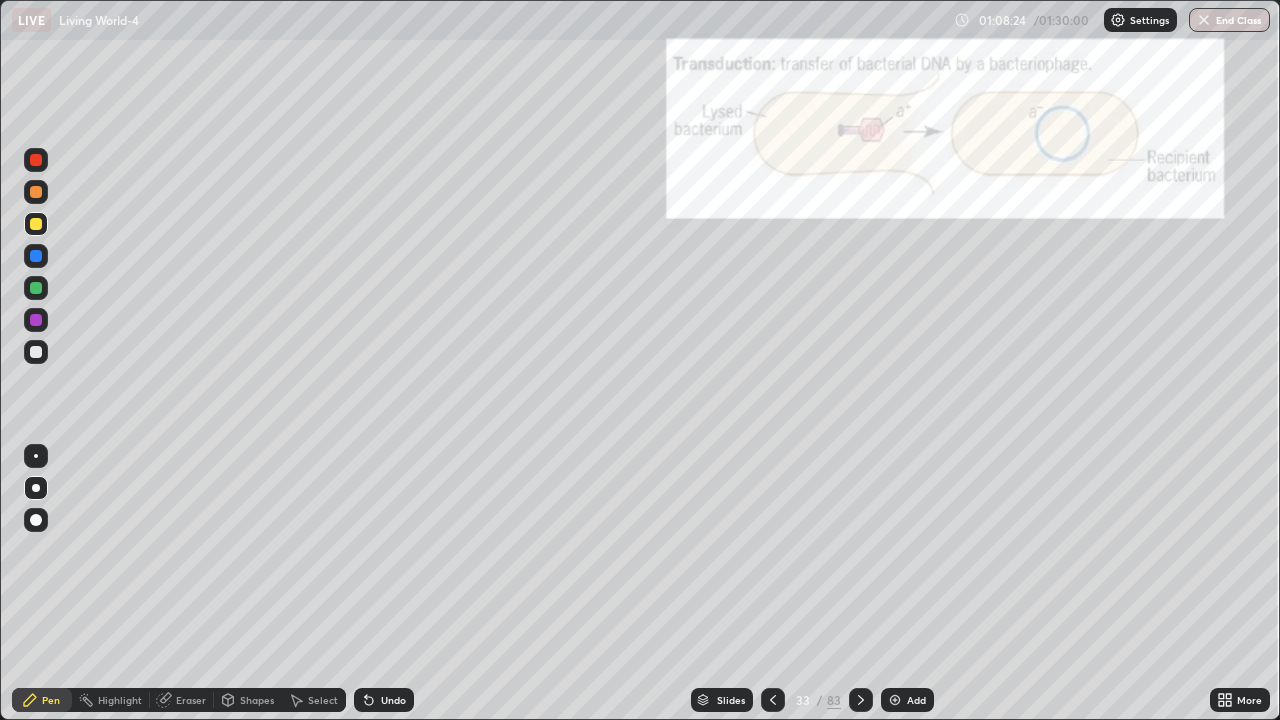 click at bounding box center [36, 224] 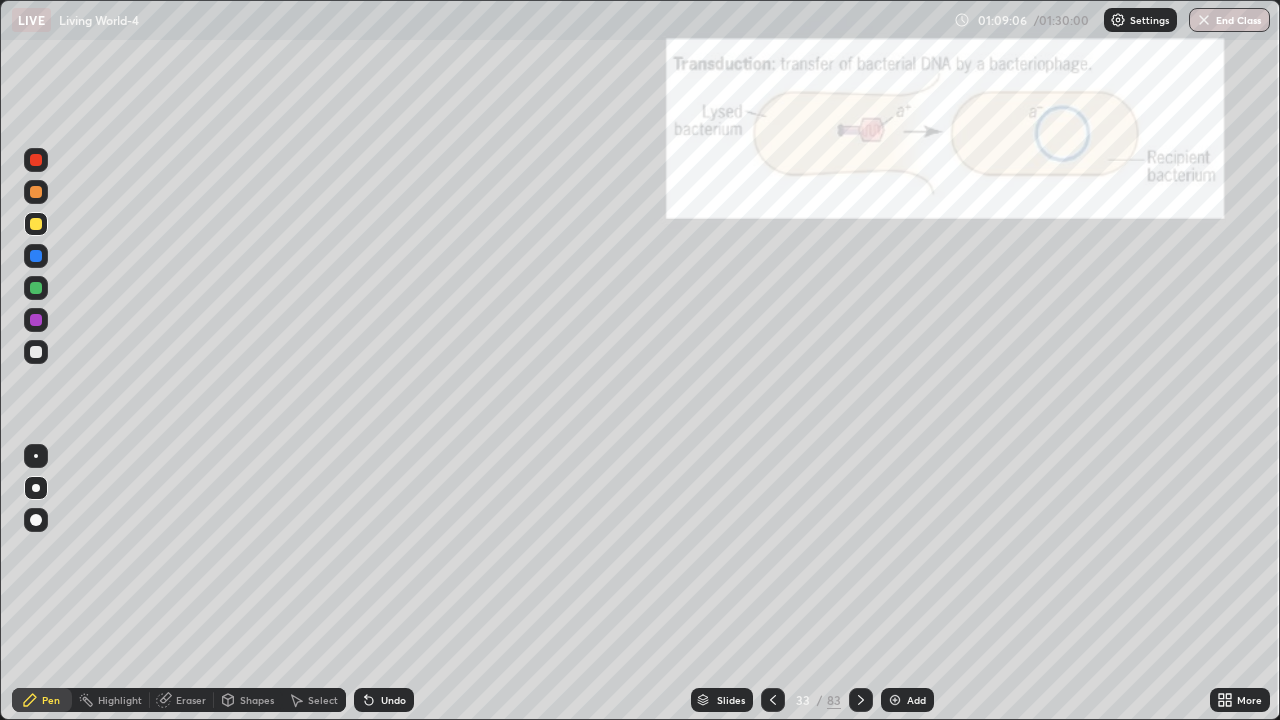 click at bounding box center [36, 224] 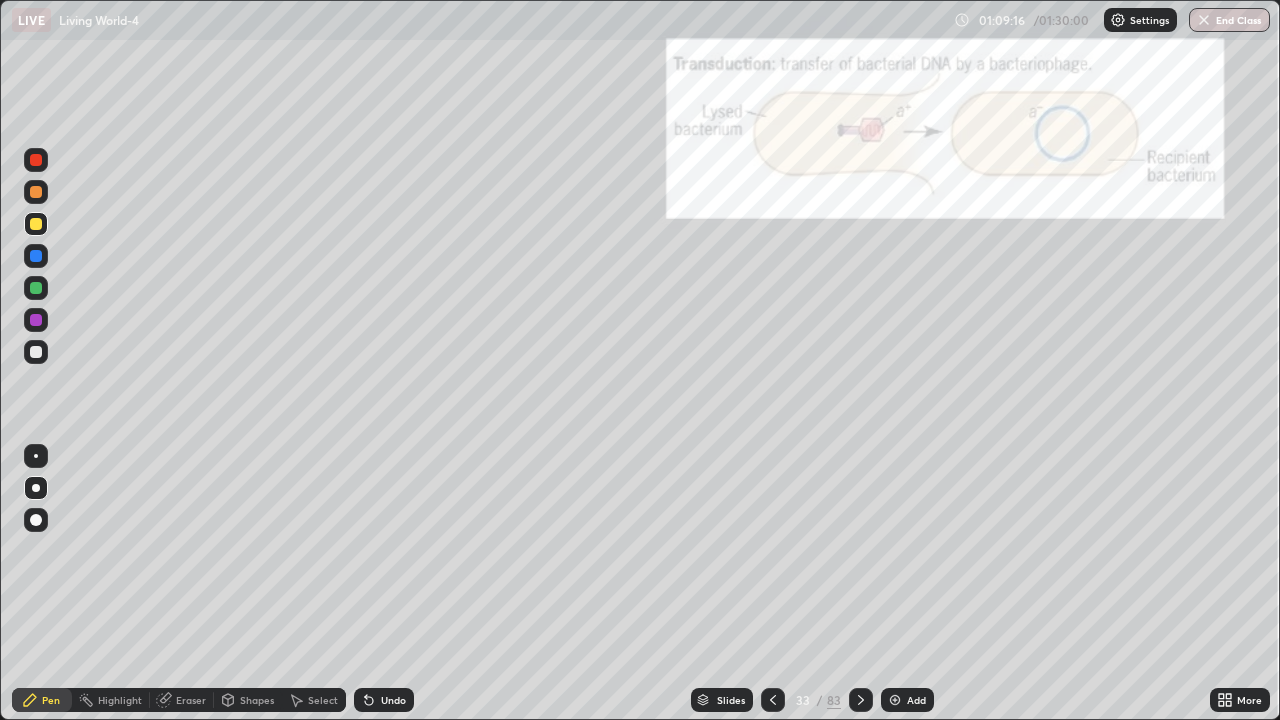 click at bounding box center [36, 352] 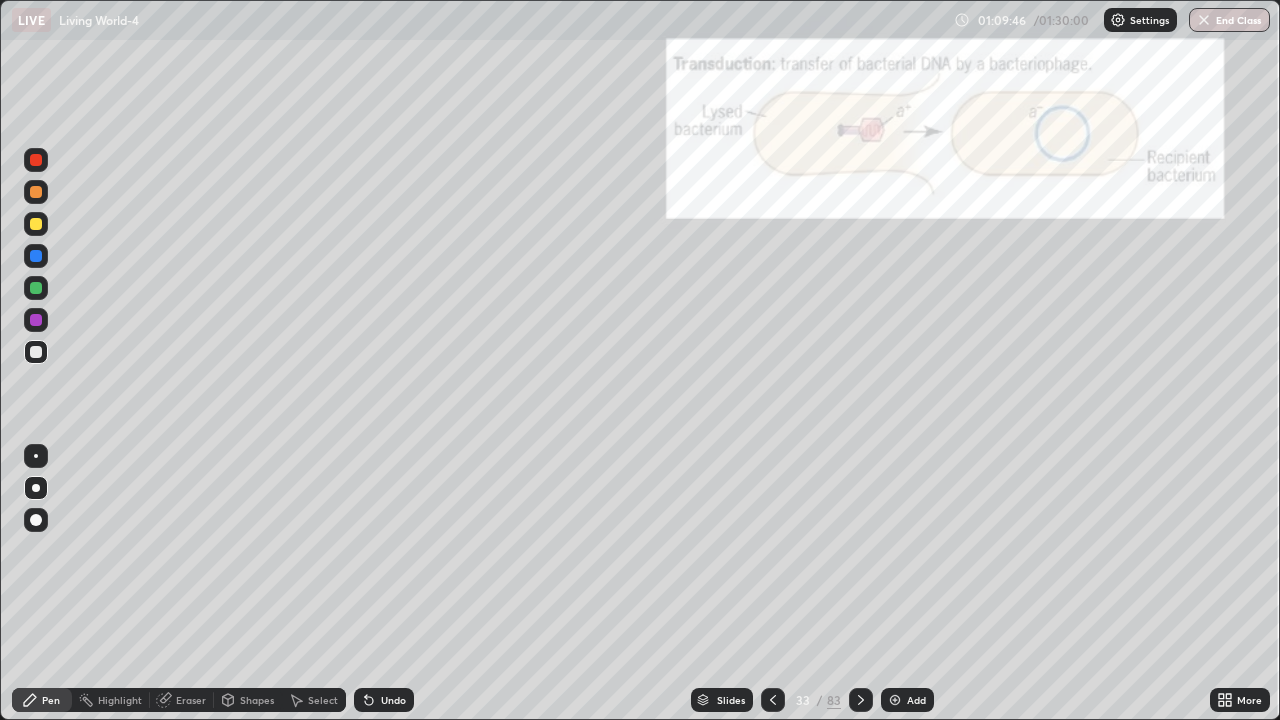 click at bounding box center [36, 352] 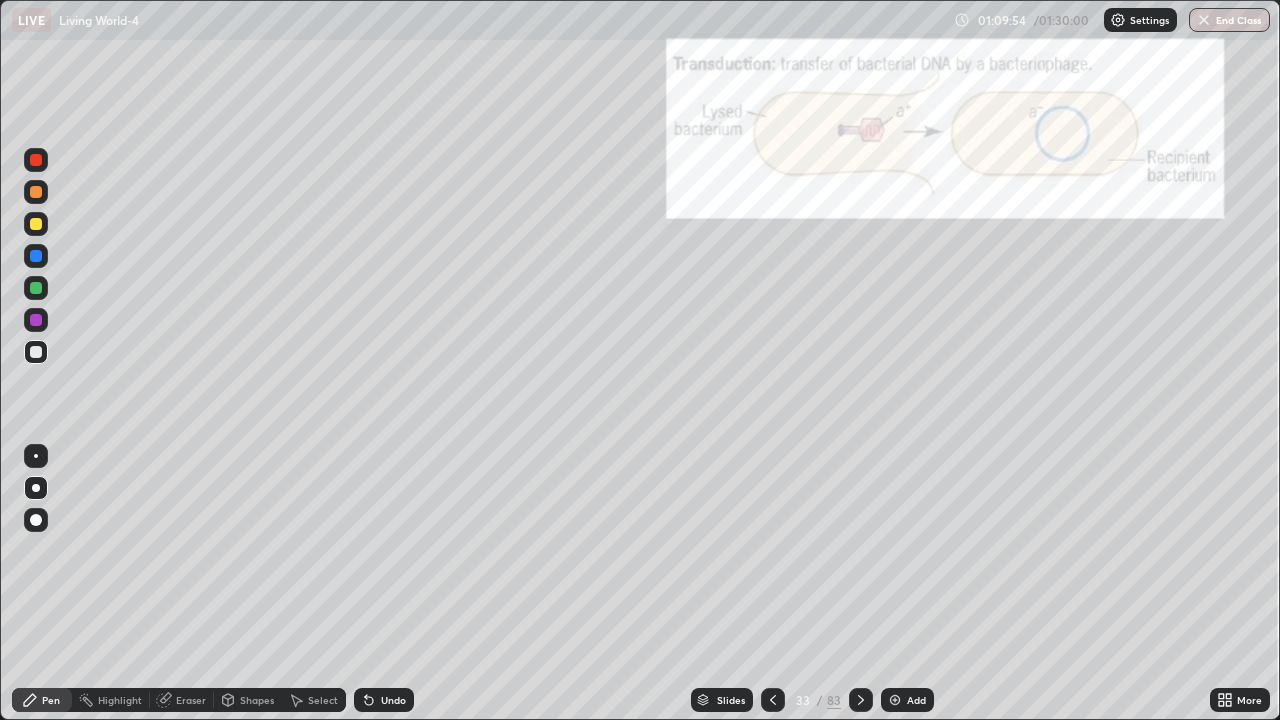 click at bounding box center (36, 160) 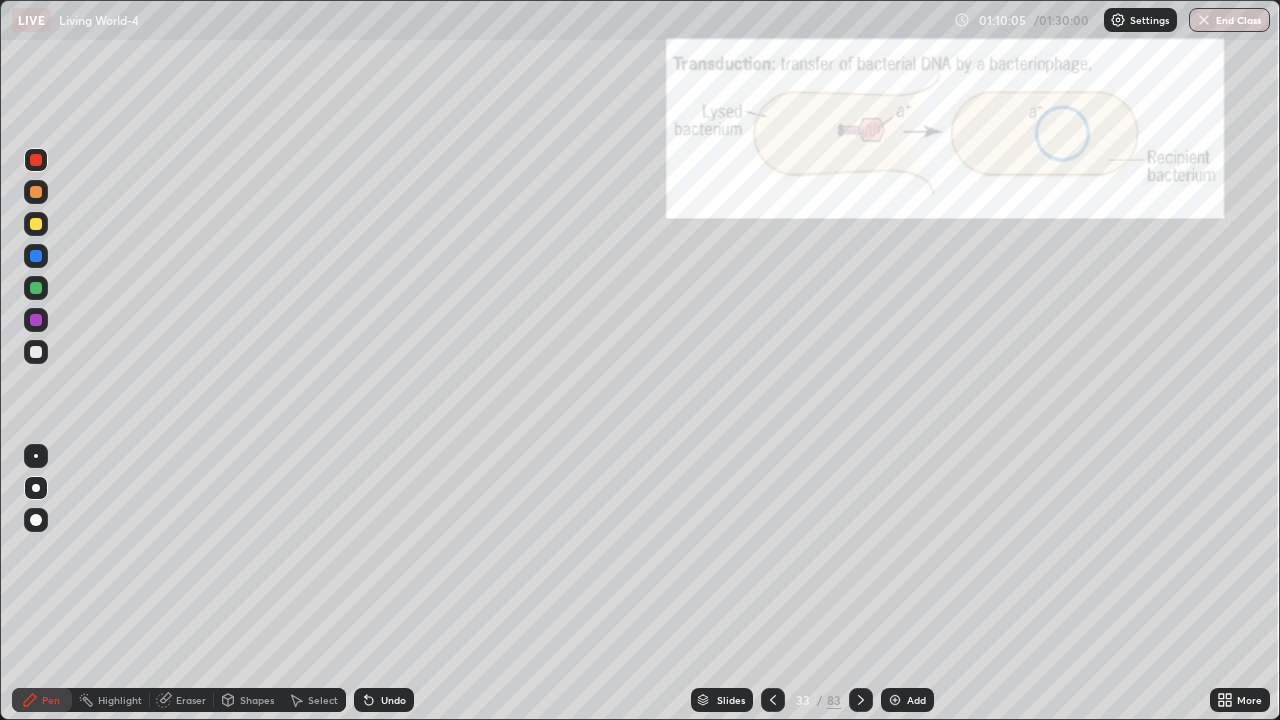 click at bounding box center (36, 352) 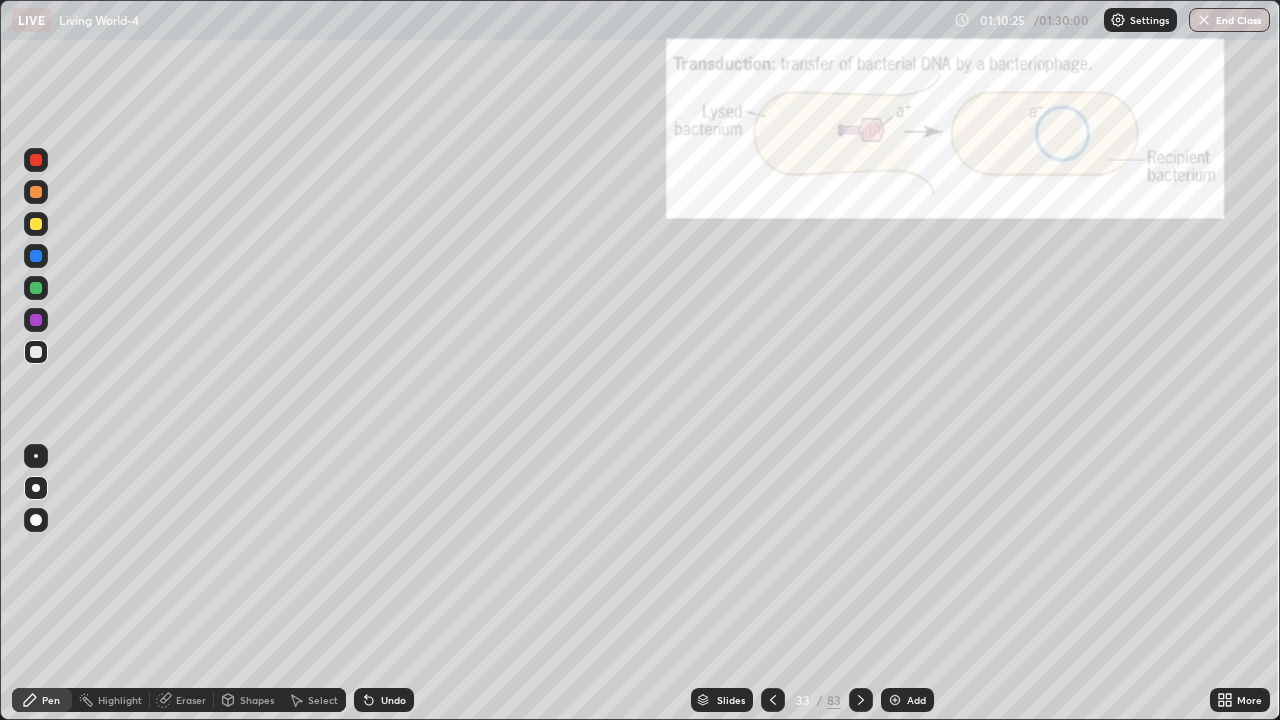 click at bounding box center [36, 352] 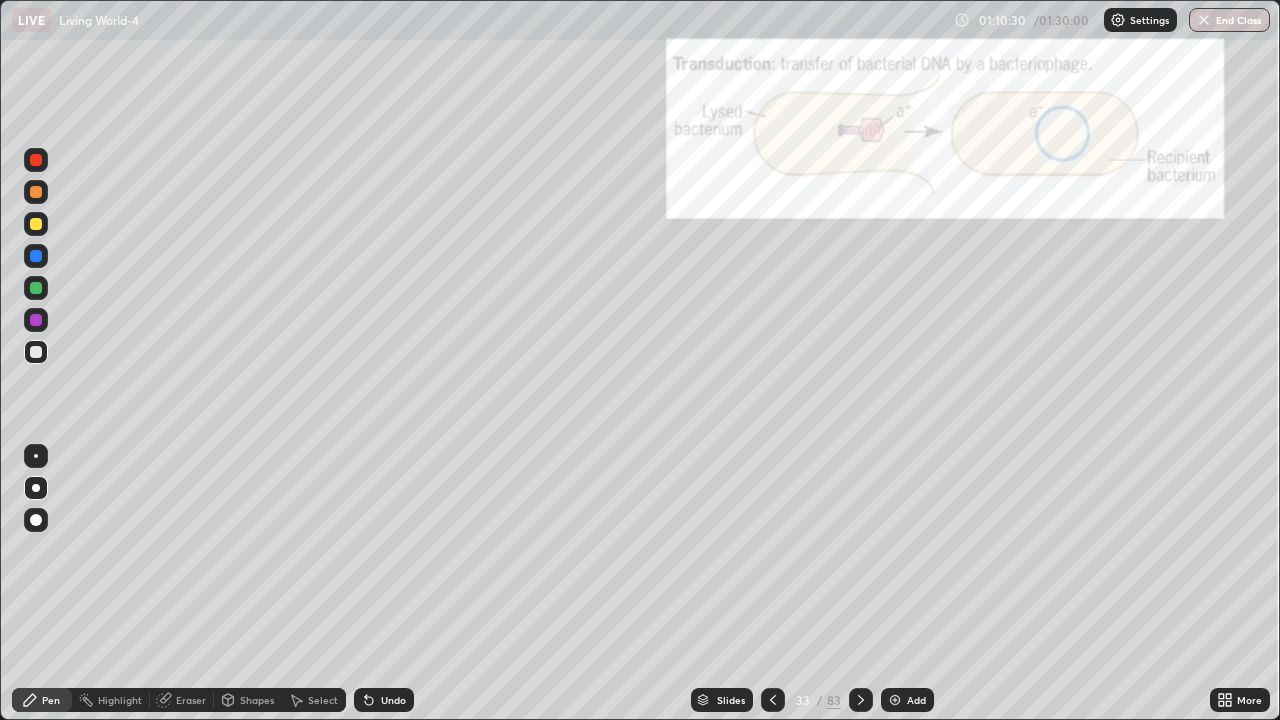 click at bounding box center (36, 160) 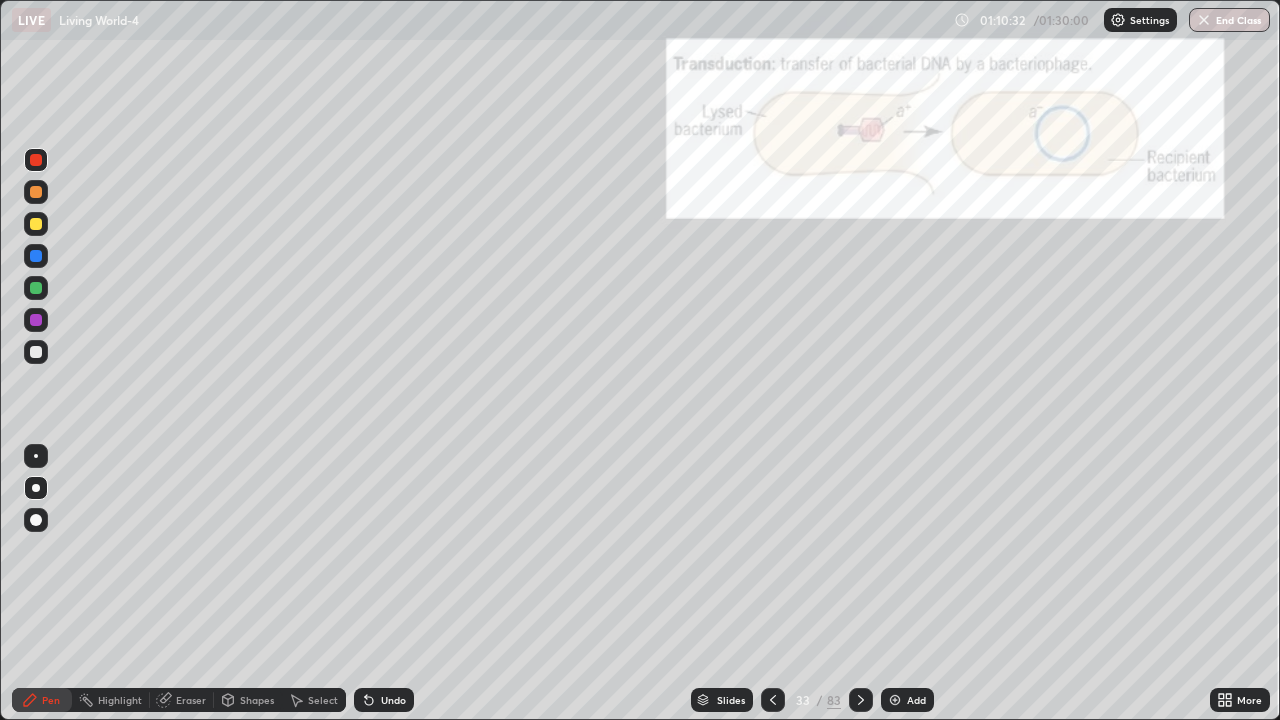click at bounding box center [36, 352] 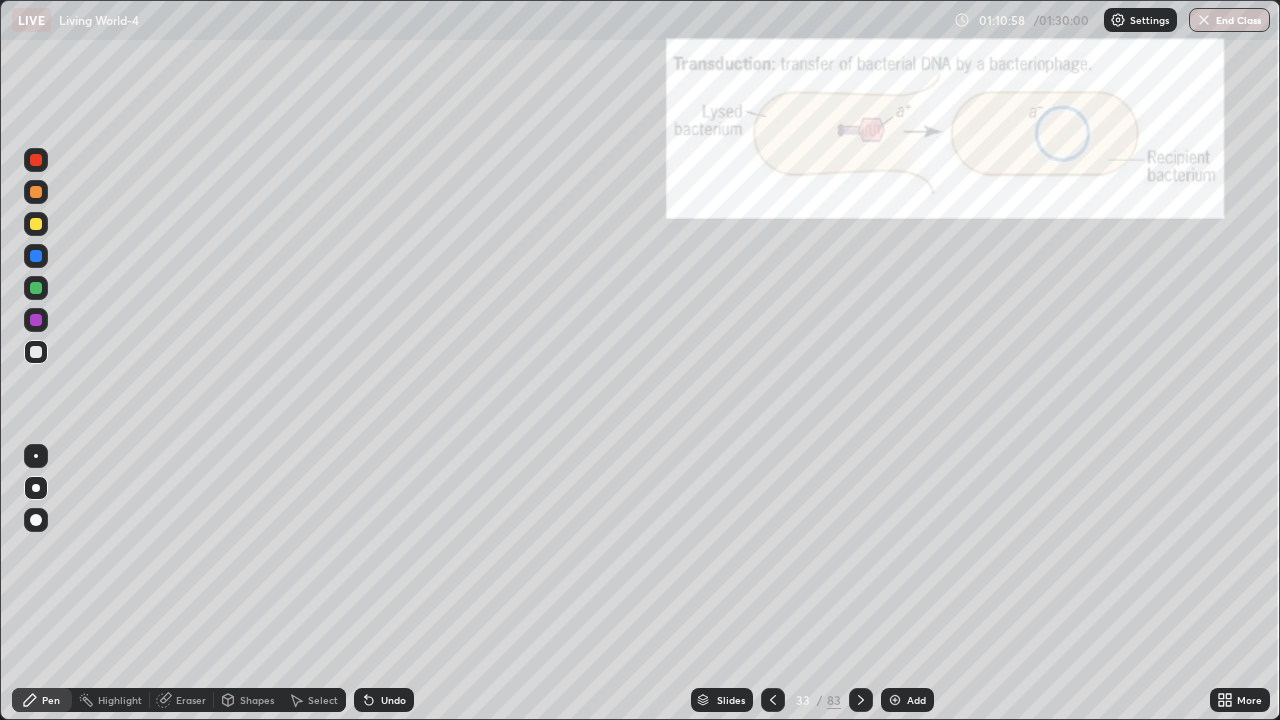 click at bounding box center [36, 456] 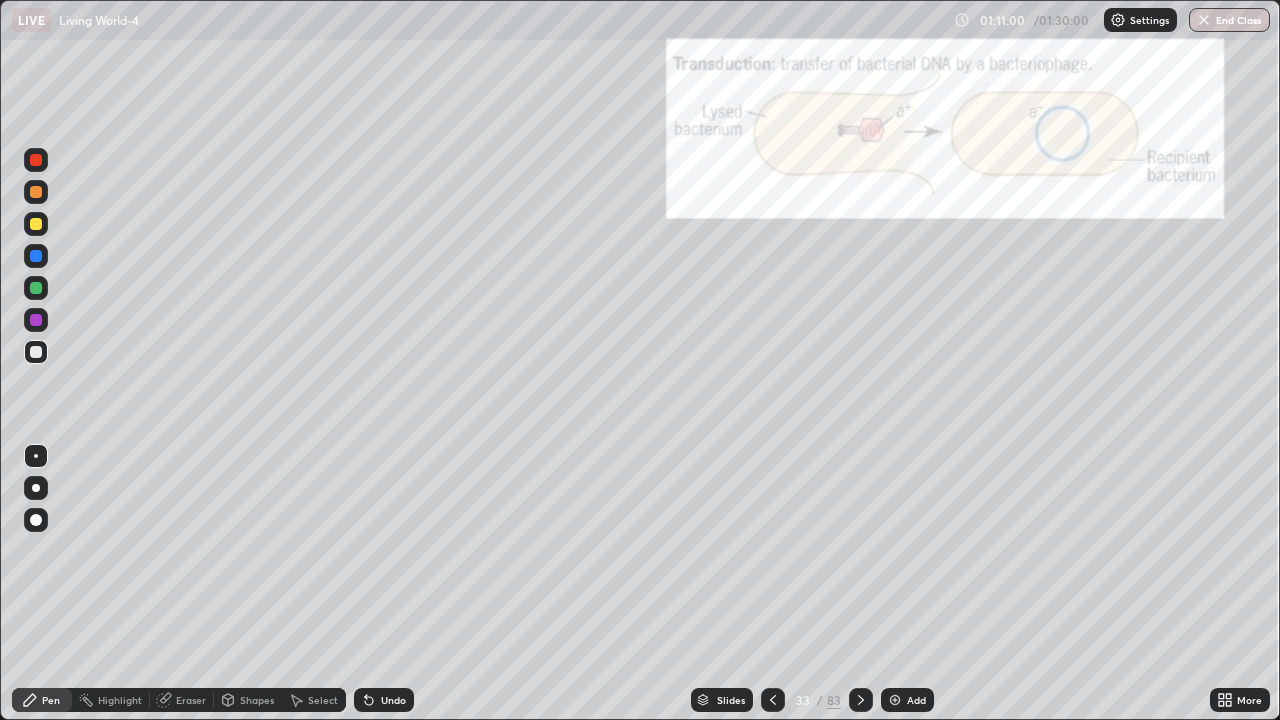 click at bounding box center (36, 160) 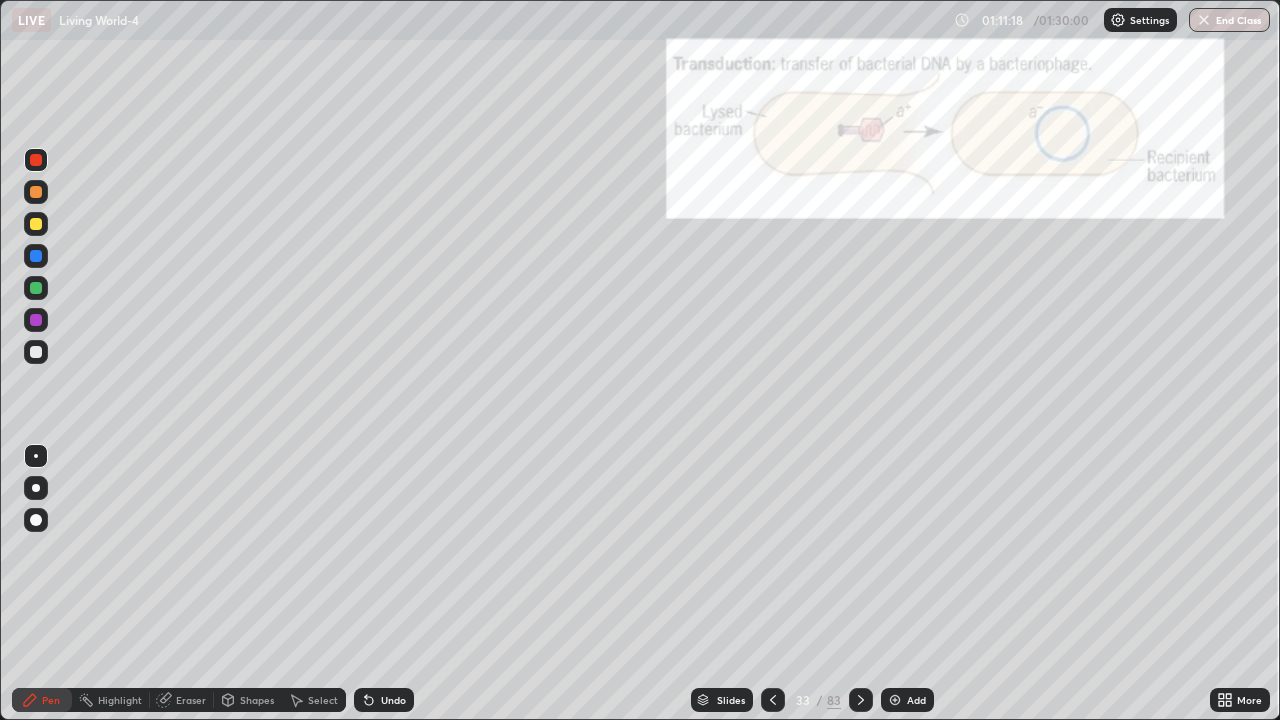 click at bounding box center [36, 352] 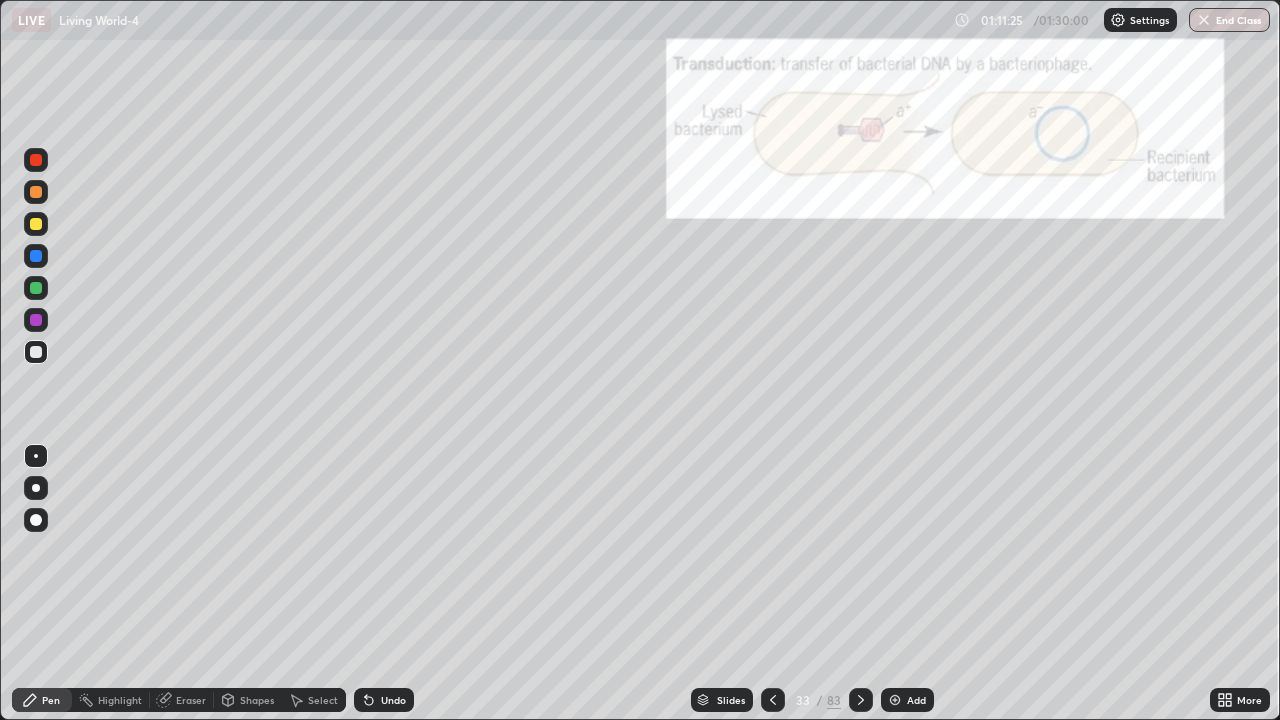 click at bounding box center (36, 160) 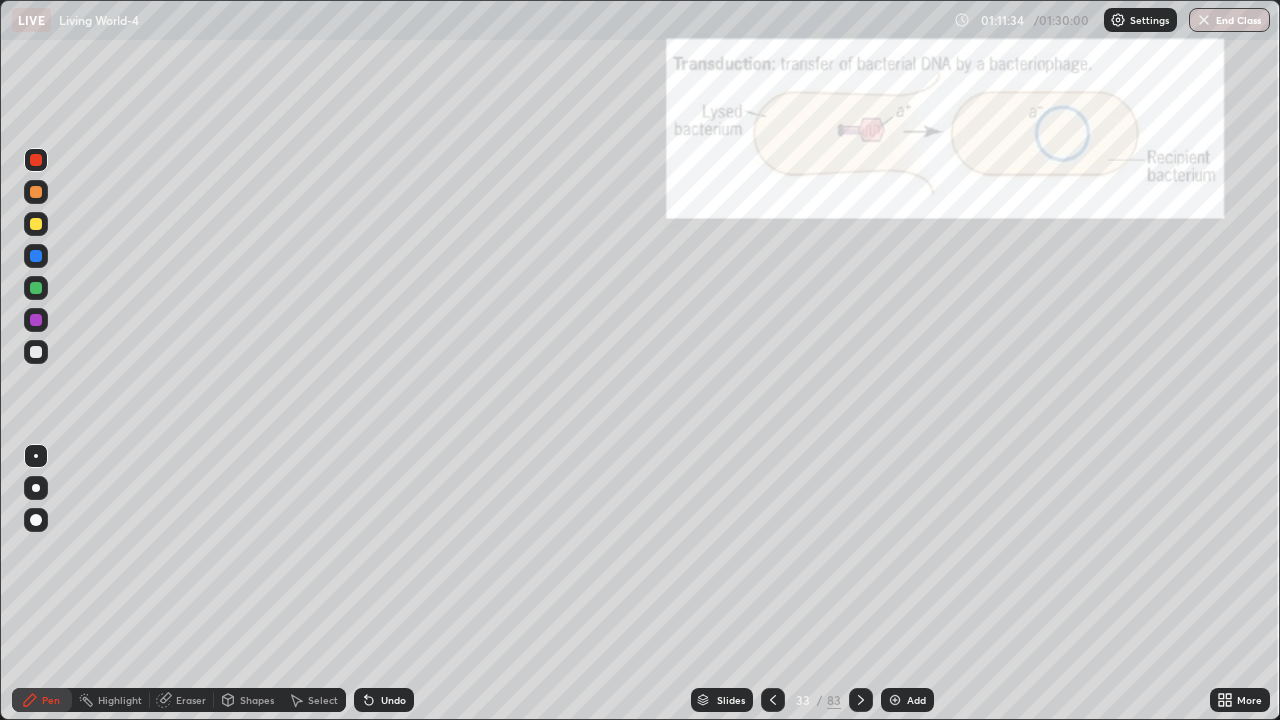 click at bounding box center (36, 224) 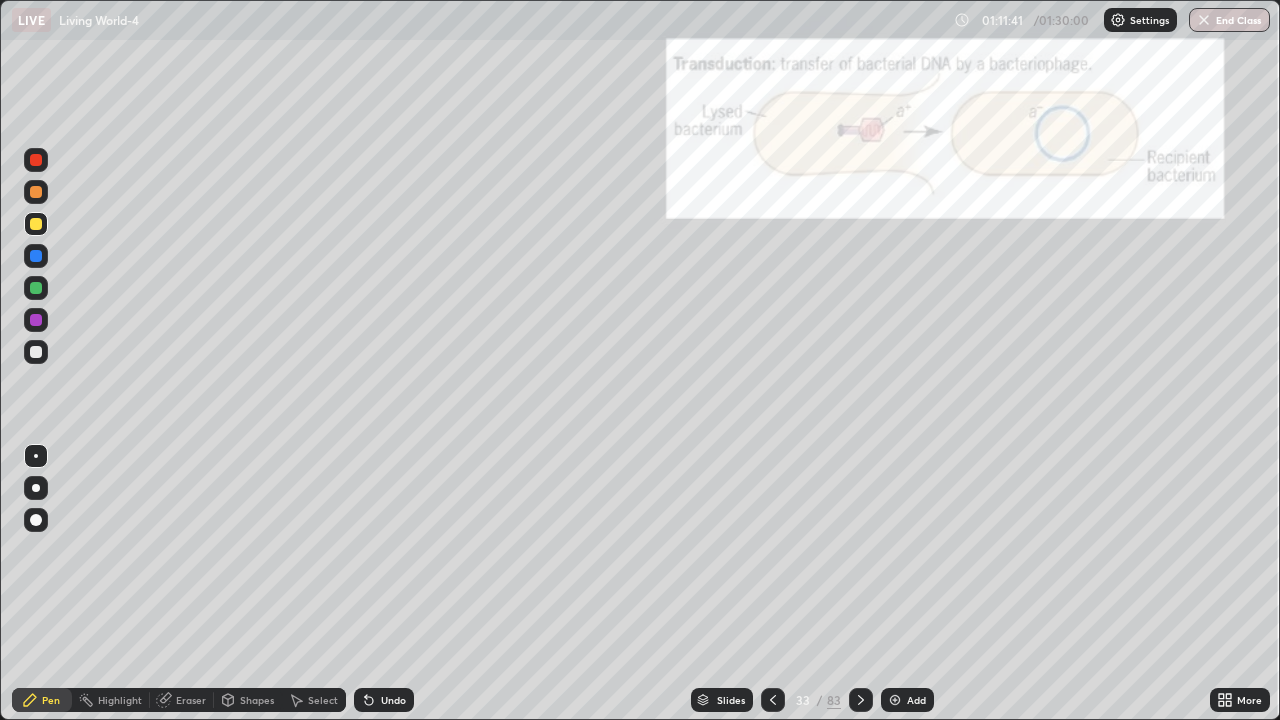 click on "Undo" at bounding box center (393, 700) 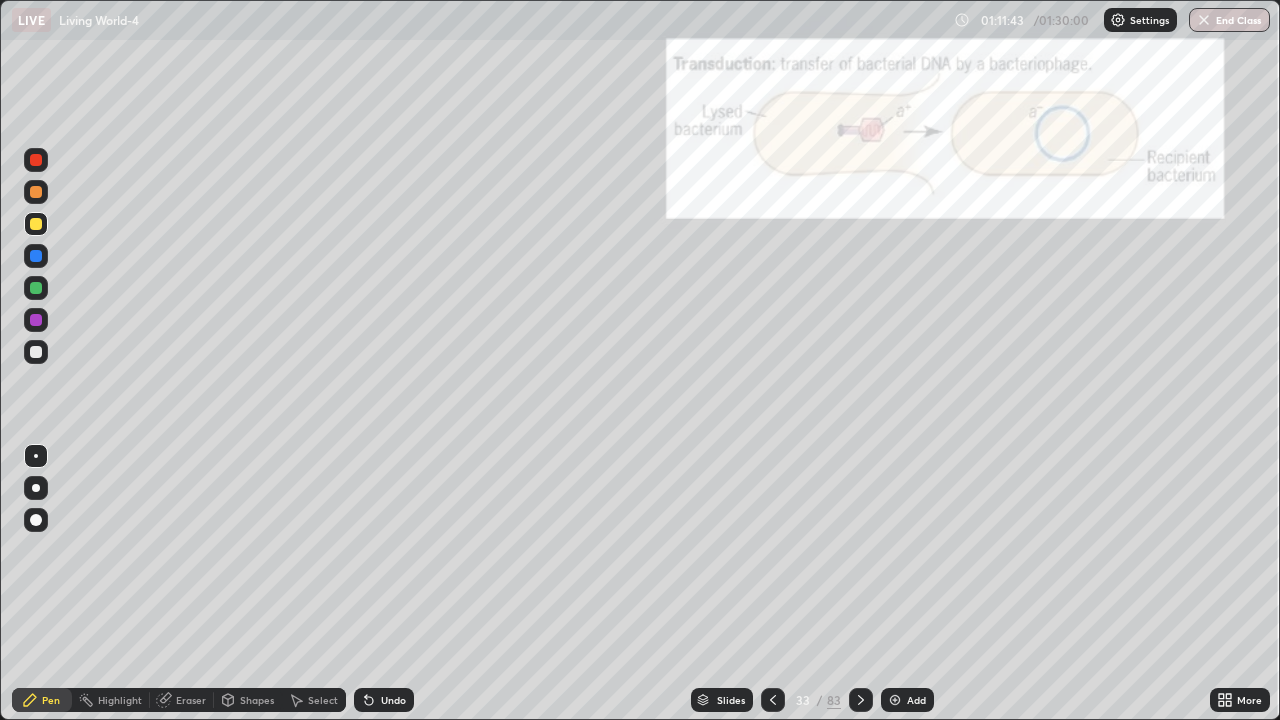 click at bounding box center (36, 456) 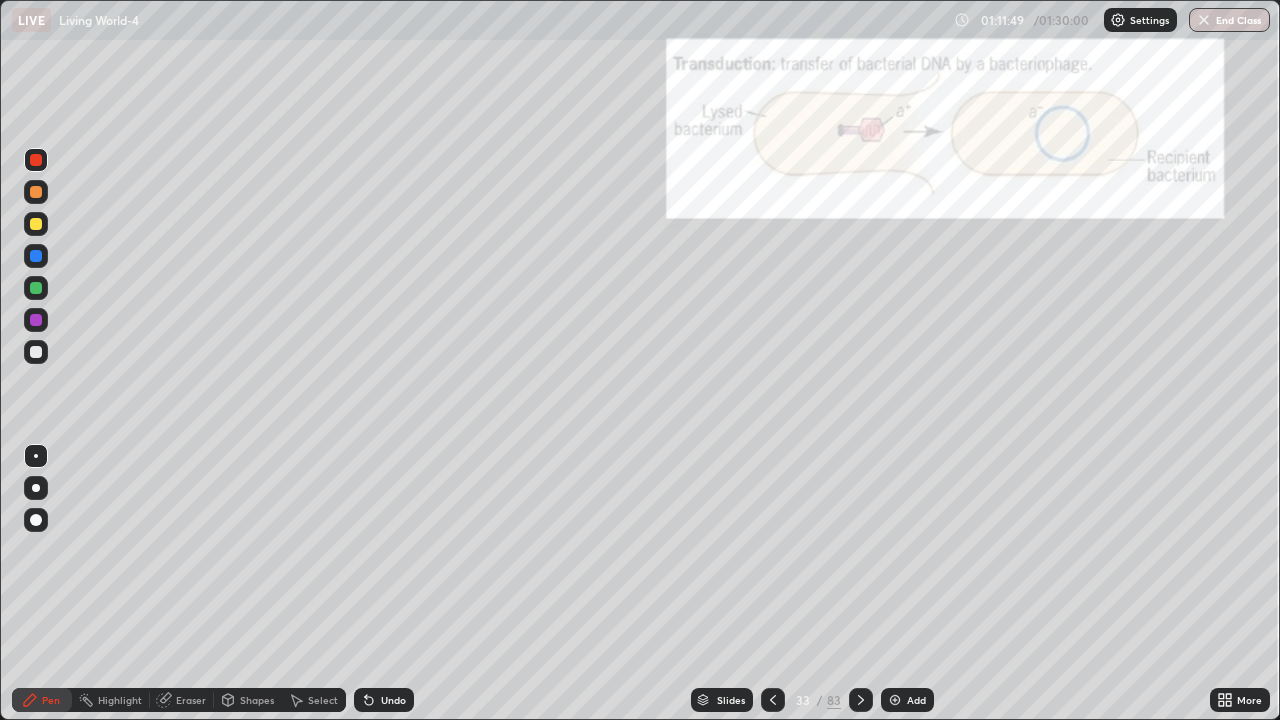 click at bounding box center [36, 488] 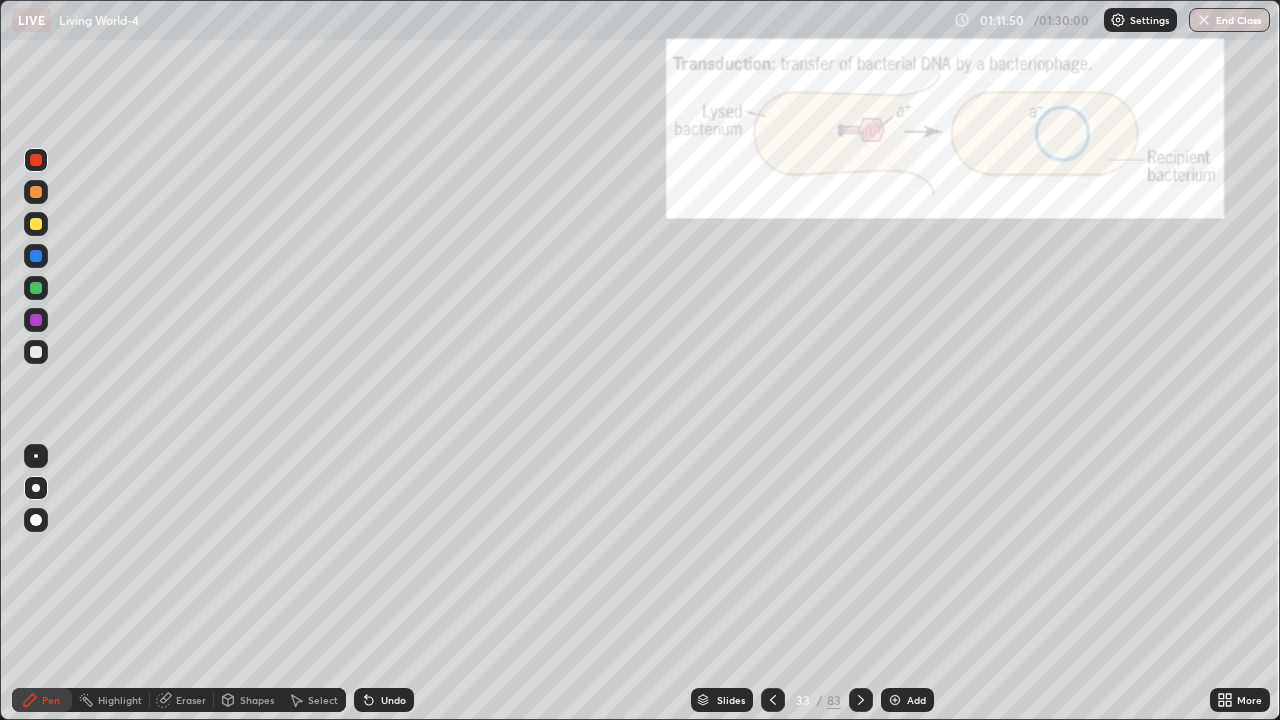 click at bounding box center (36, 224) 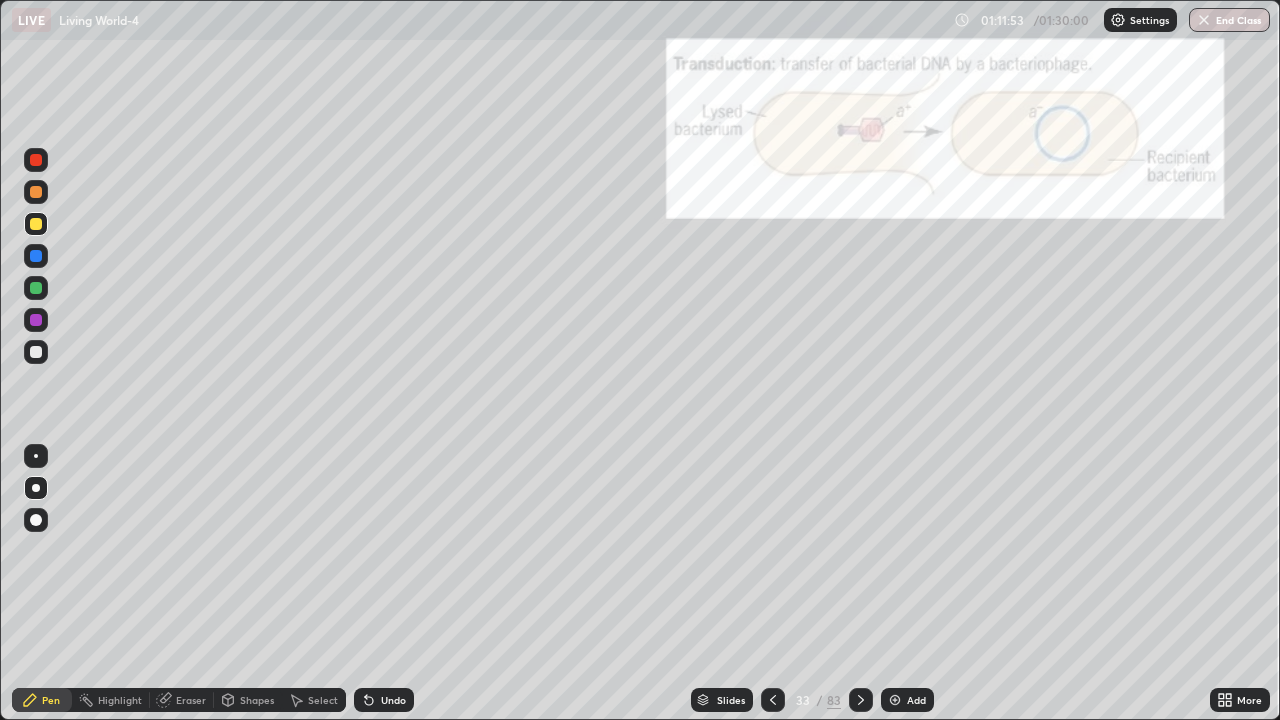 click on "Undo" at bounding box center (384, 700) 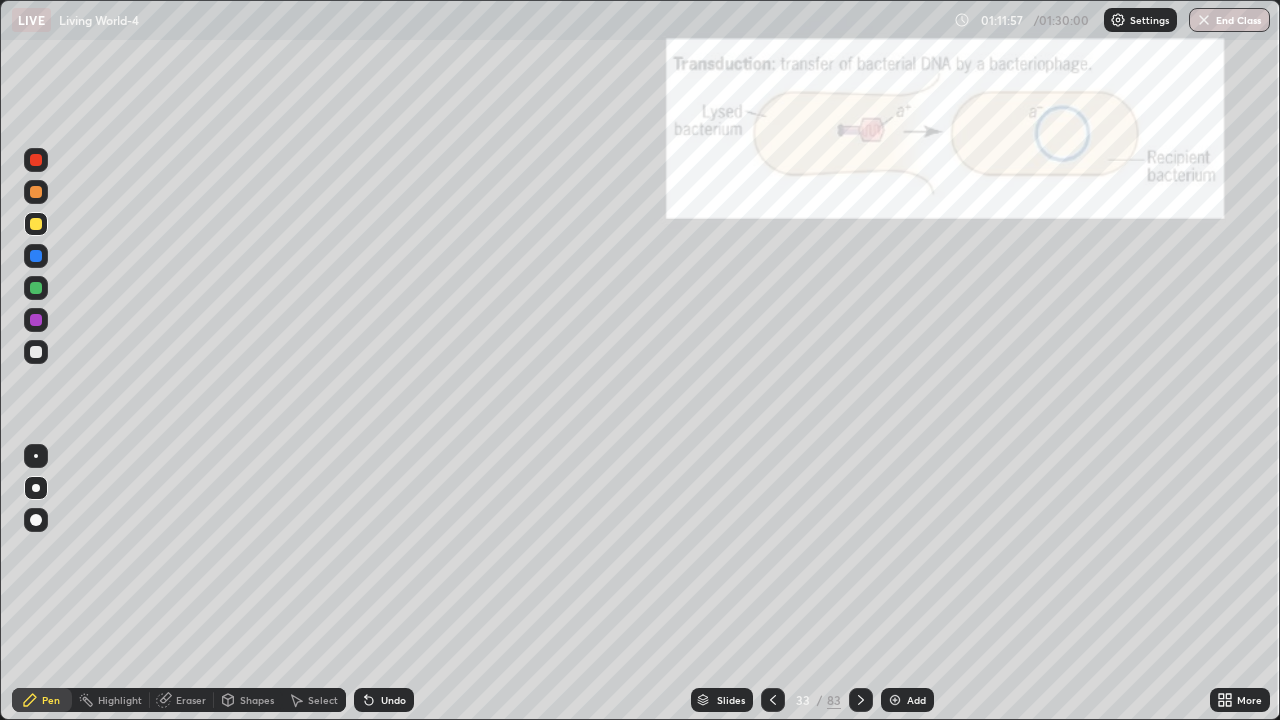 click at bounding box center [36, 488] 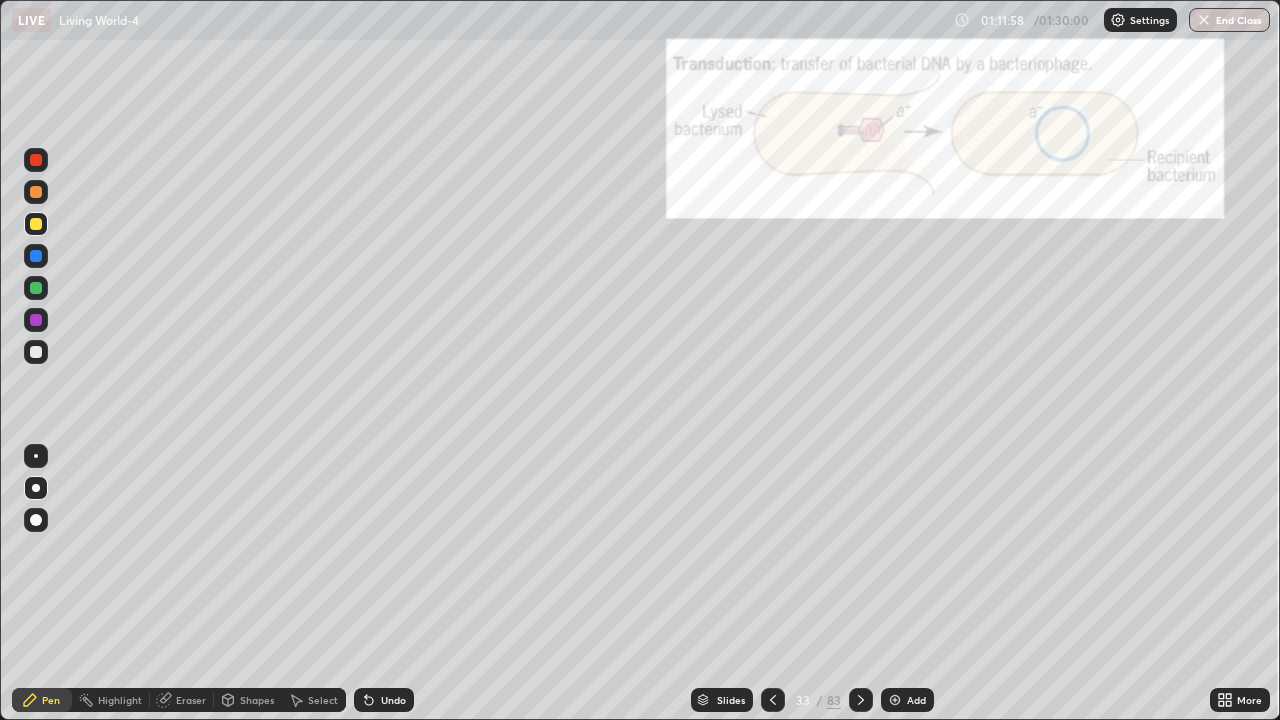 click at bounding box center [36, 456] 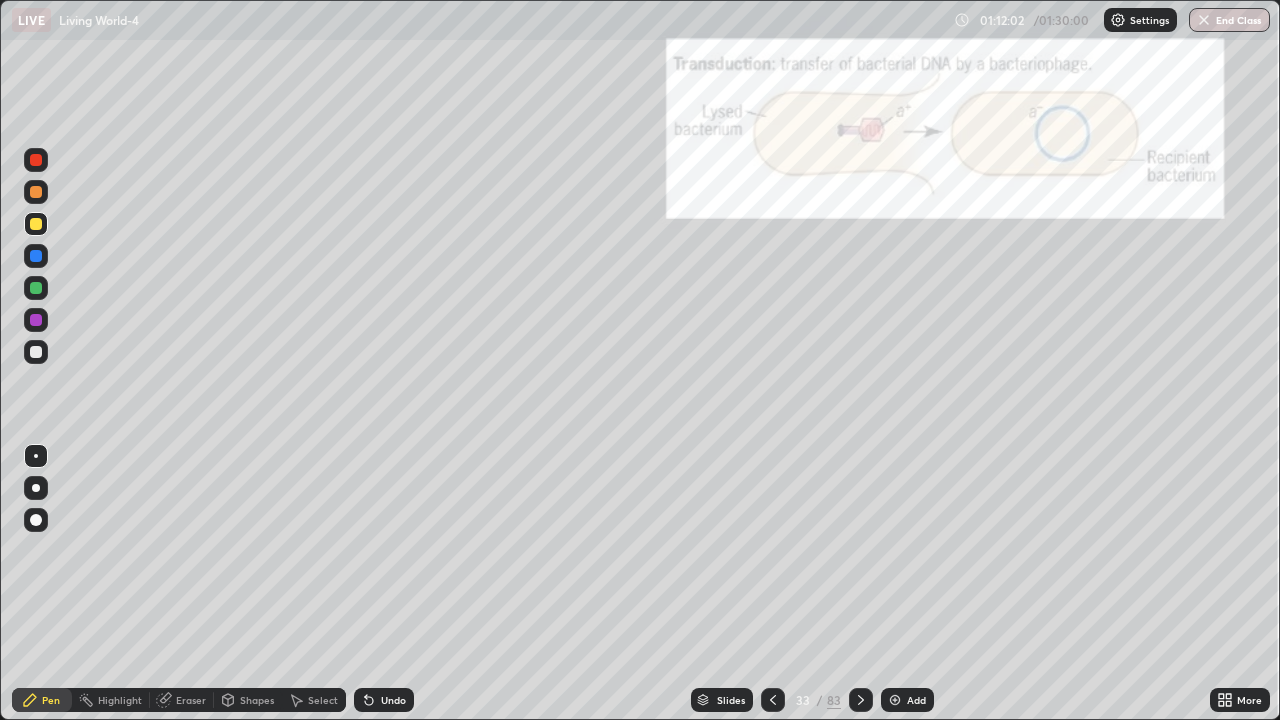 click on "Undo" at bounding box center [393, 700] 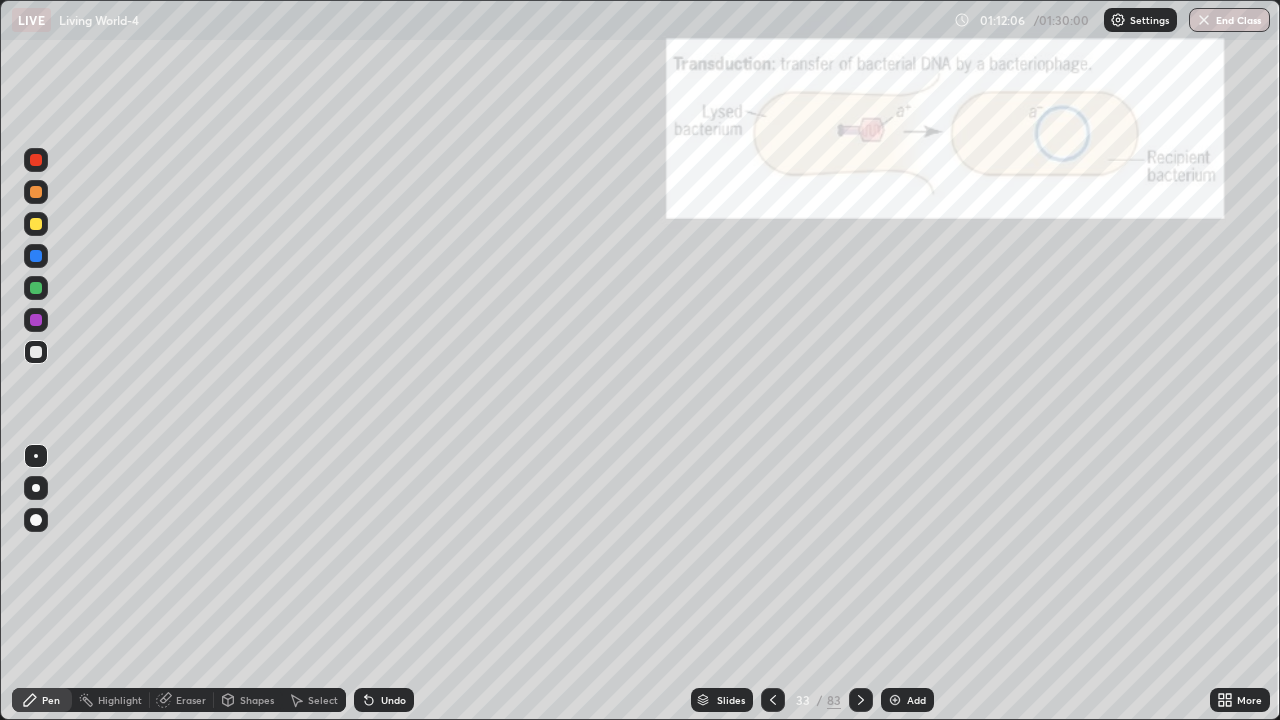 click at bounding box center [36, 160] 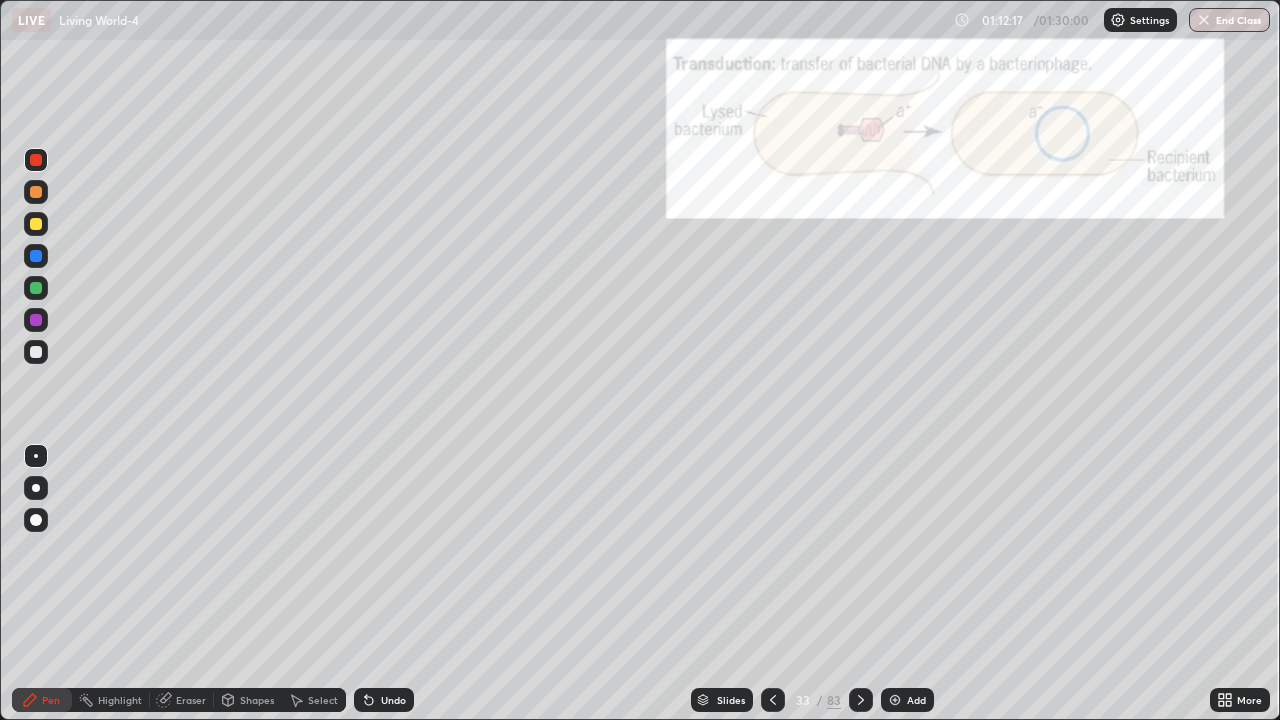 click at bounding box center [36, 520] 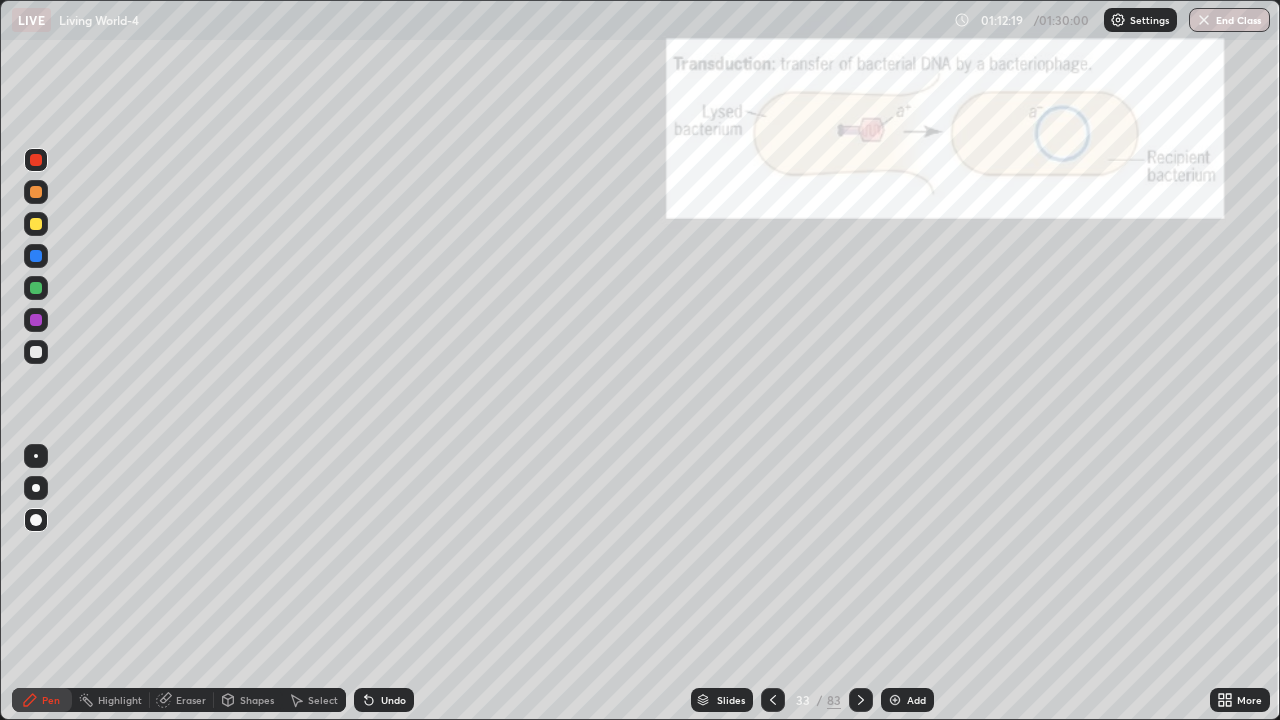 click at bounding box center (36, 224) 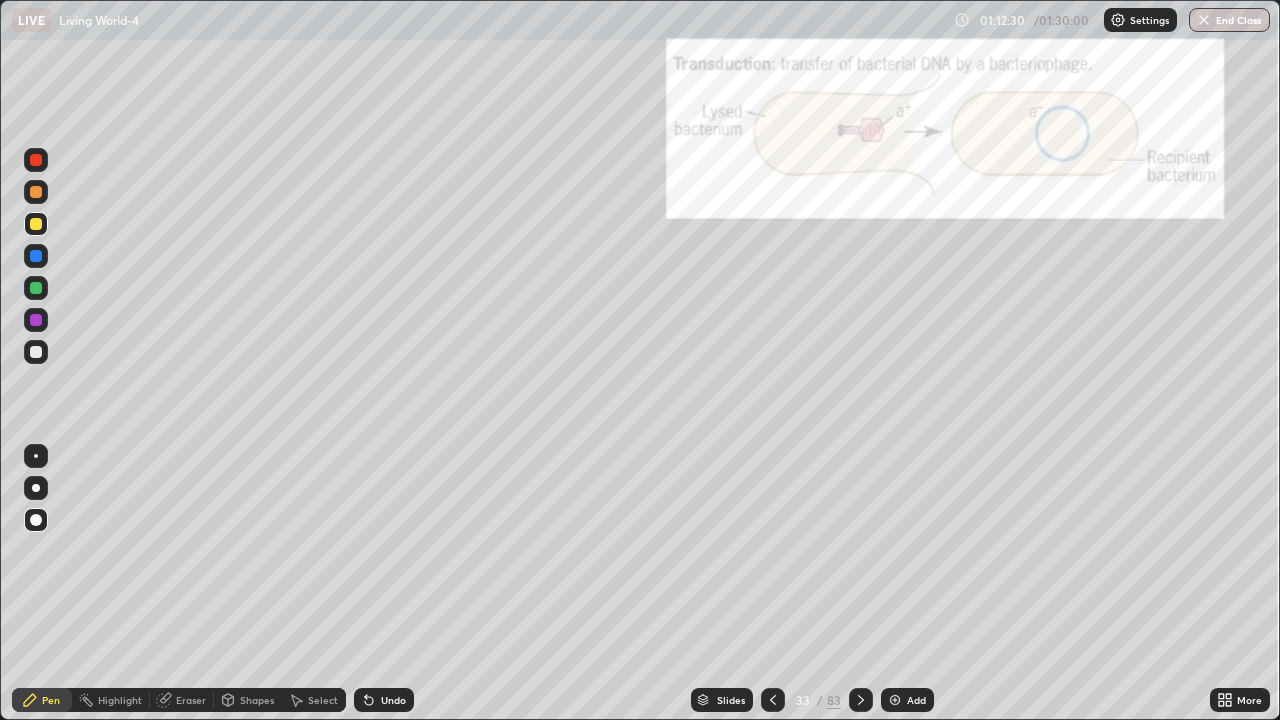 click at bounding box center (36, 352) 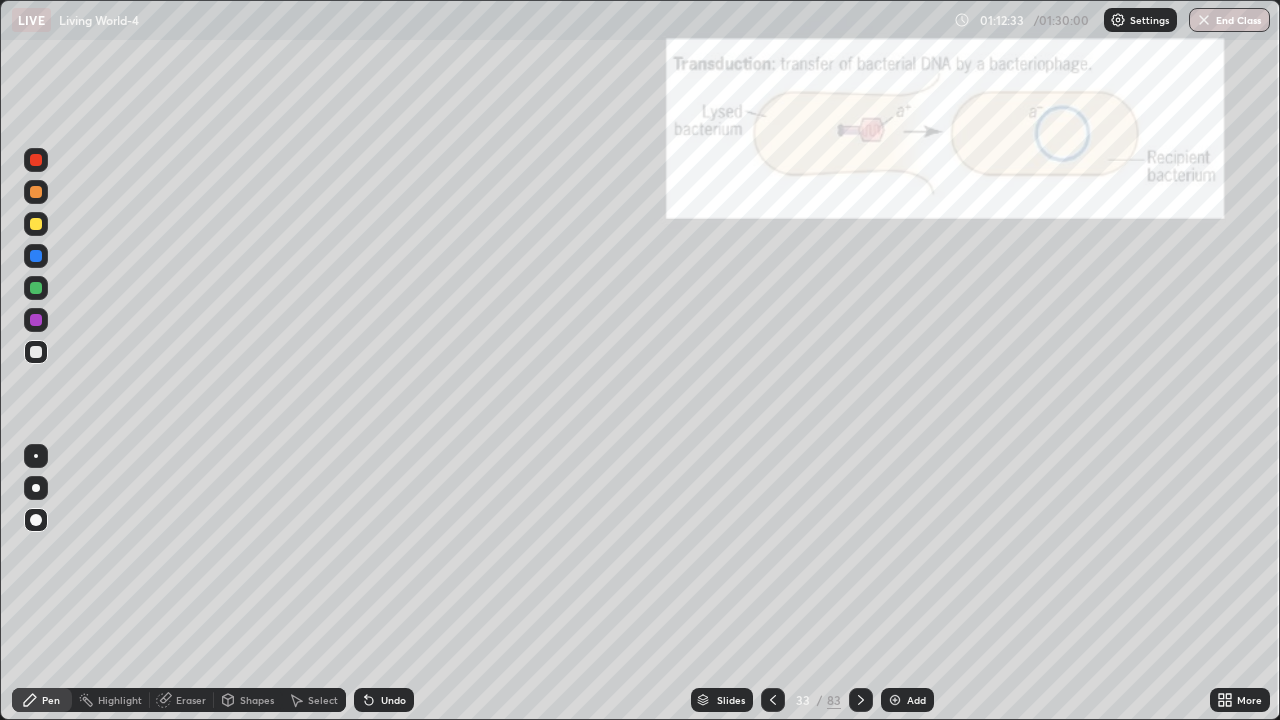 click at bounding box center [36, 160] 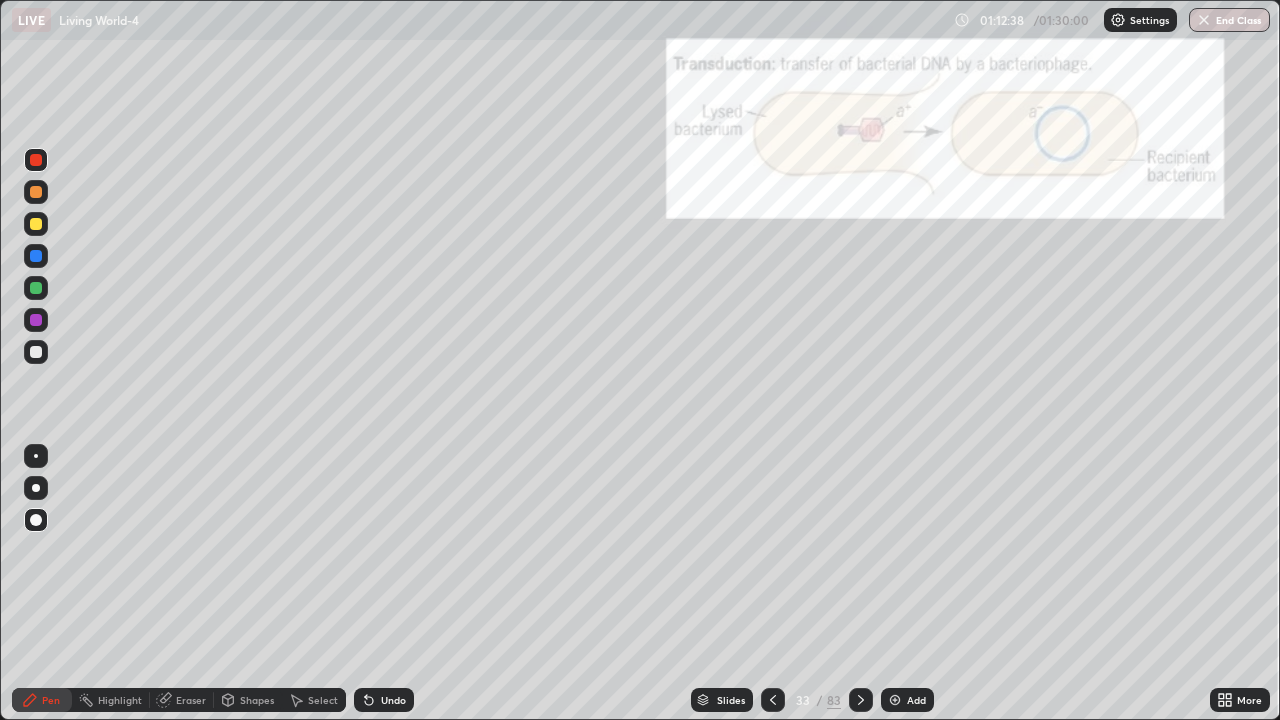 click on "Pen" at bounding box center [42, 700] 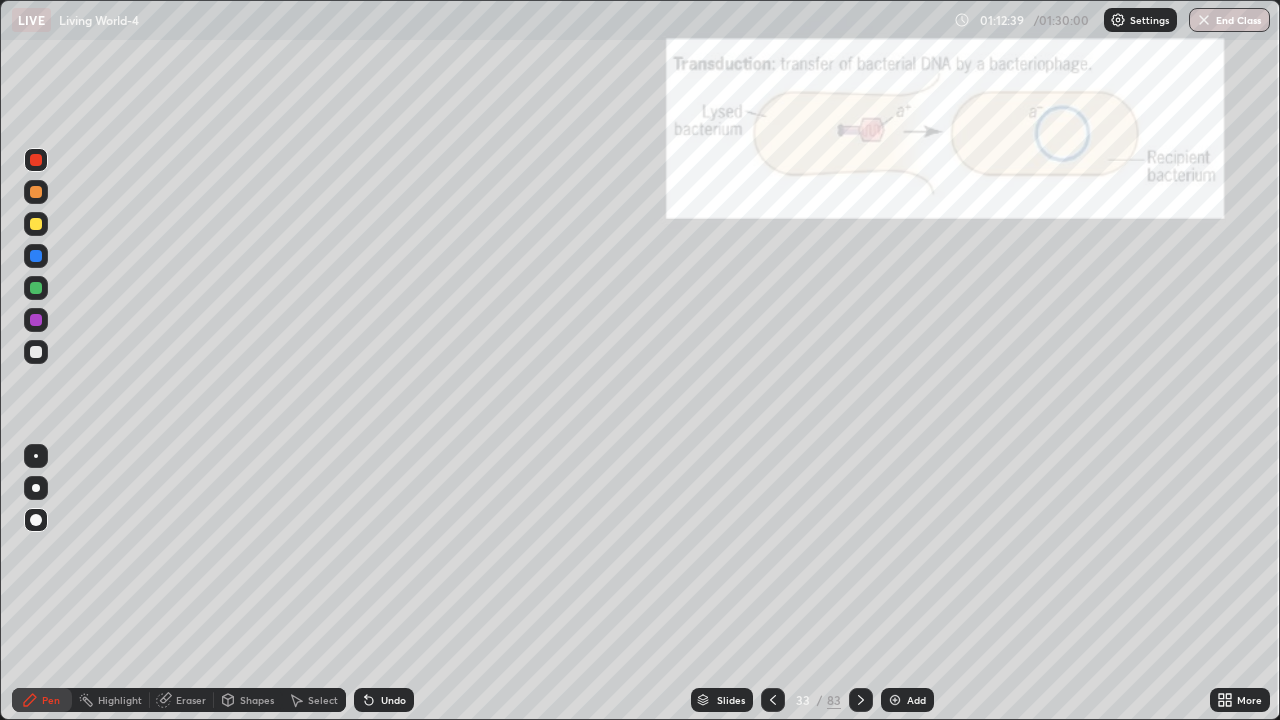 click at bounding box center [36, 520] 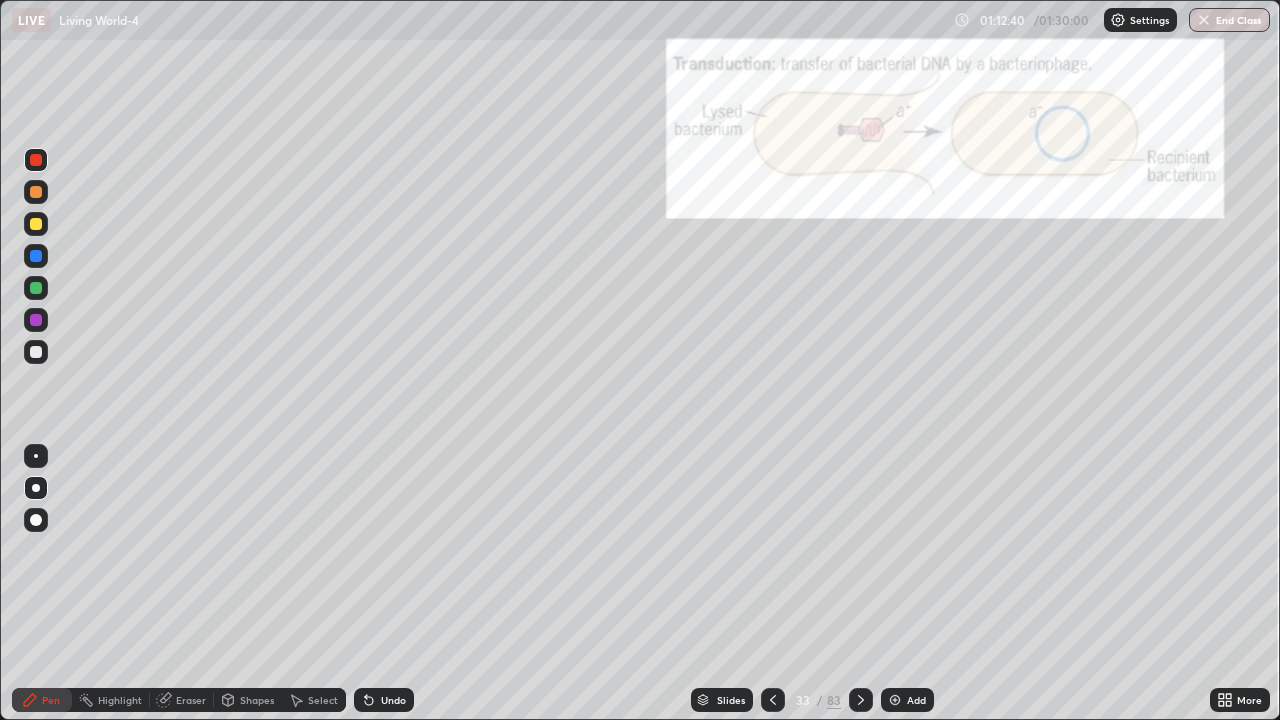 click at bounding box center (36, 352) 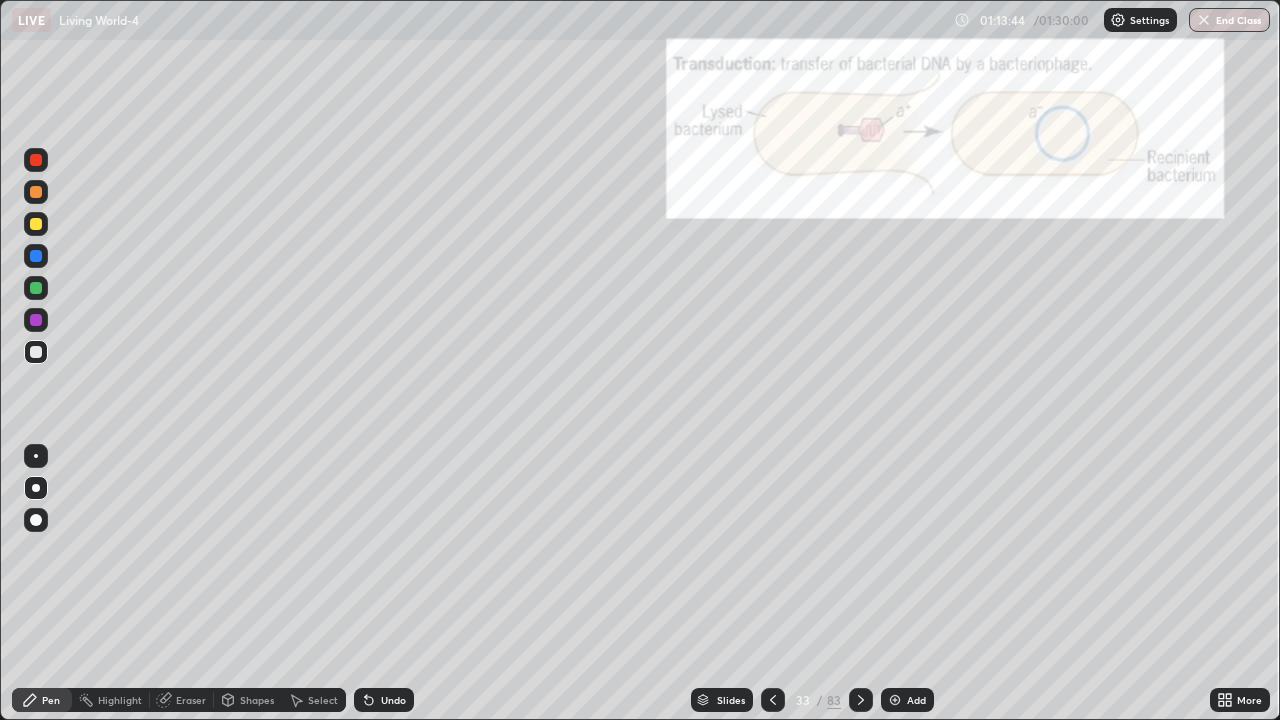 click at bounding box center (36, 352) 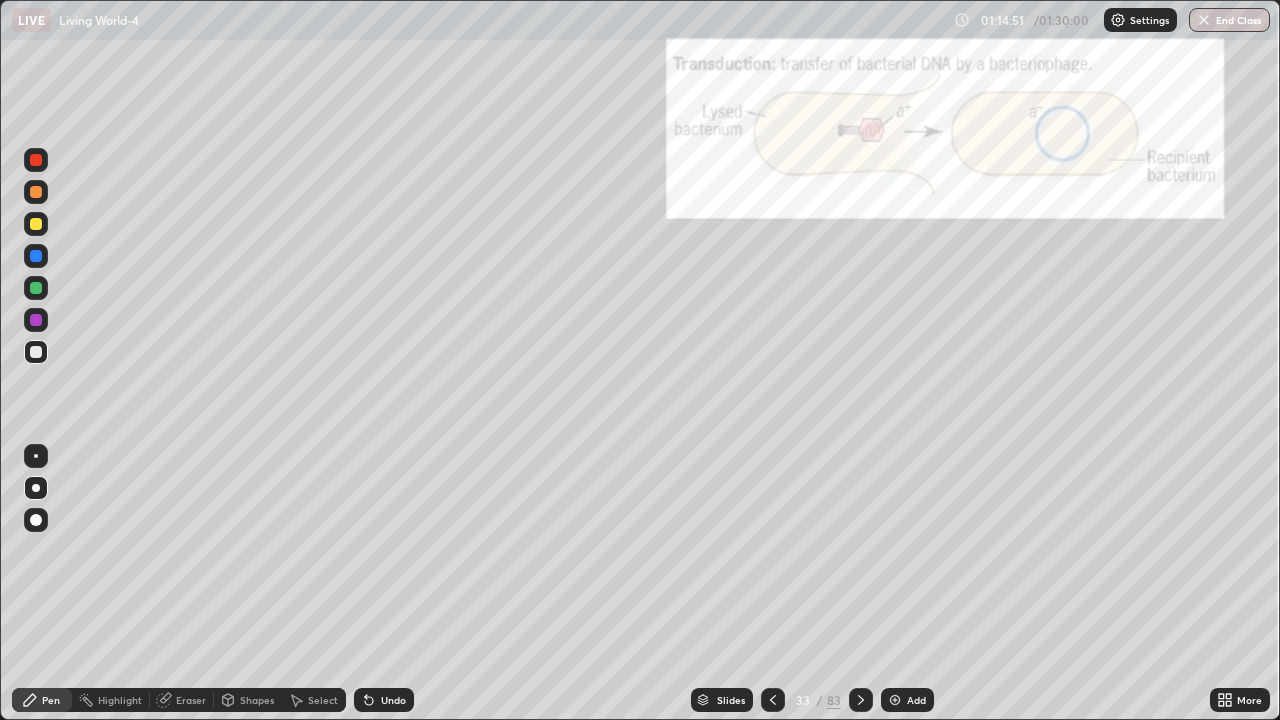 click 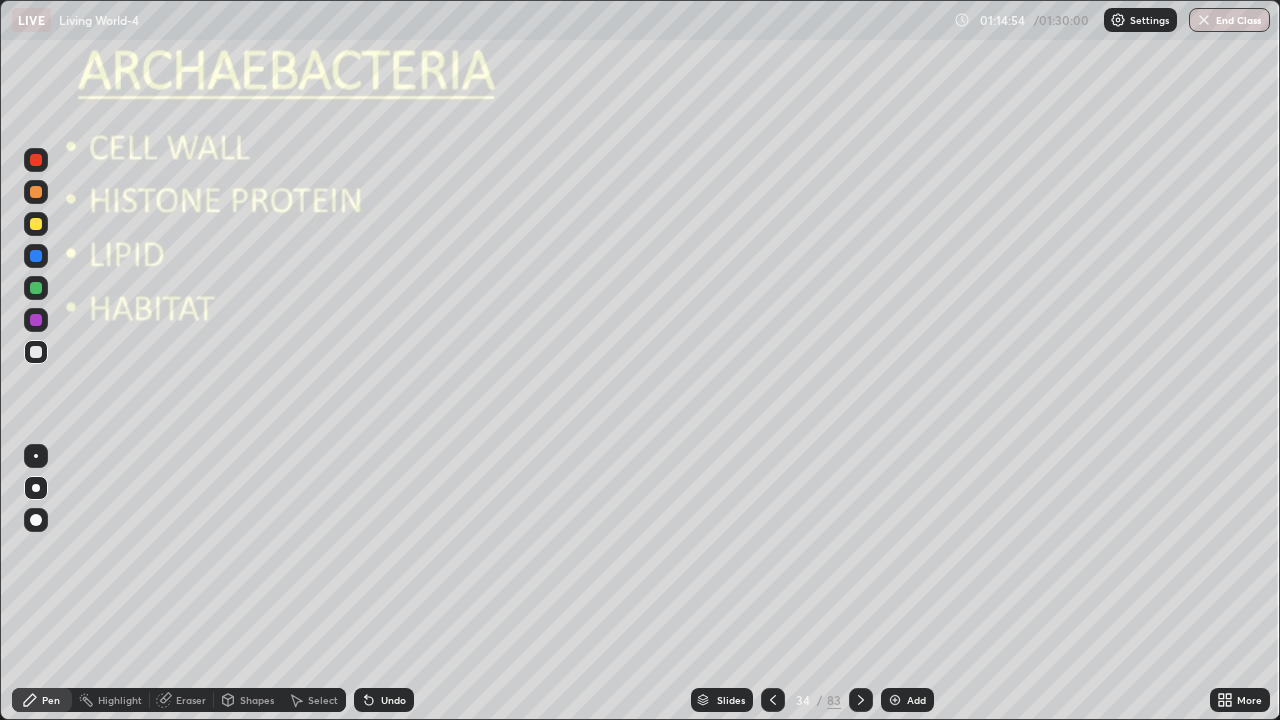 click at bounding box center [36, 352] 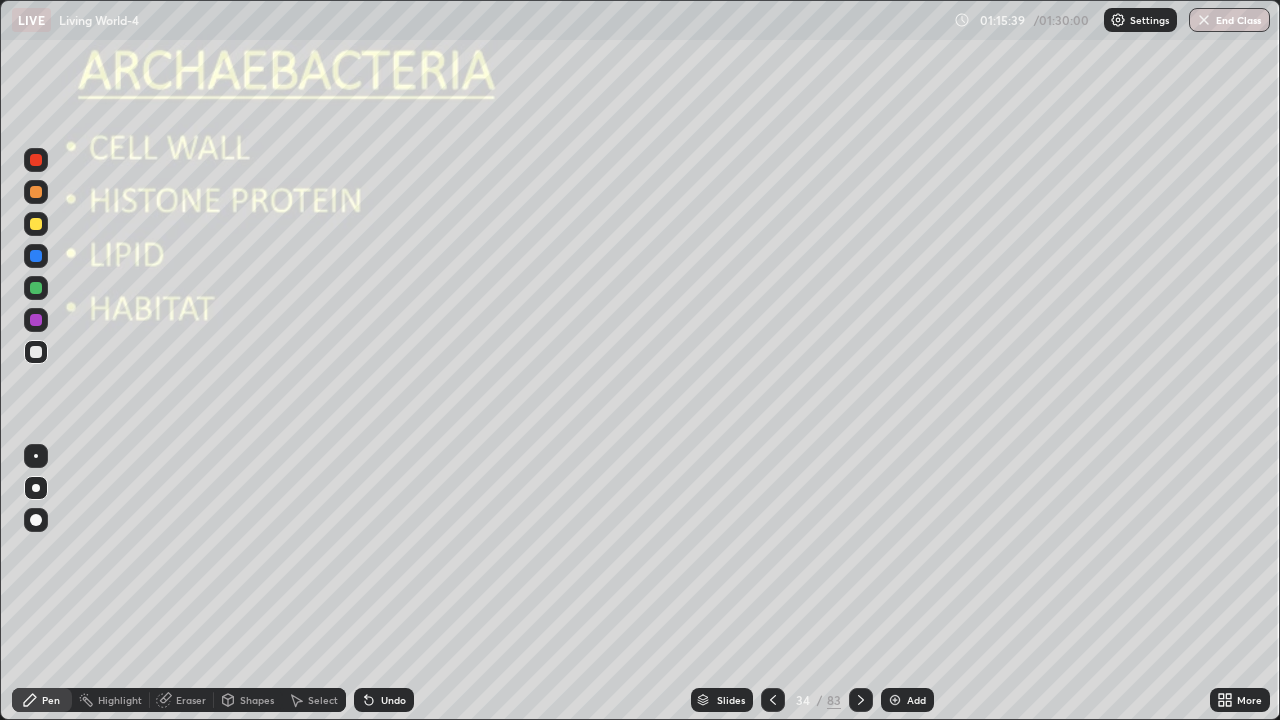 click at bounding box center [36, 488] 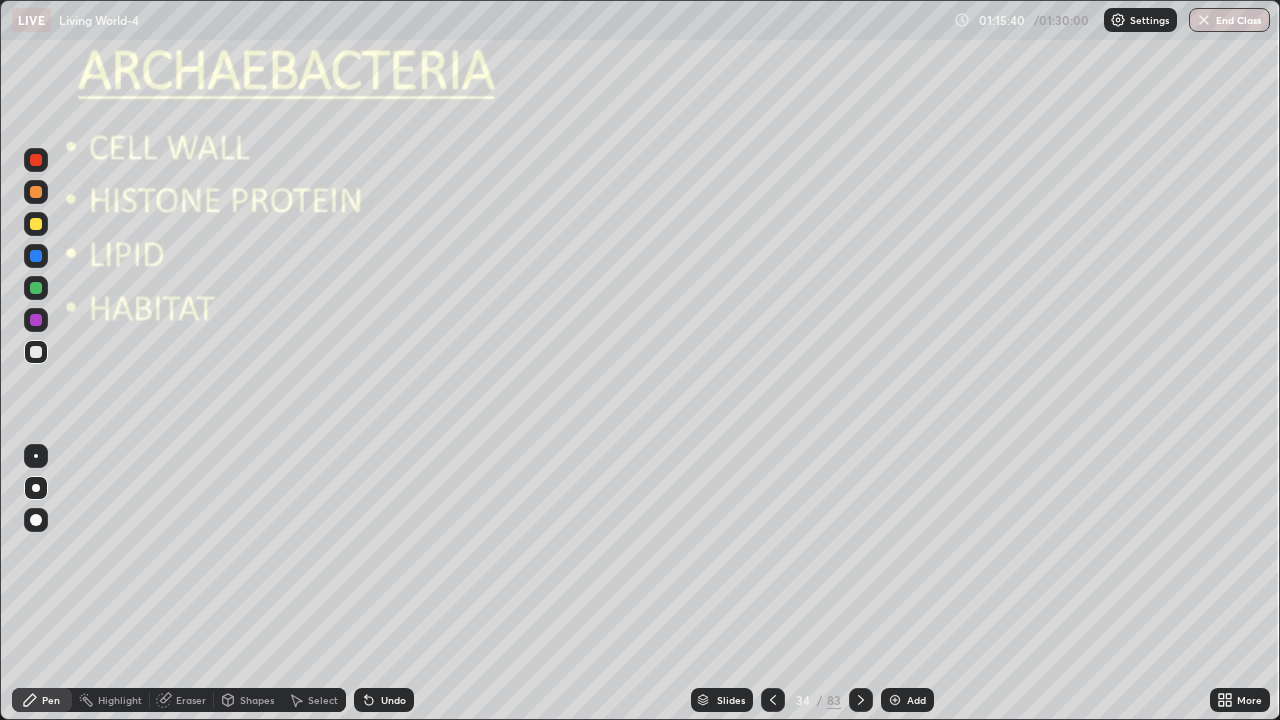 click at bounding box center [36, 224] 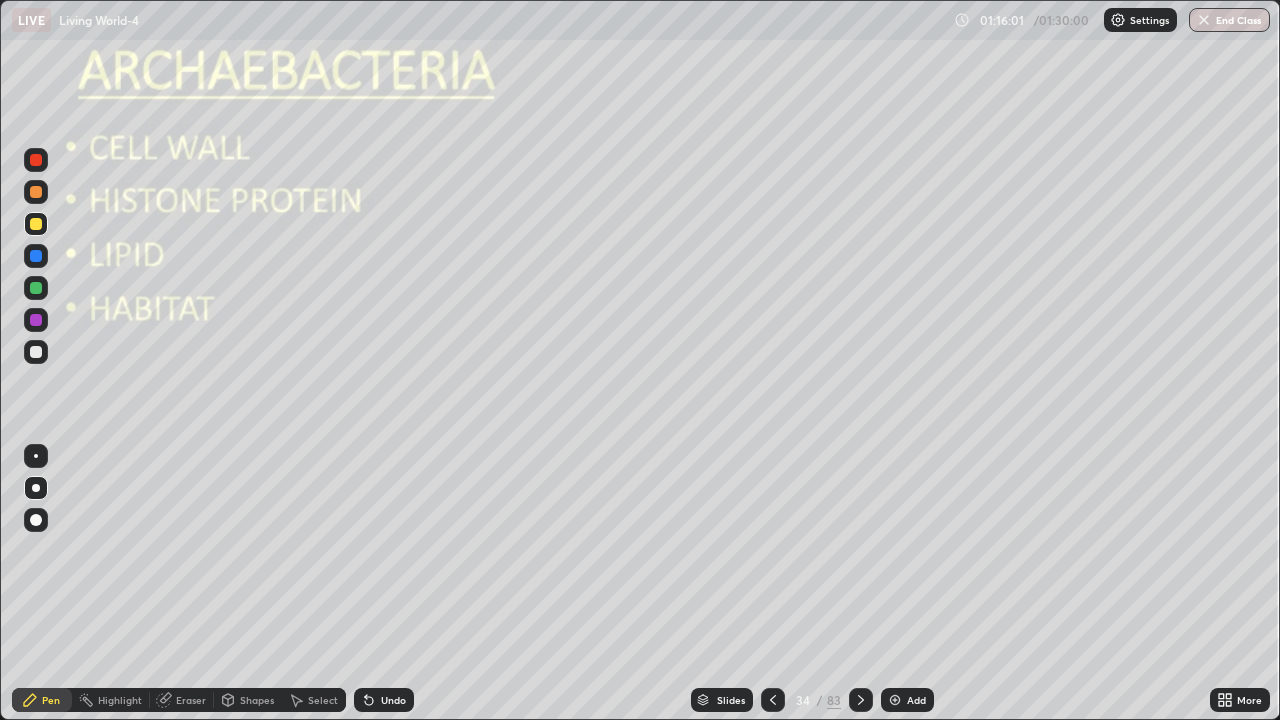 click on "Undo" at bounding box center (393, 700) 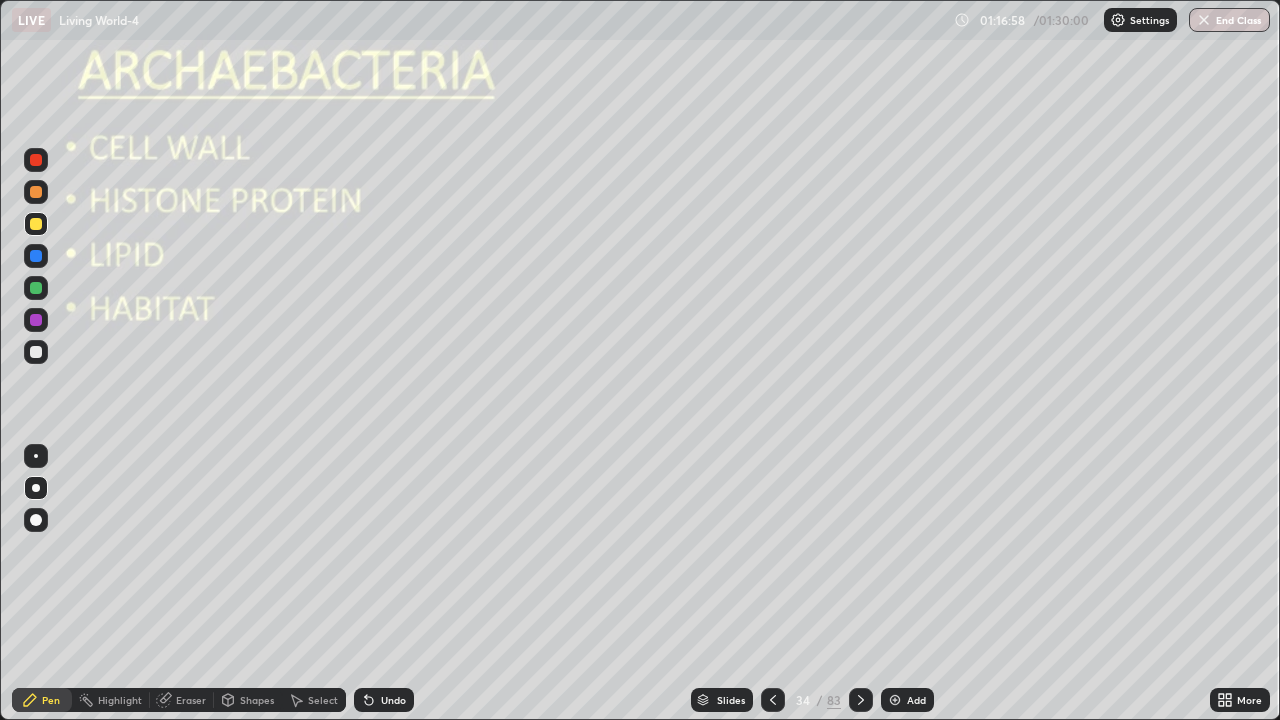 click at bounding box center (36, 352) 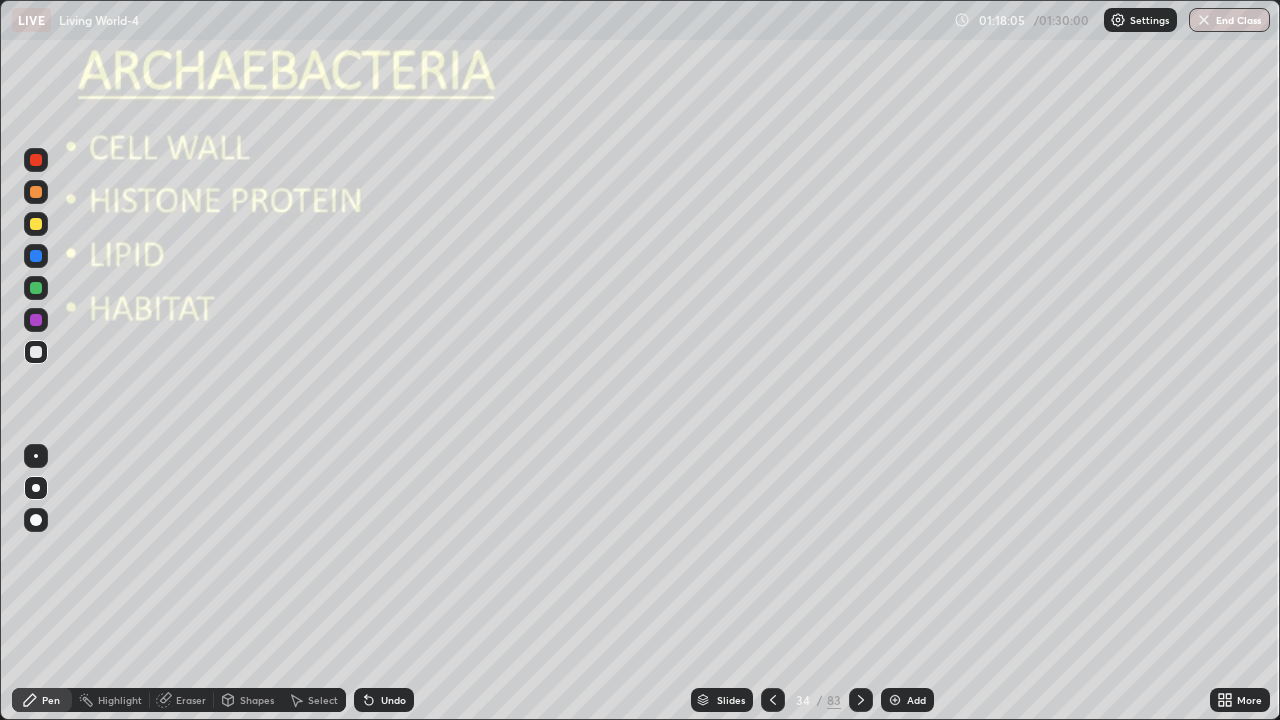 click at bounding box center (36, 352) 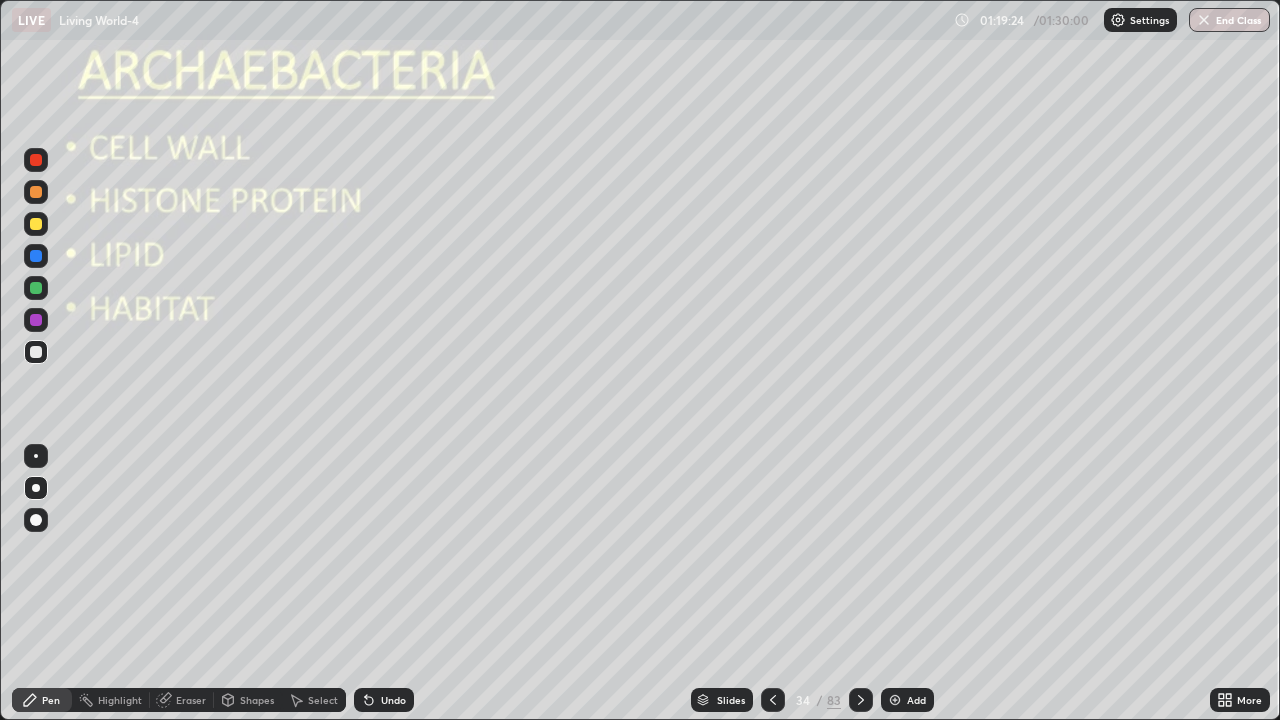 click 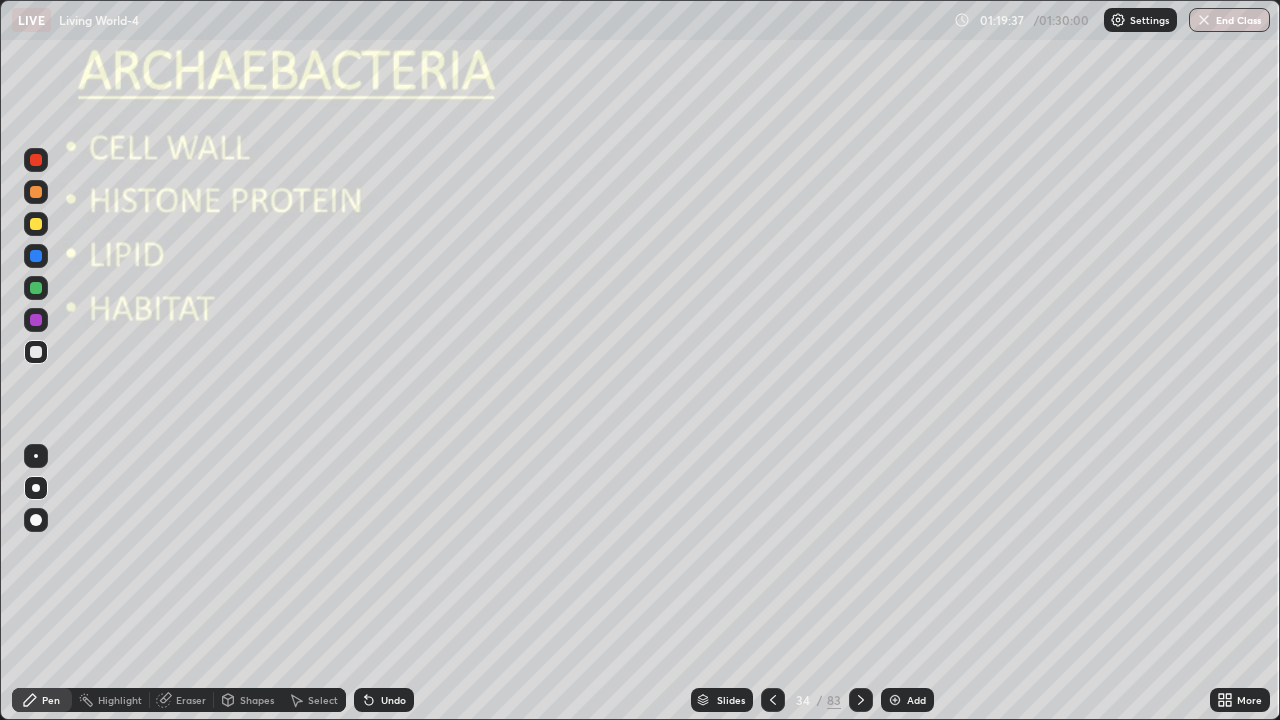click on "Undo" at bounding box center (393, 700) 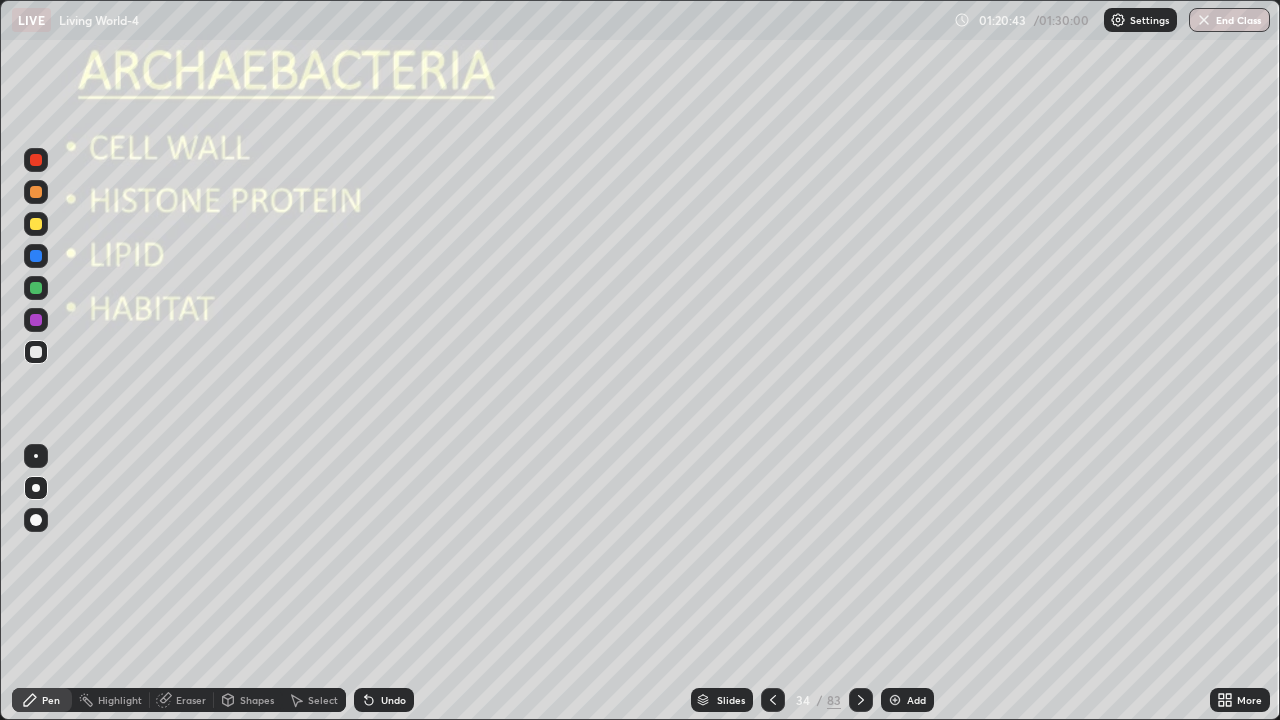 click at bounding box center (36, 488) 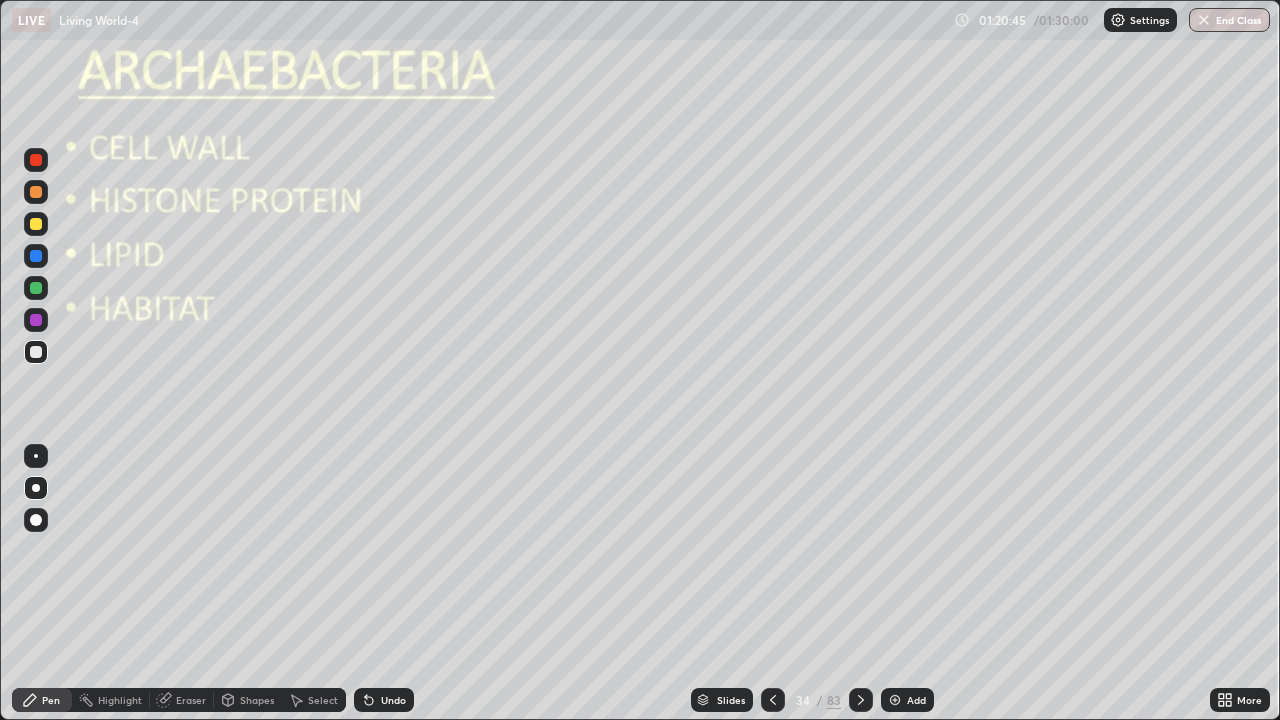 click at bounding box center (36, 160) 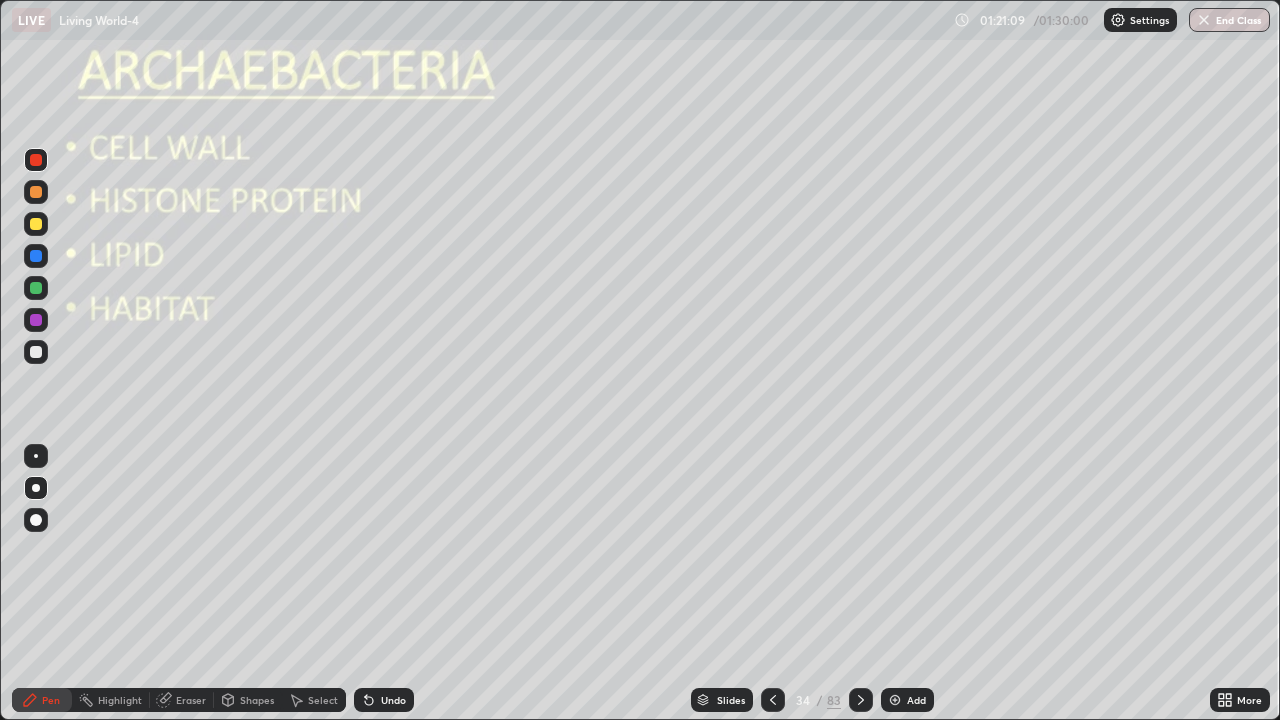 click at bounding box center [36, 520] 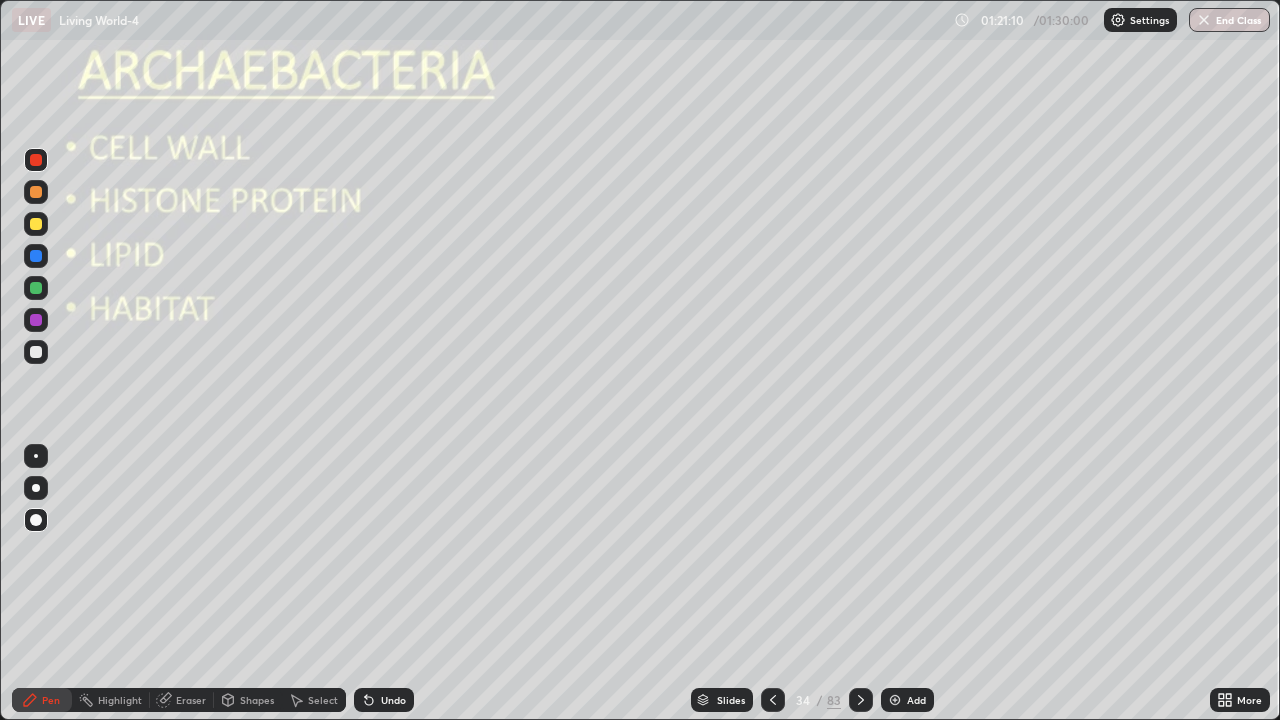 click at bounding box center (36, 488) 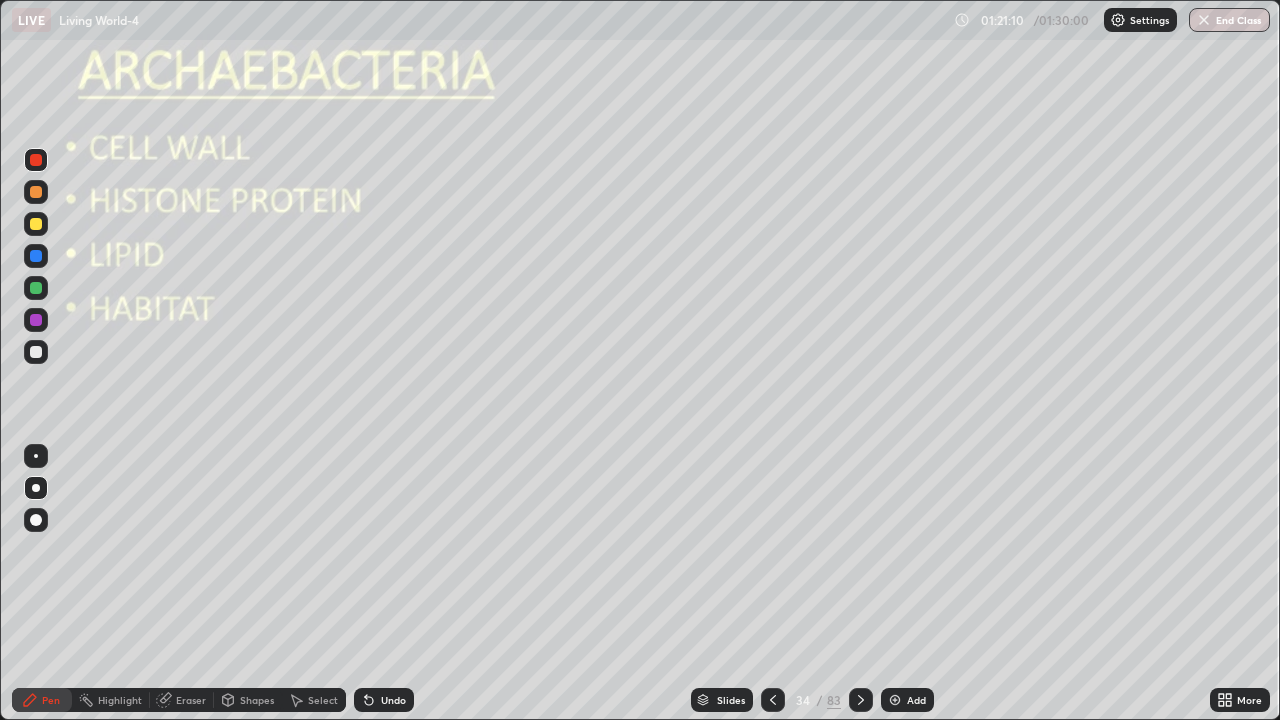 click at bounding box center (36, 352) 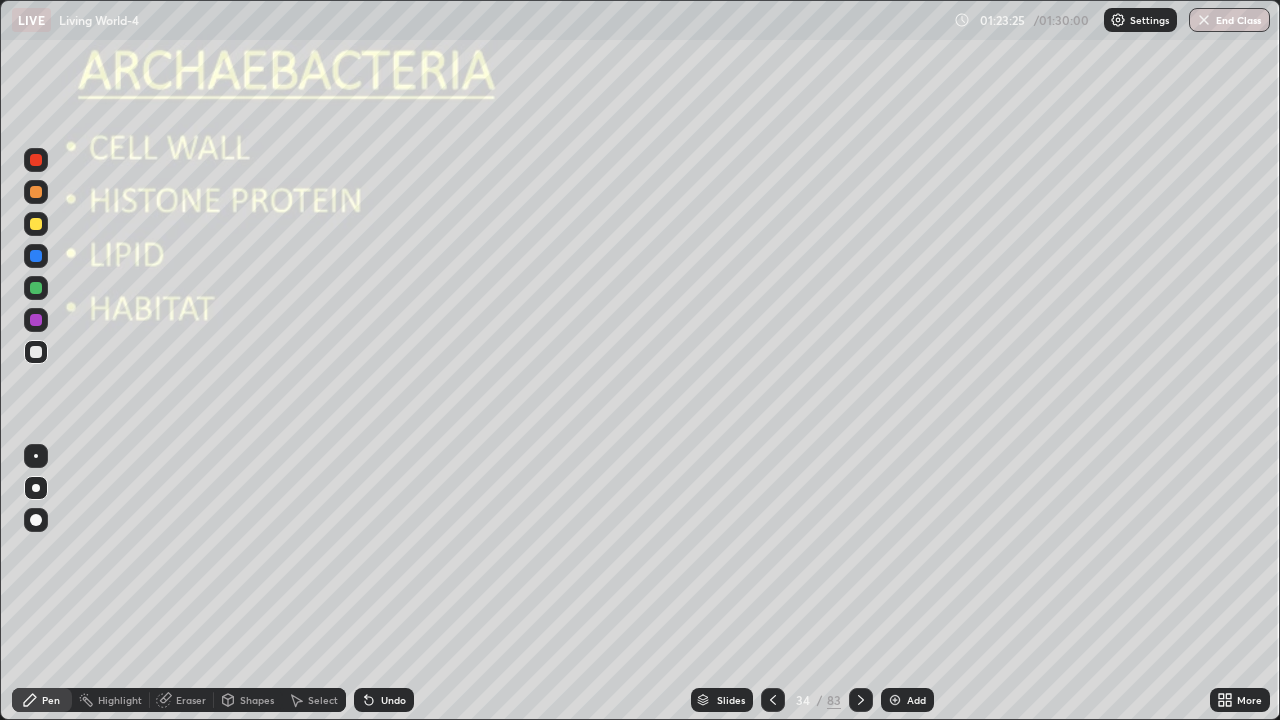 click on "Undo" at bounding box center [393, 700] 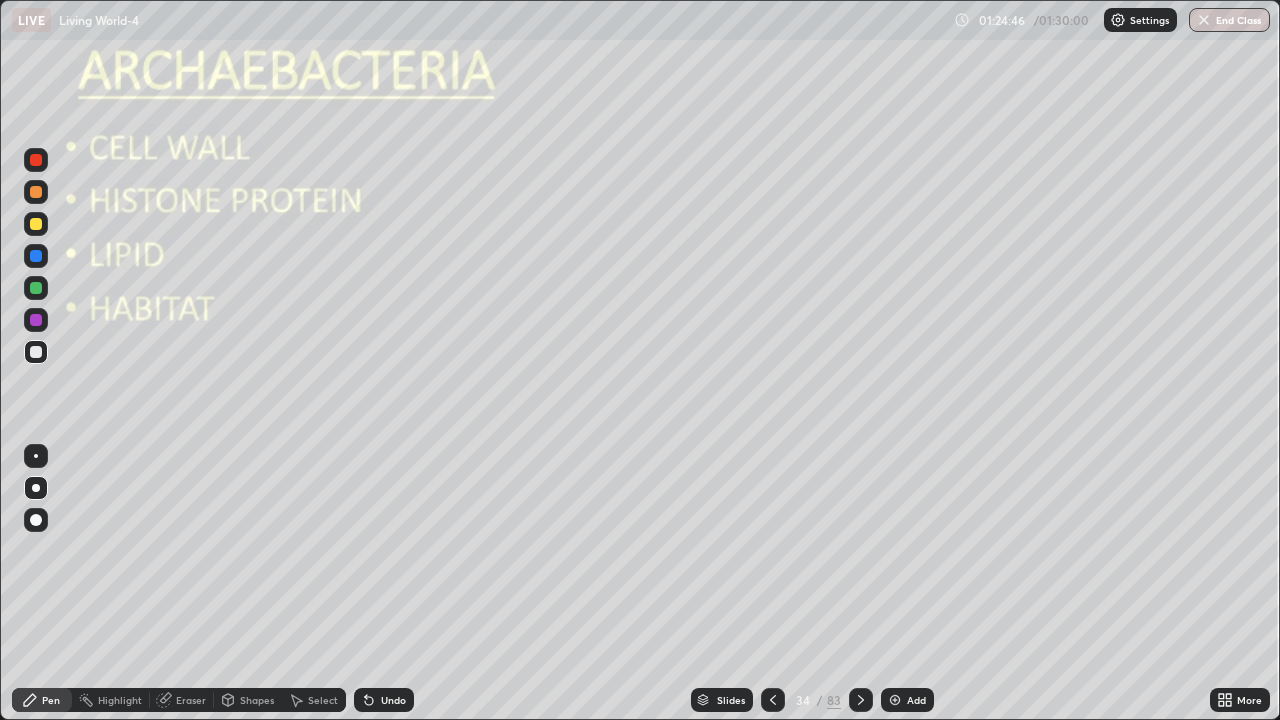 click on "End Class" at bounding box center [1229, 20] 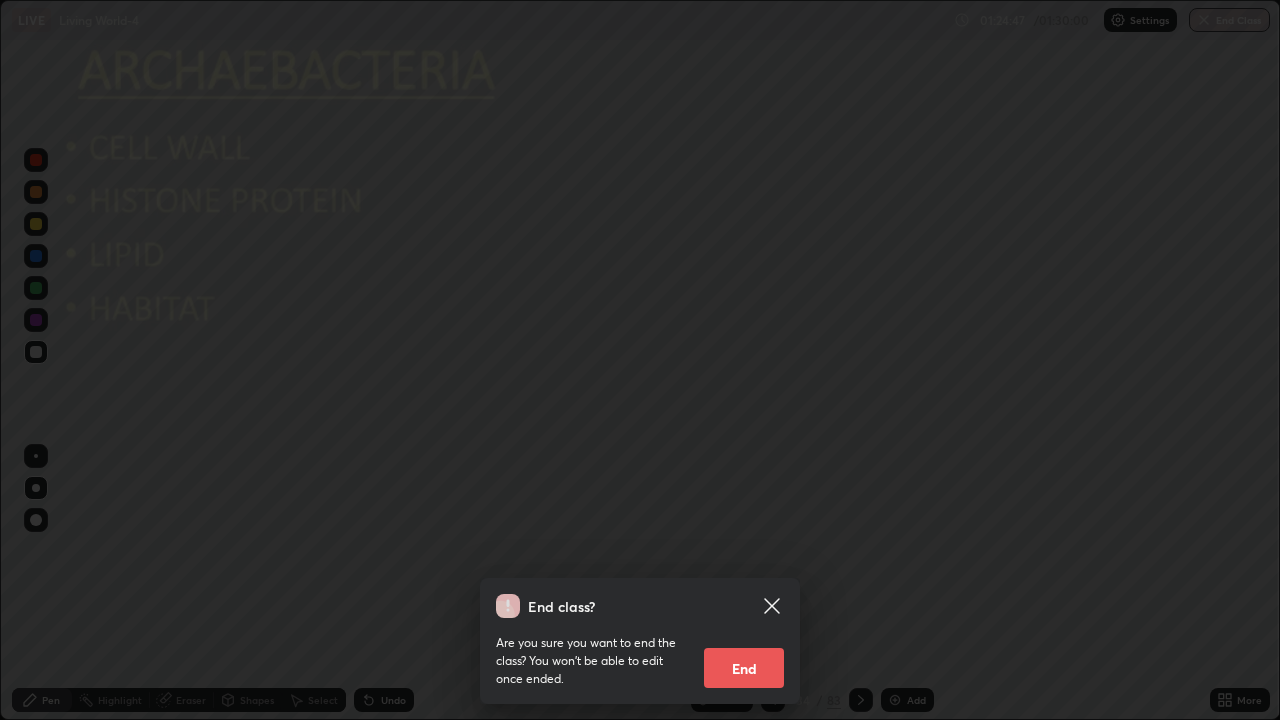 click on "End" at bounding box center [744, 668] 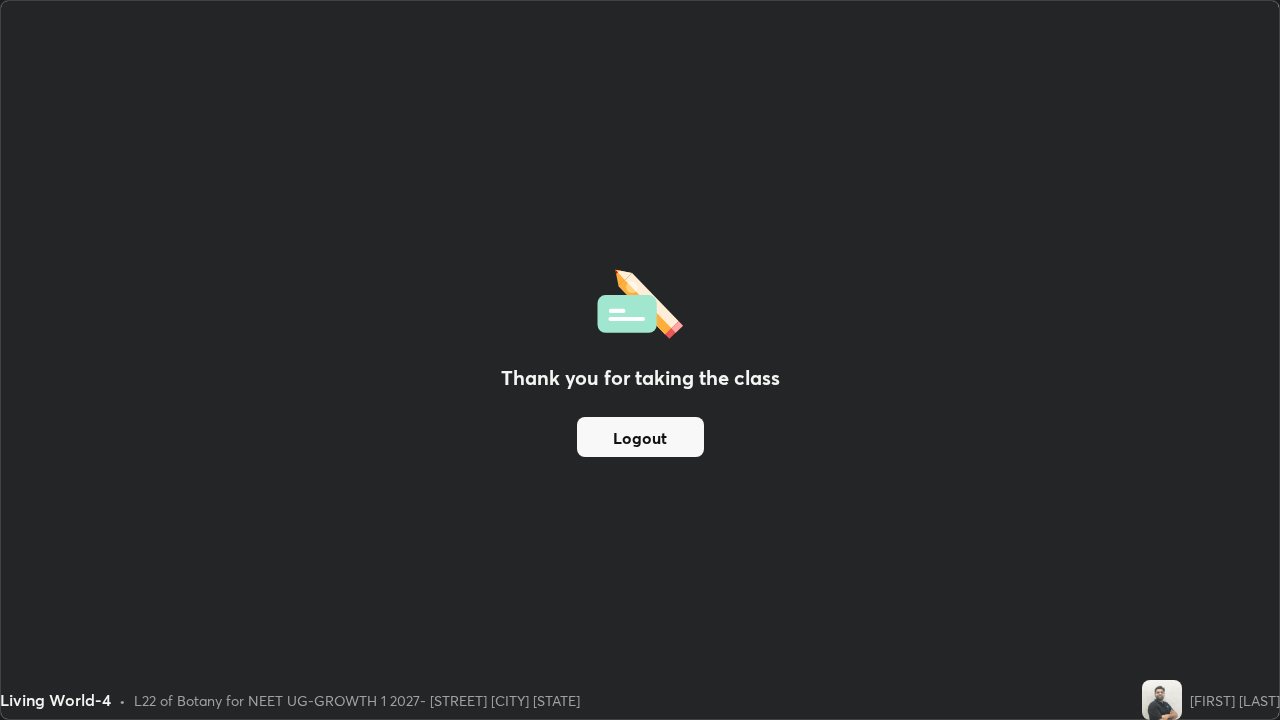 click on "Logout" at bounding box center (640, 437) 